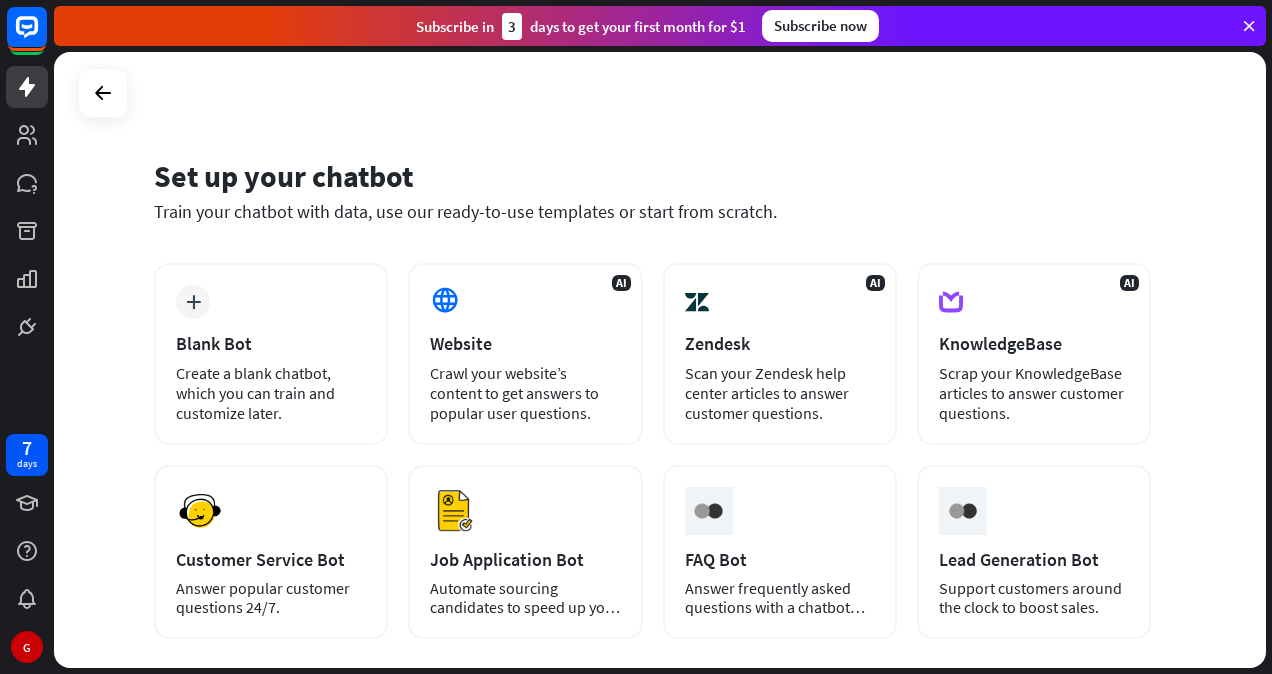 scroll, scrollTop: 0, scrollLeft: 0, axis: both 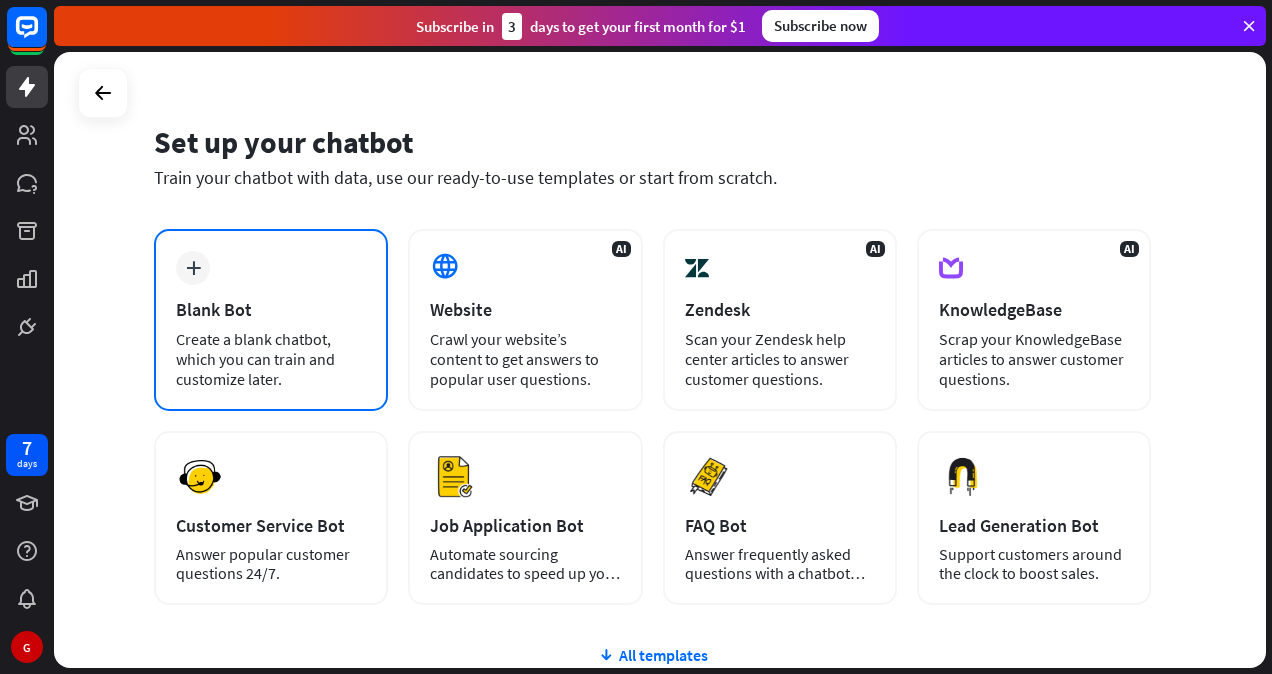 click on "plus   Blank Bot
Create a blank chatbot, which you can train and
customize later." at bounding box center (271, 320) 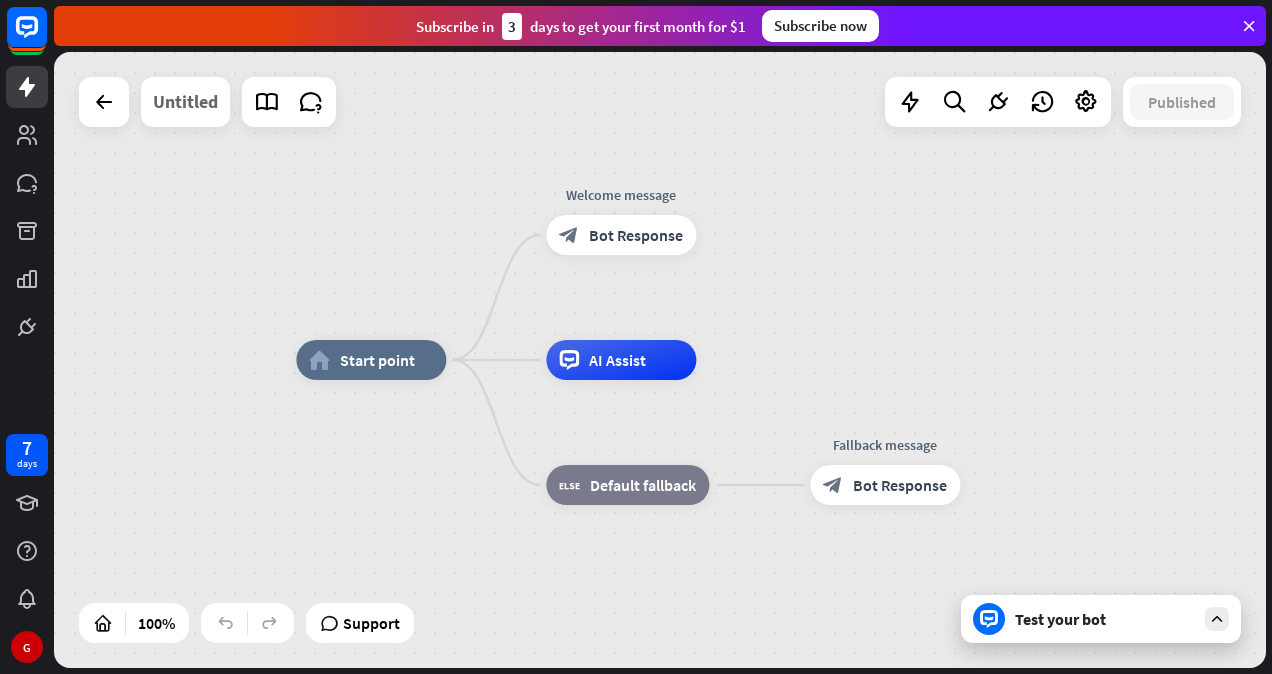 click on "Untitled" at bounding box center (185, 102) 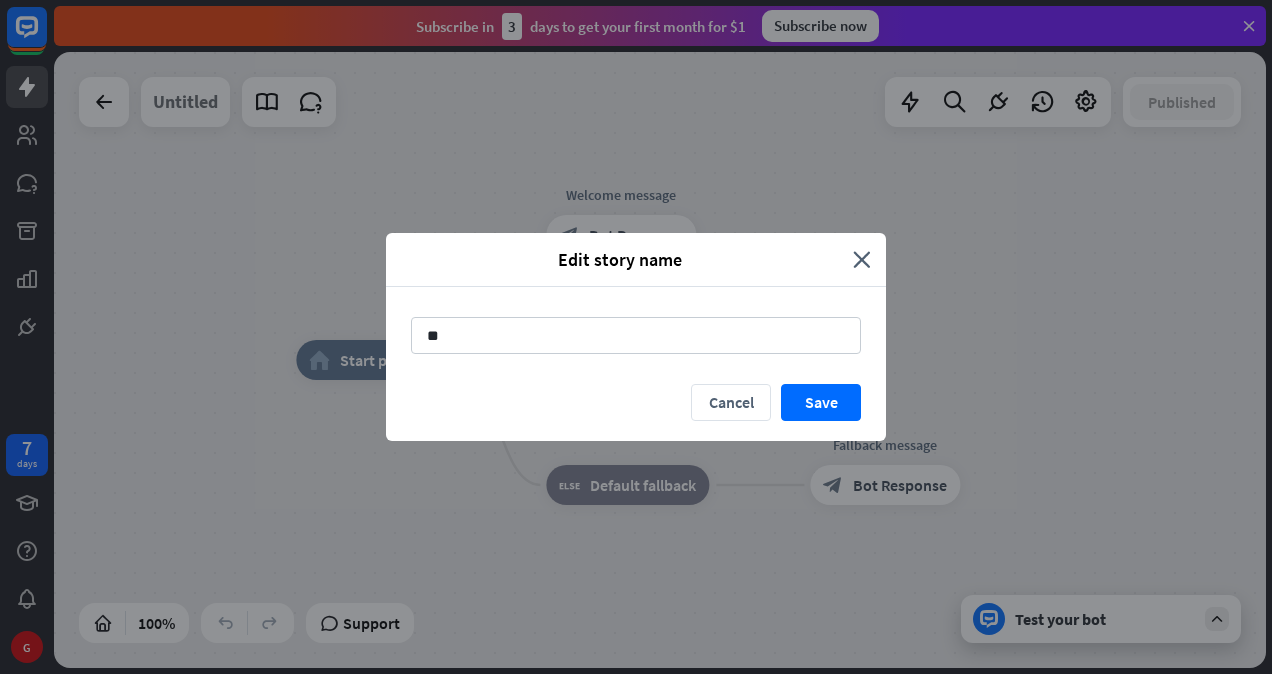 type on "*" 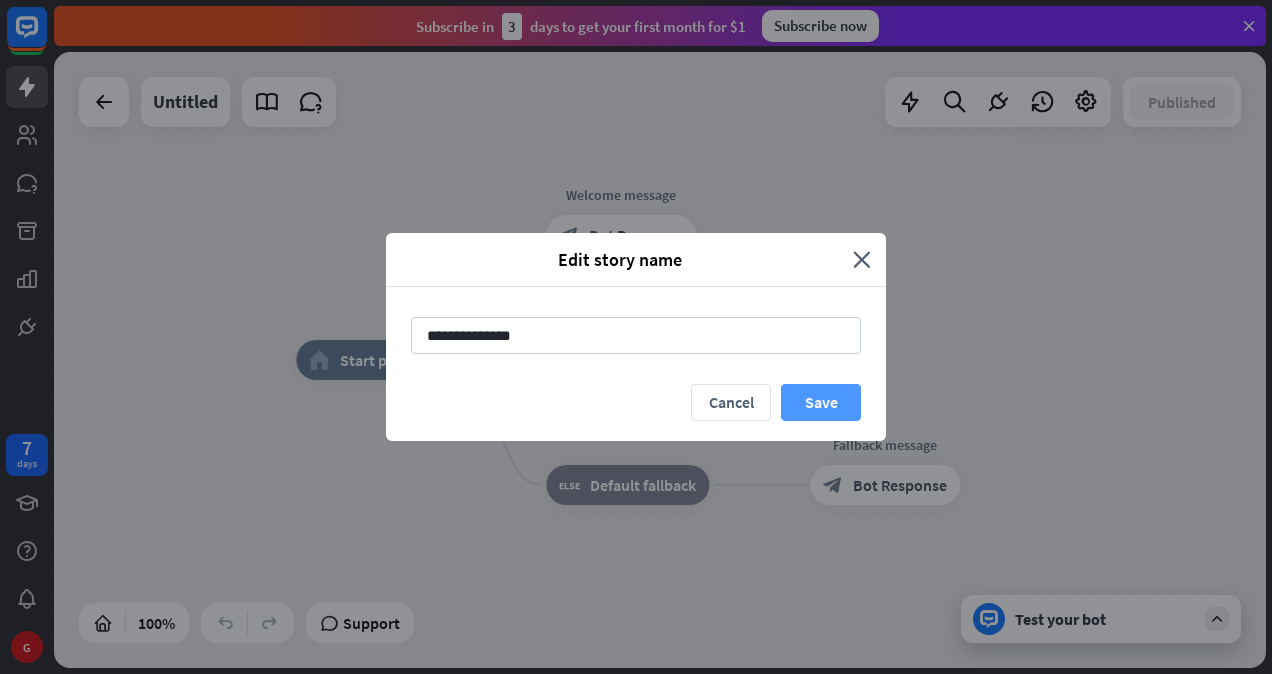 type on "**********" 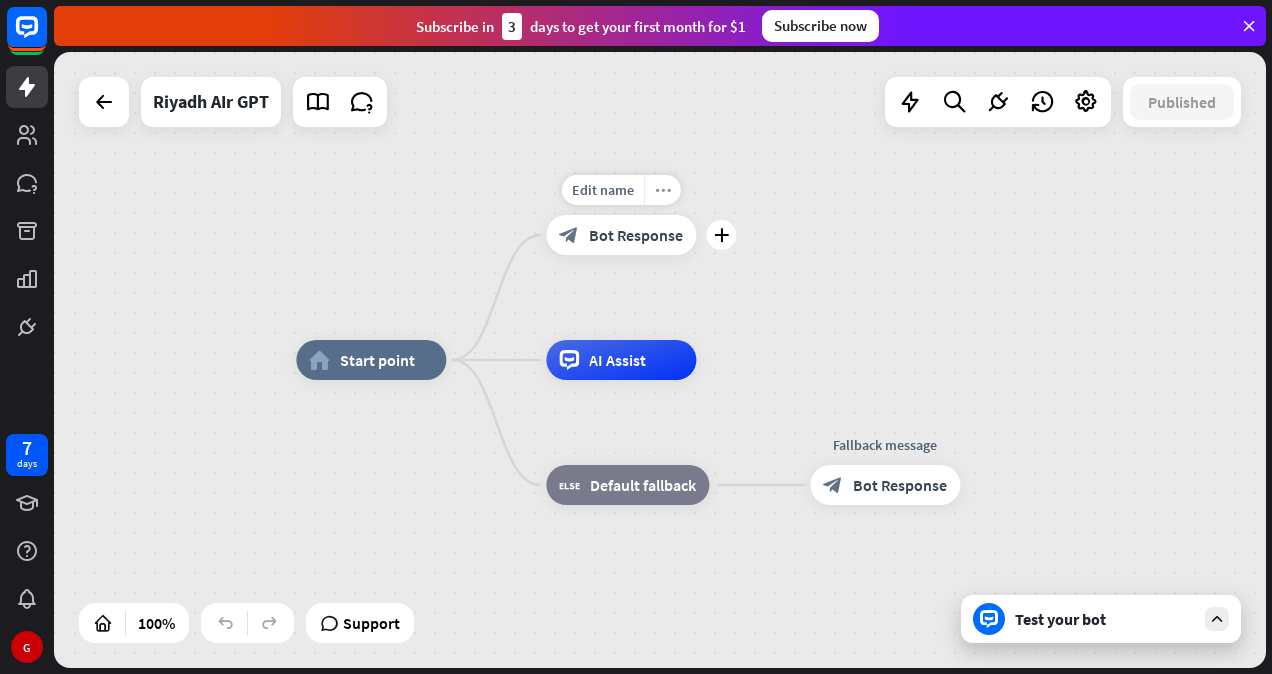 click on "more_horiz" at bounding box center (663, 190) 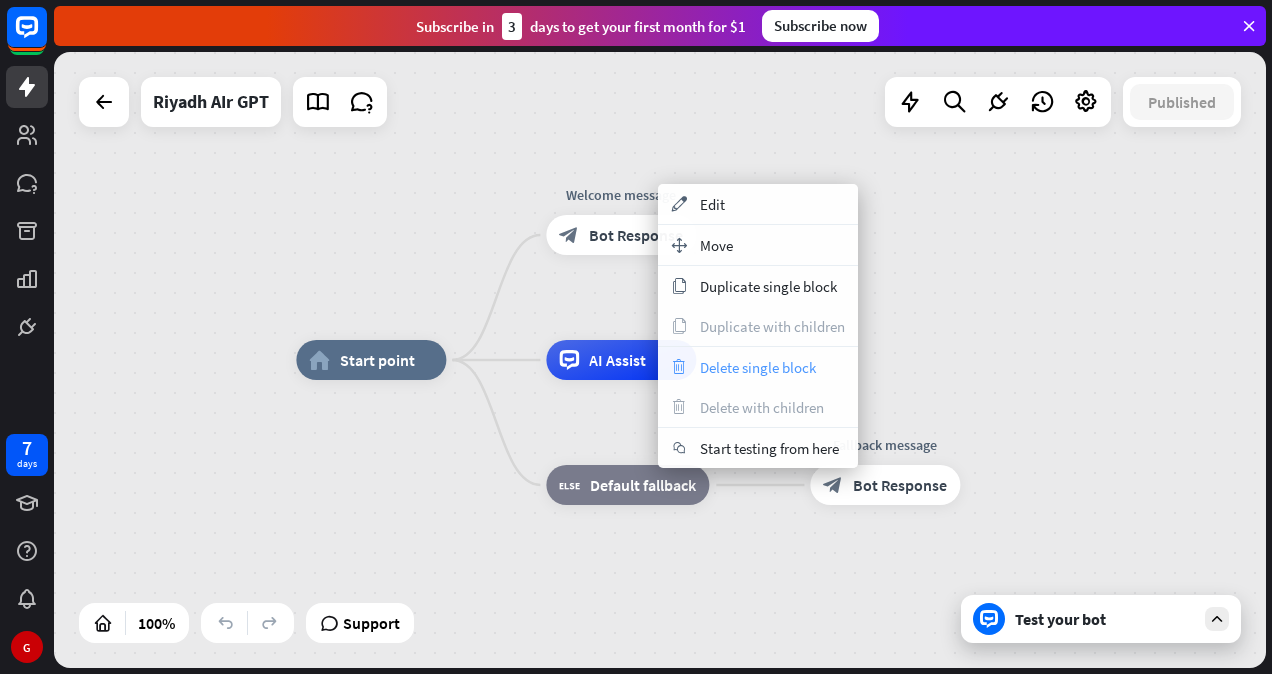click on "Delete single block" at bounding box center [758, 367] 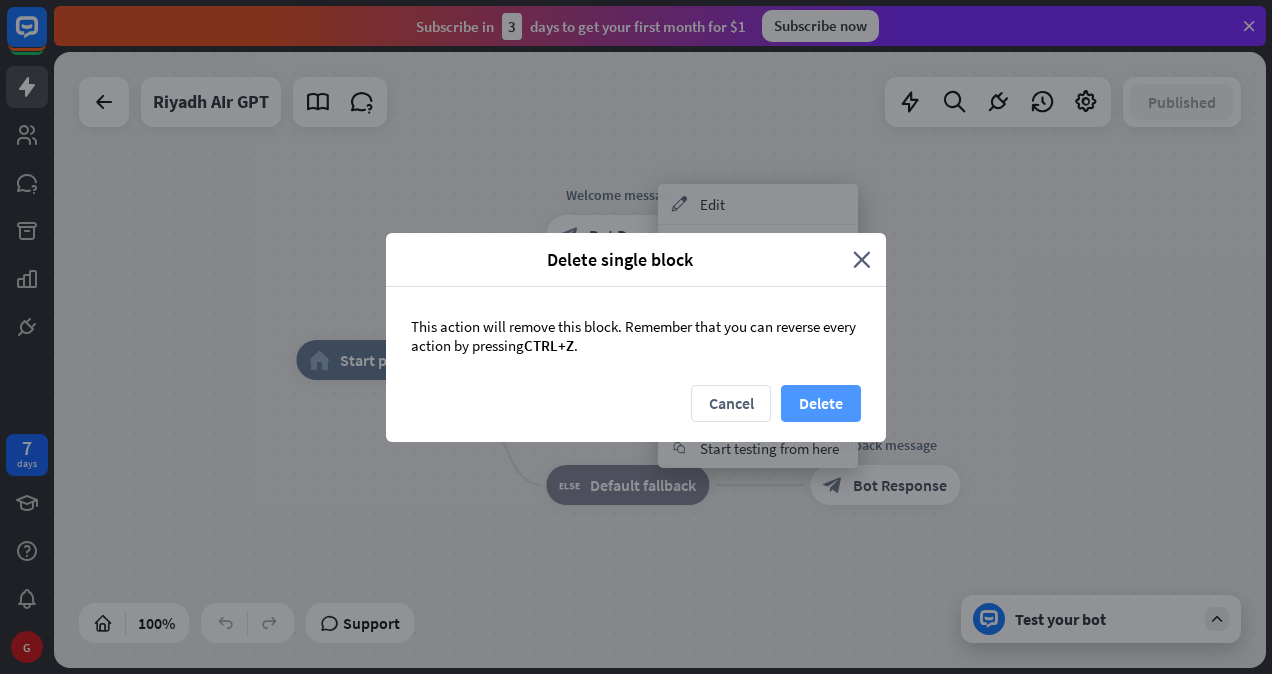 click on "Delete" at bounding box center (821, 403) 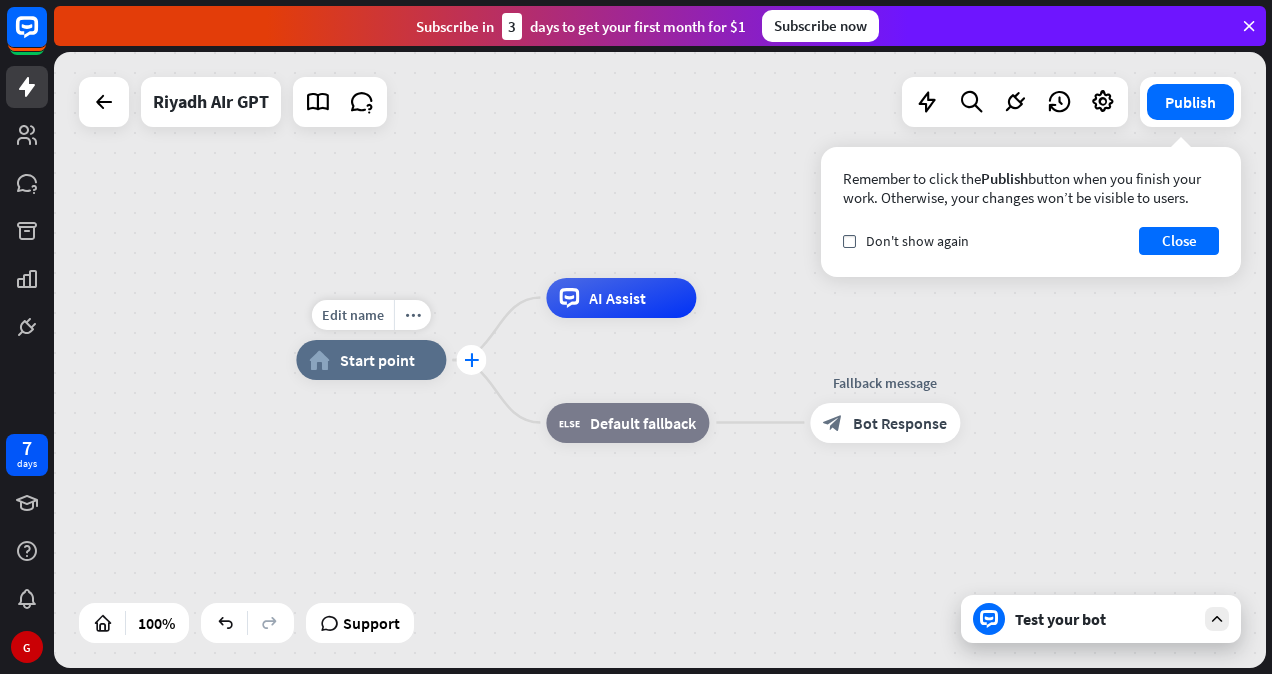 click on "plus" at bounding box center (471, 360) 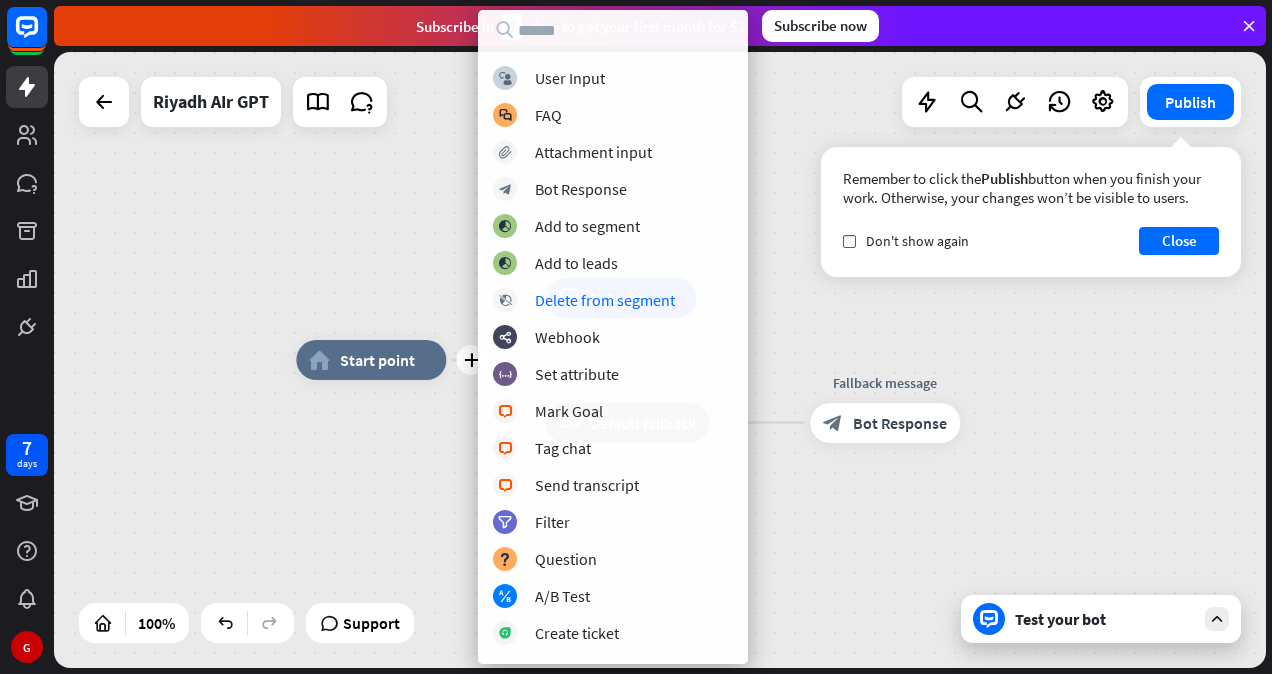 click on "plus     home_2   Start point                     AI Assist                   block_fallback   Default fallback                 Fallback message   block_bot_response   Bot Response" at bounding box center [902, 668] 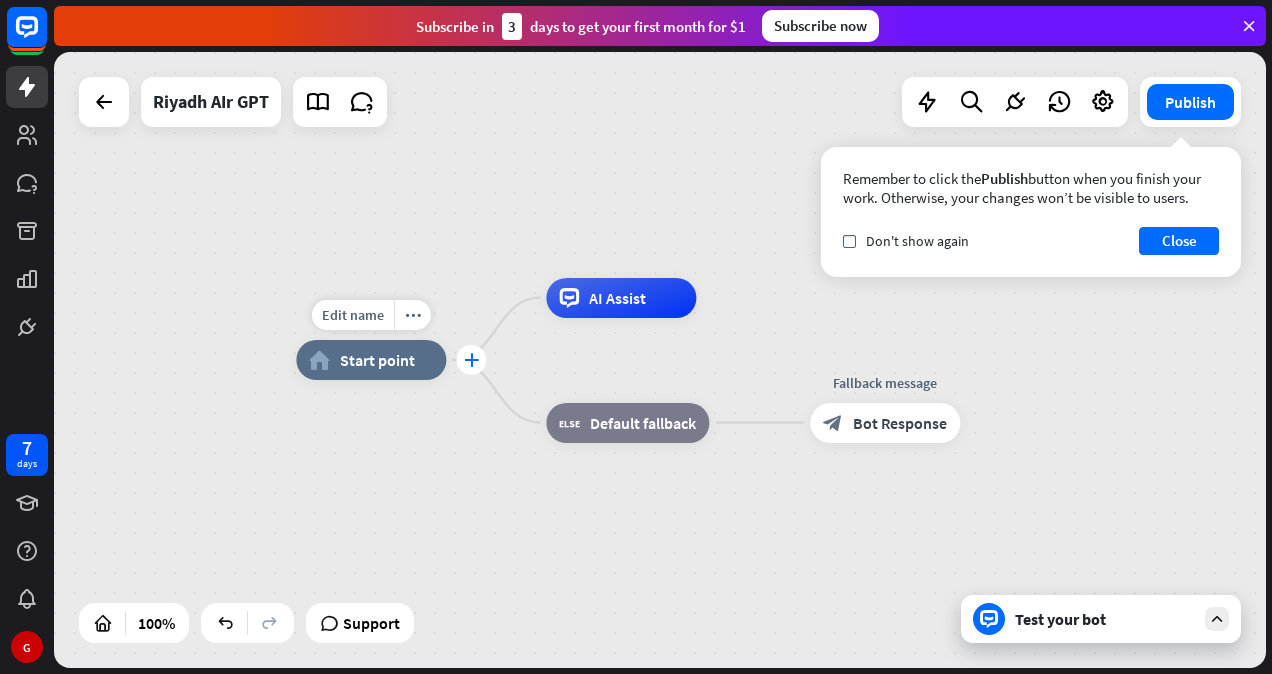 click on "plus" at bounding box center [471, 360] 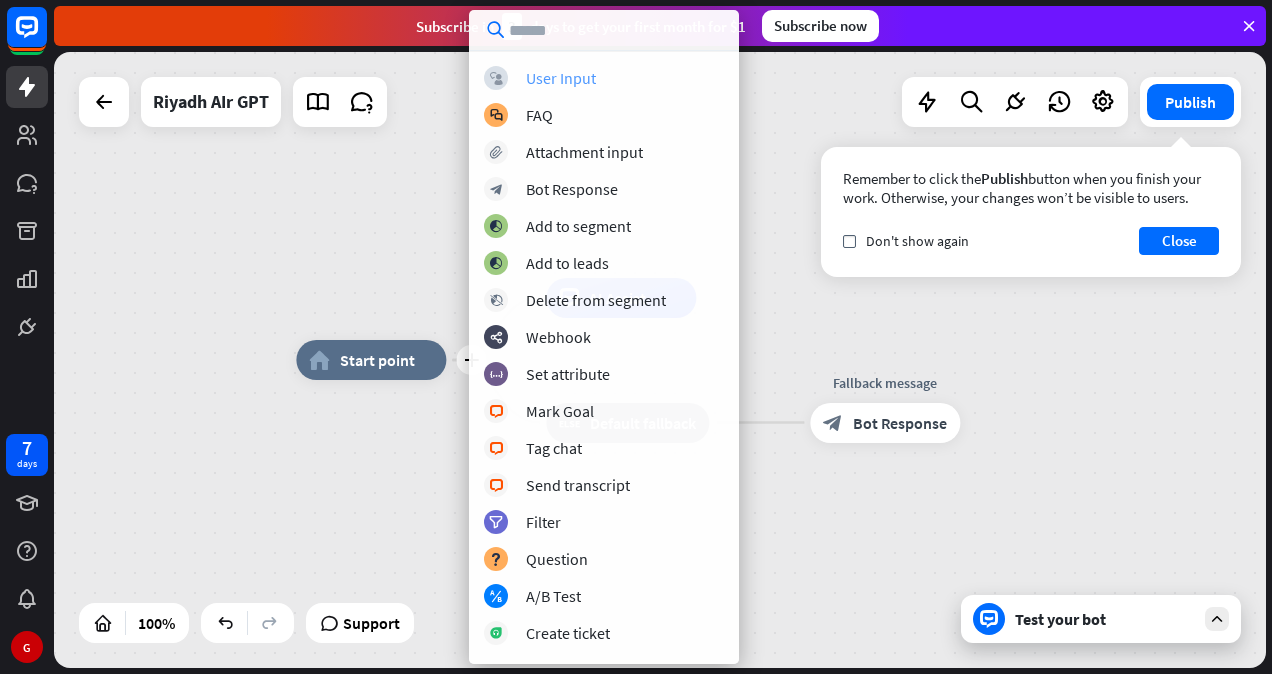 click on "block_user_input
User Input" at bounding box center (604, 78) 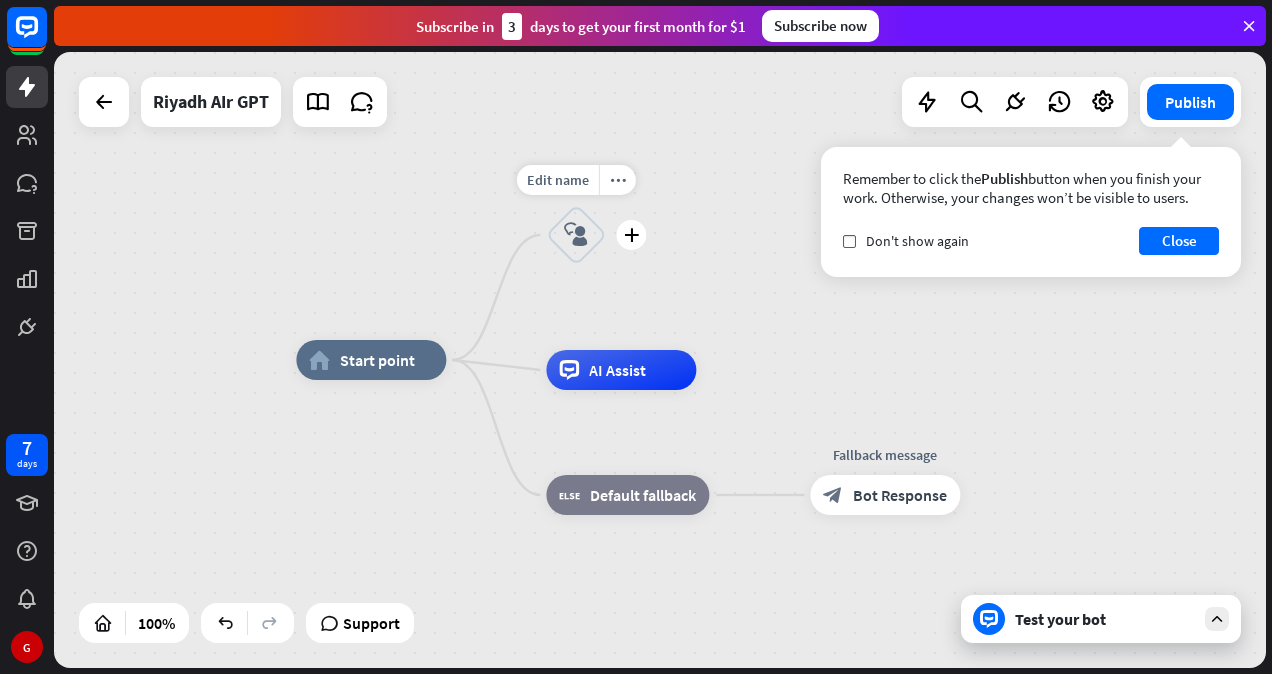 click on "block_user_input" at bounding box center (576, 235) 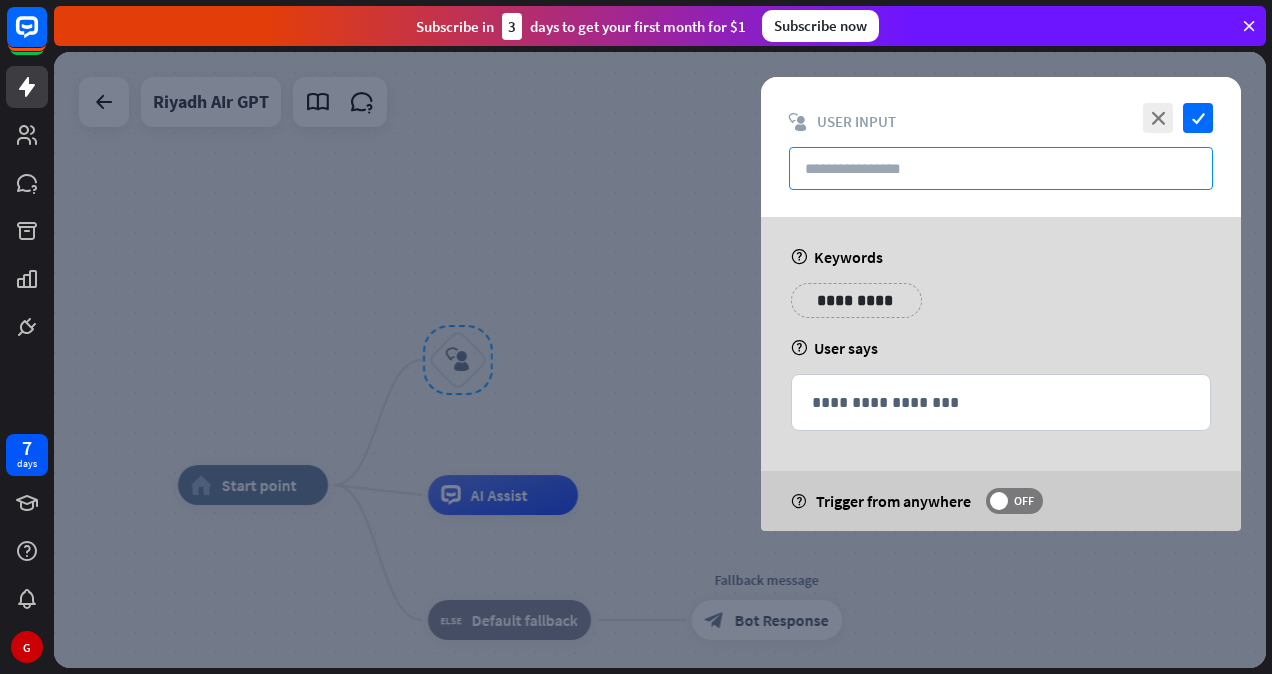click at bounding box center [1001, 168] 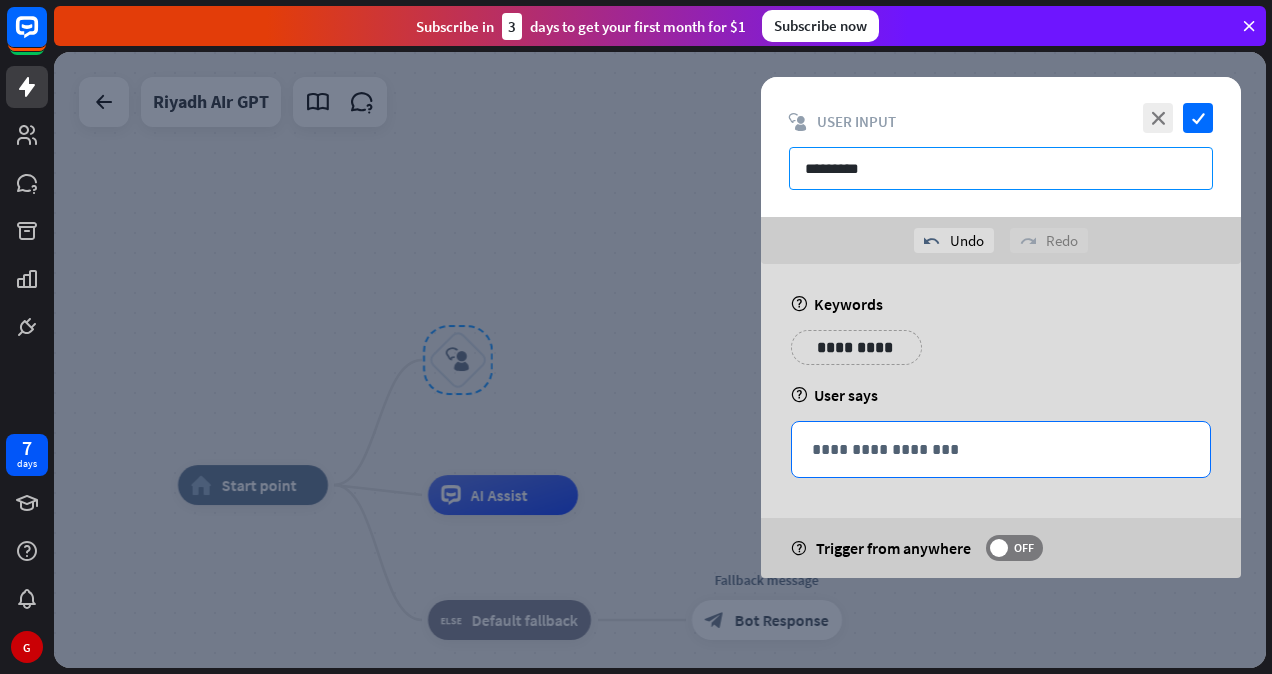 type on "*********" 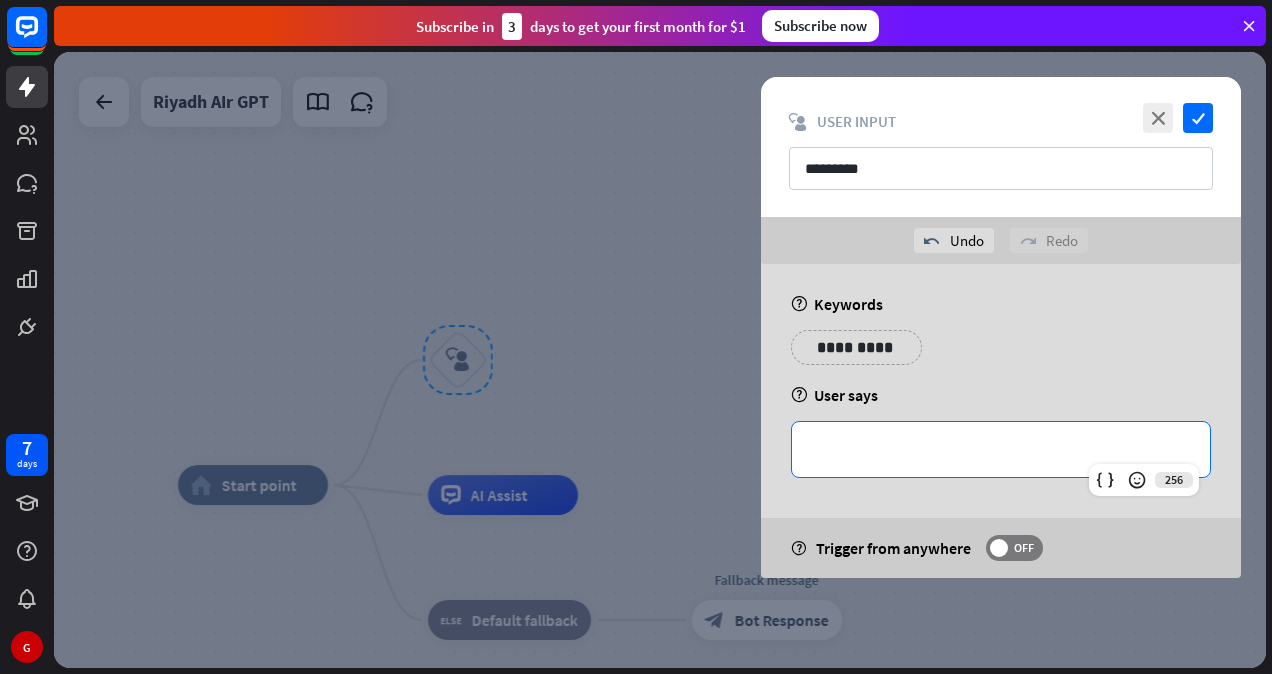 click on "**********" at bounding box center (1001, 449) 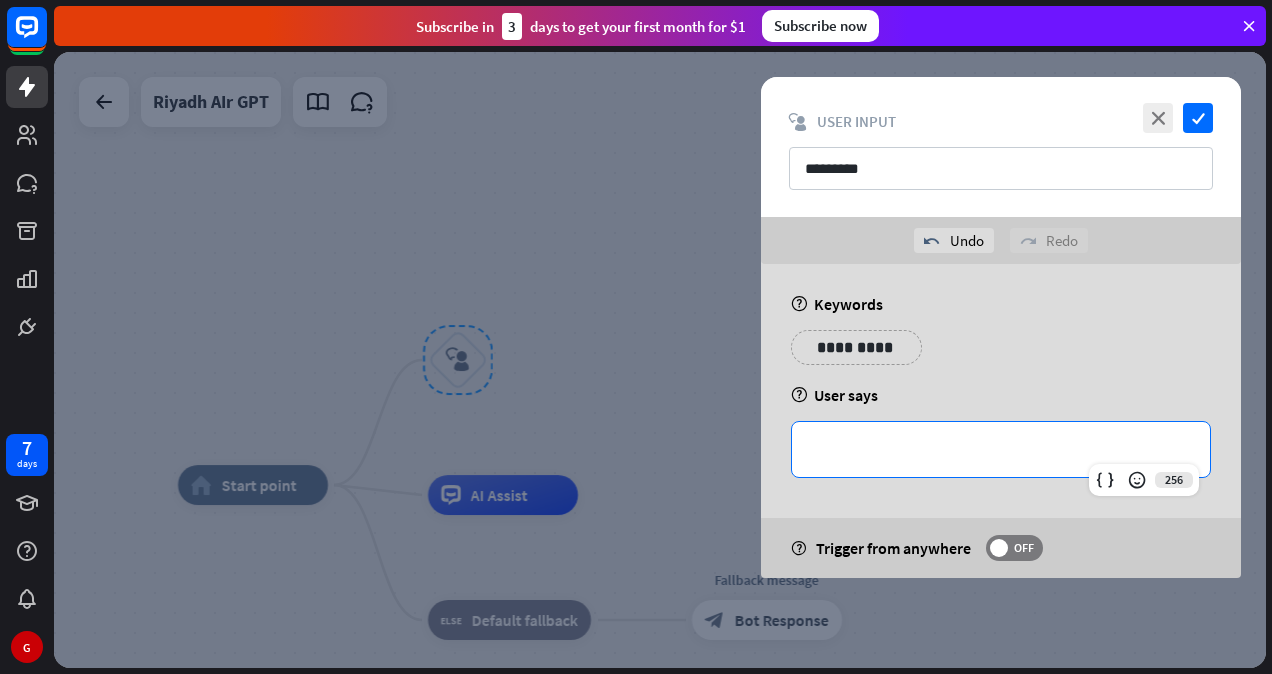 type 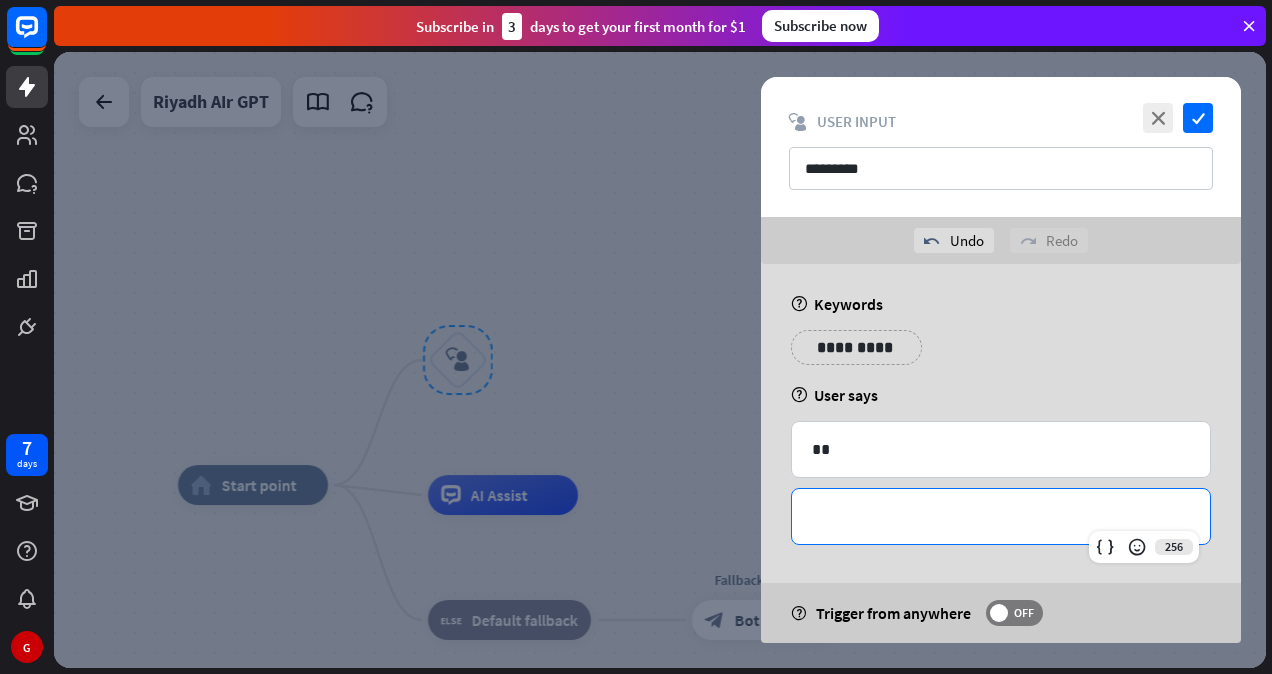 click on "**********" at bounding box center [1001, 516] 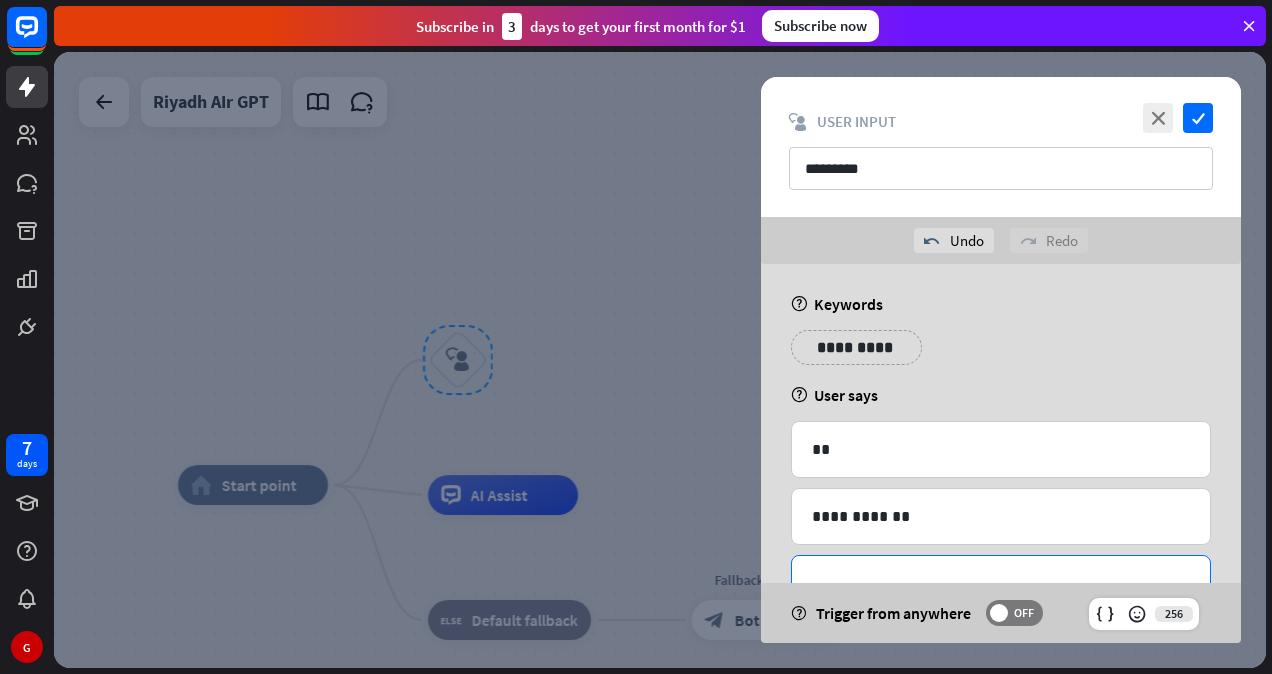 click on "**********" at bounding box center (1001, 583) 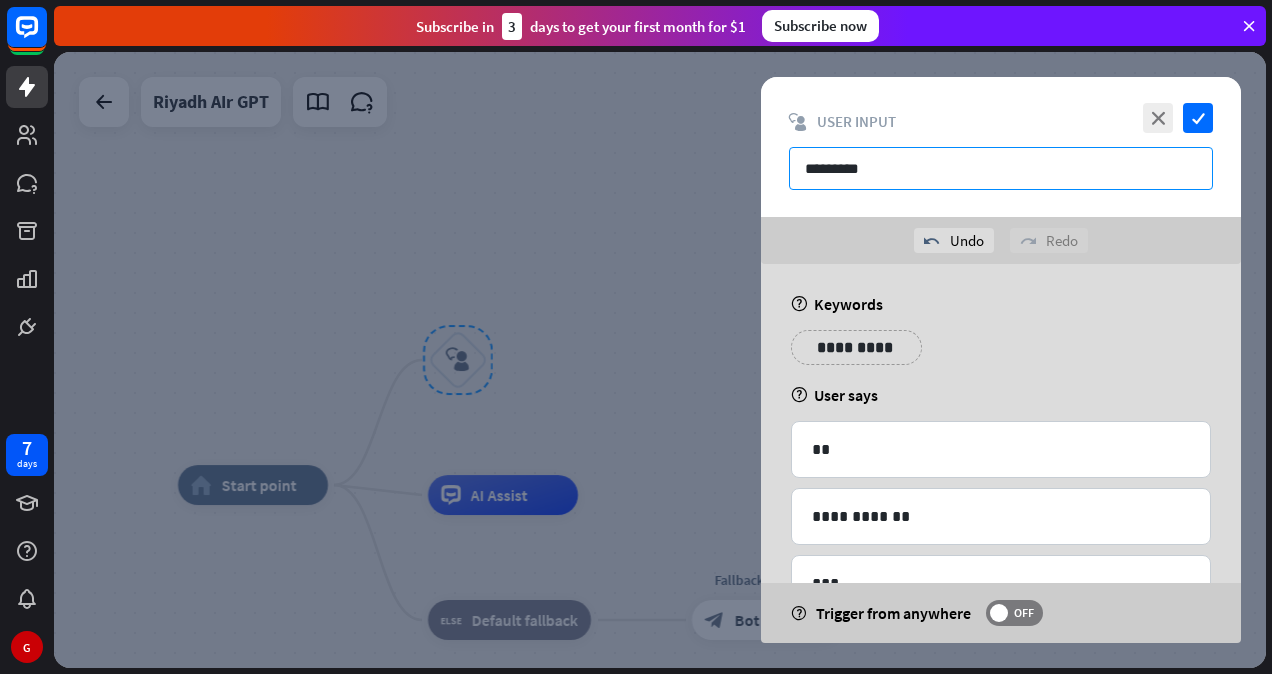 drag, startPoint x: 980, startPoint y: 85, endPoint x: 998, endPoint y: 147, distance: 64.56005 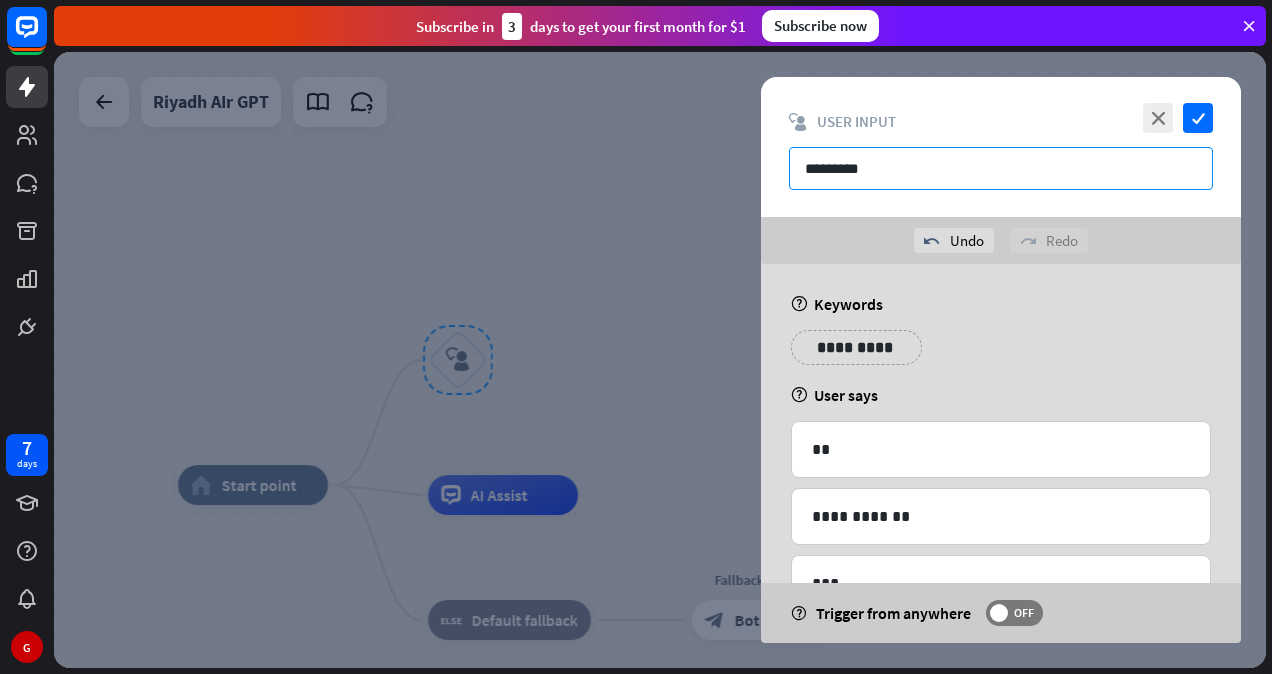 click on "close
check
block_user_input   User Input     *********" at bounding box center (1001, 147) 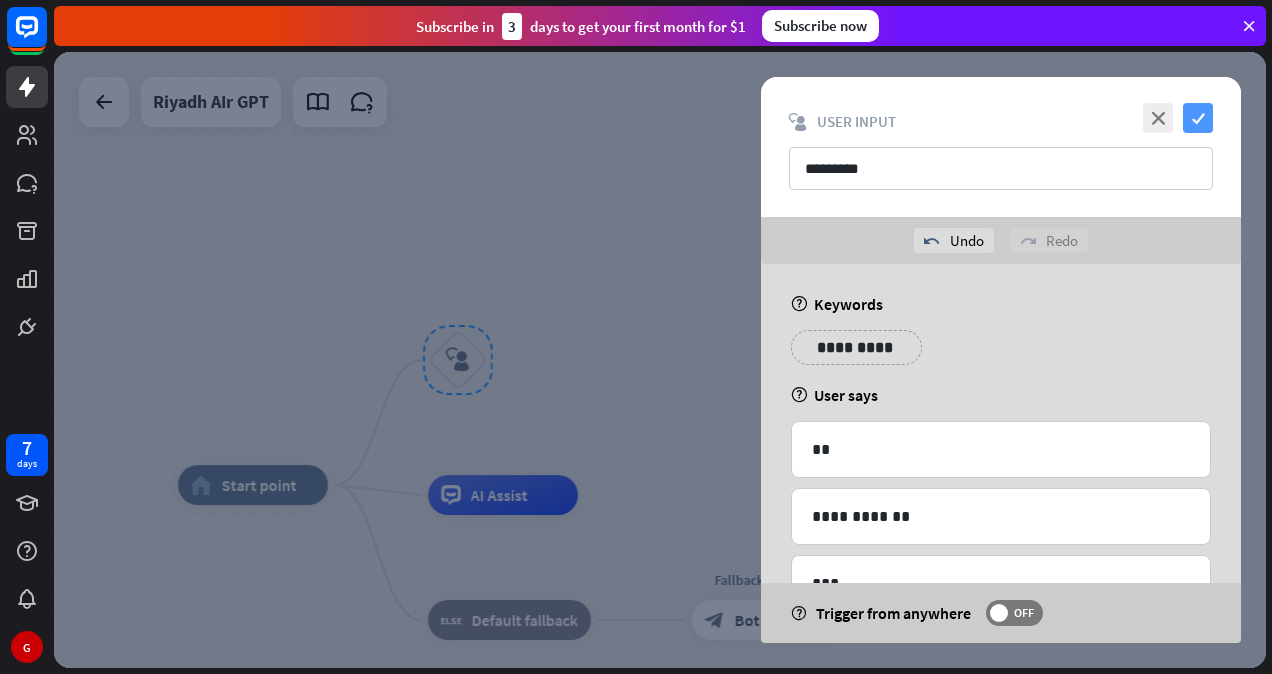 click on "check" at bounding box center (1198, 118) 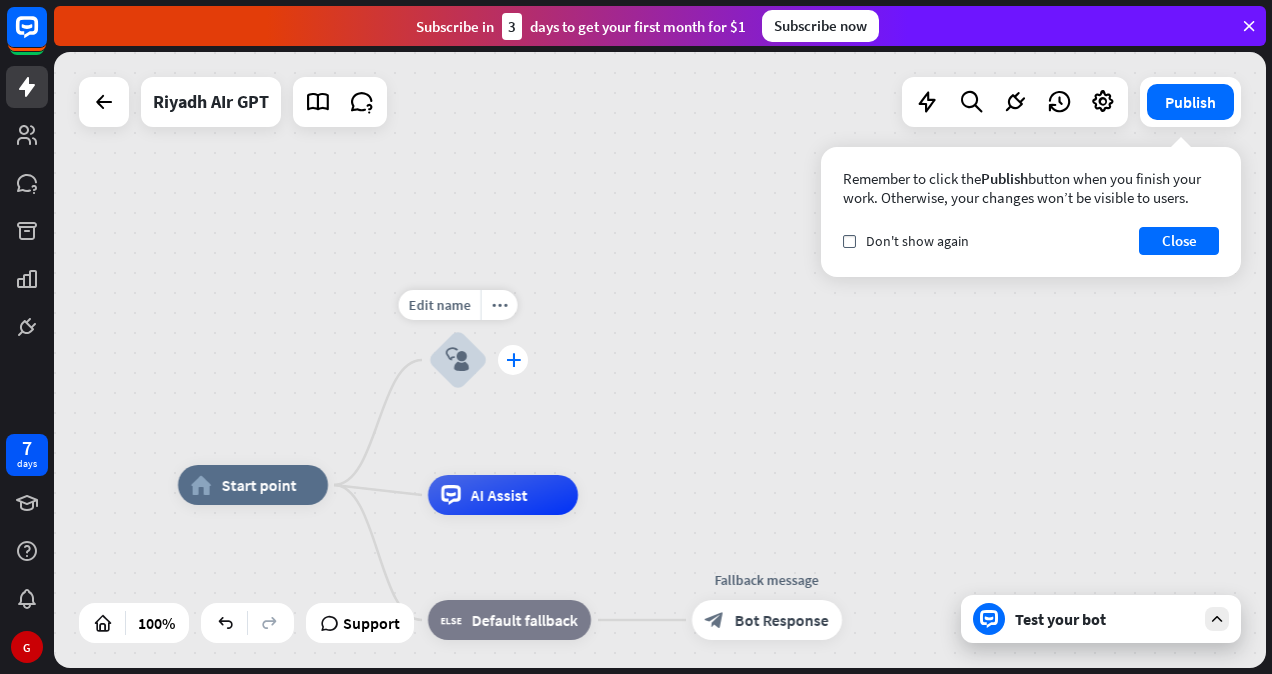 click on "plus" at bounding box center [513, 360] 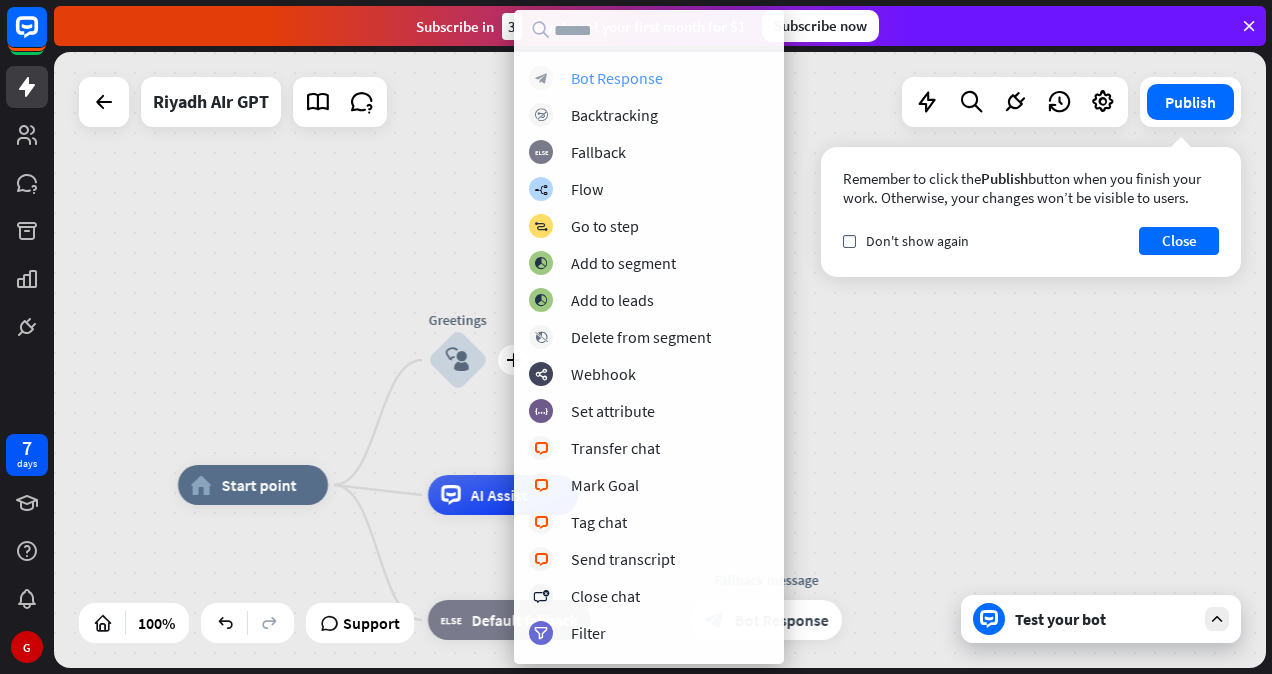 click on "block_bot_response
Bot Response" at bounding box center [649, 78] 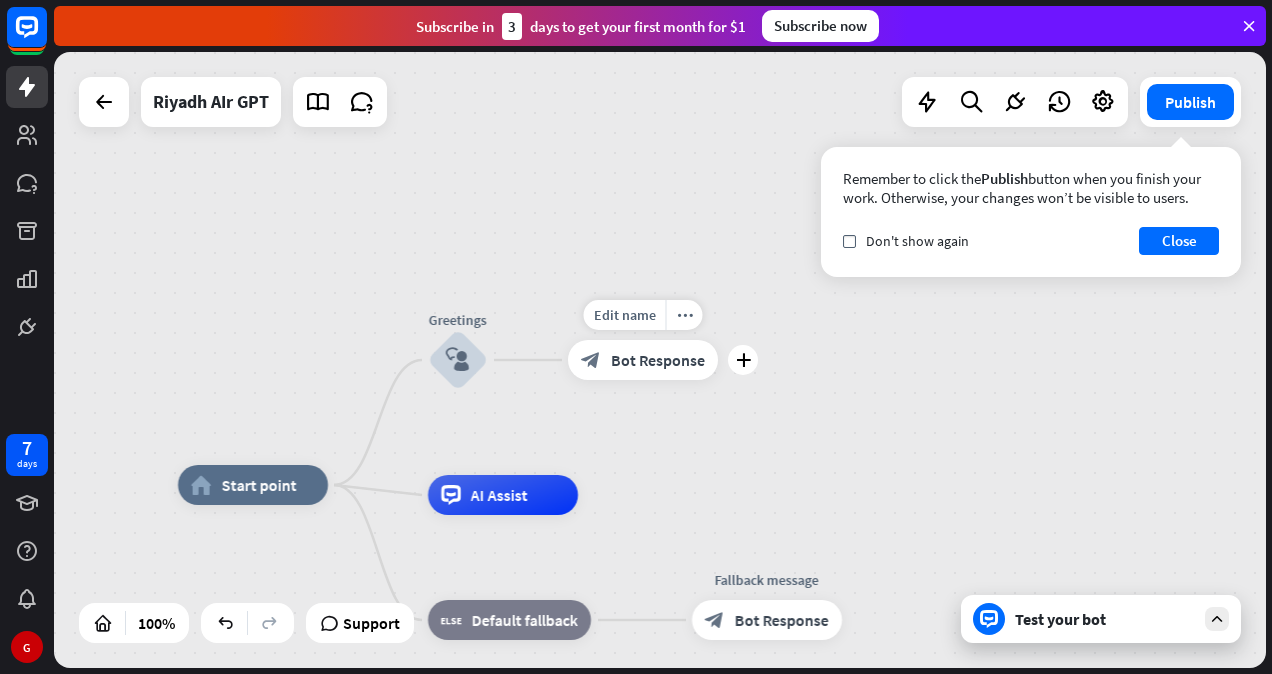 click on "Bot Response" at bounding box center (658, 360) 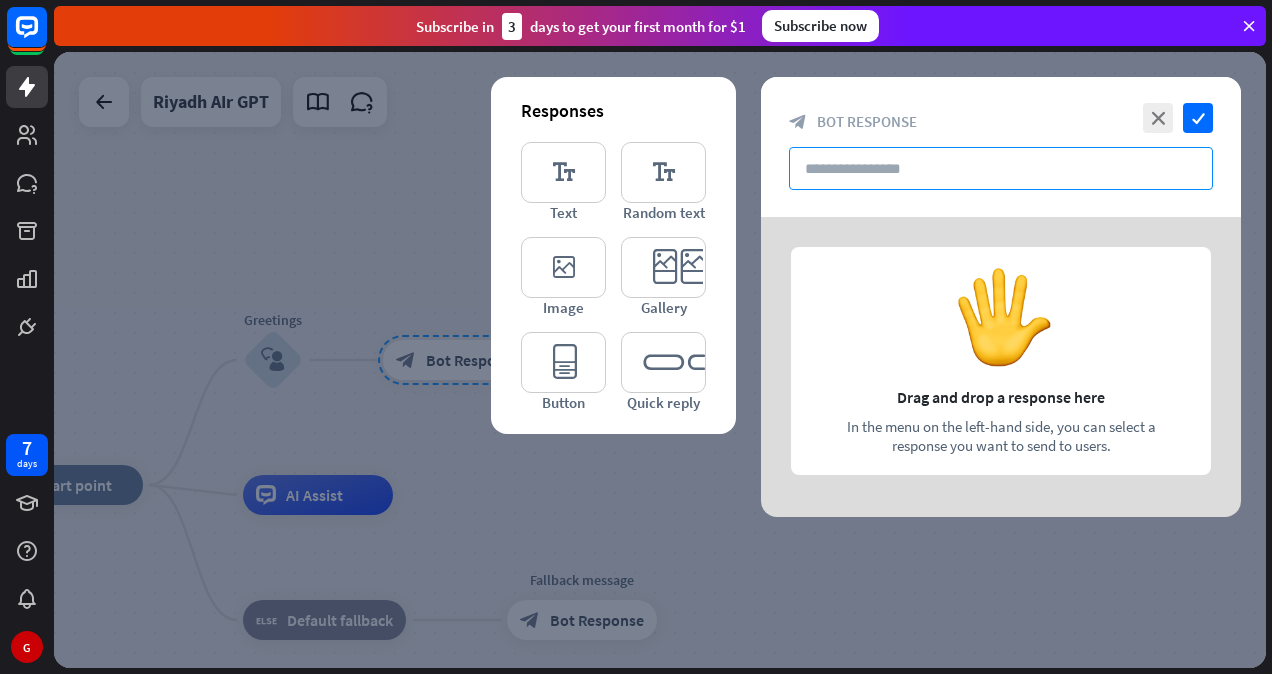 click at bounding box center (1001, 168) 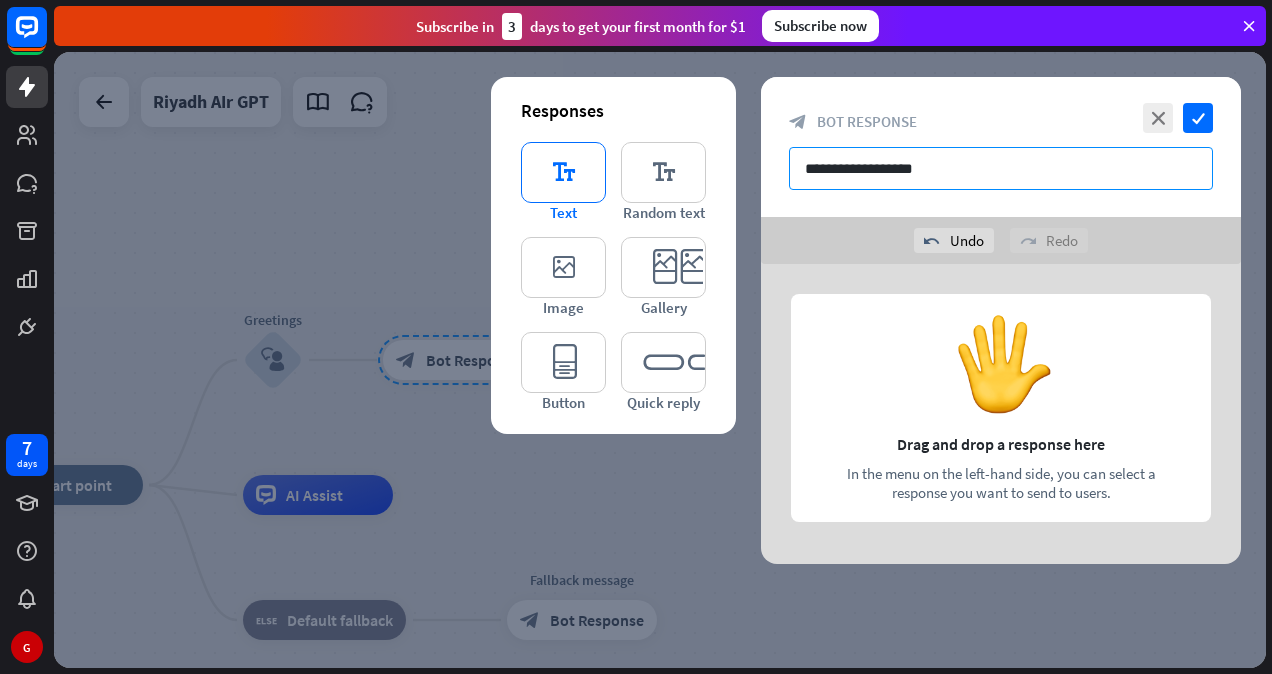 type on "**********" 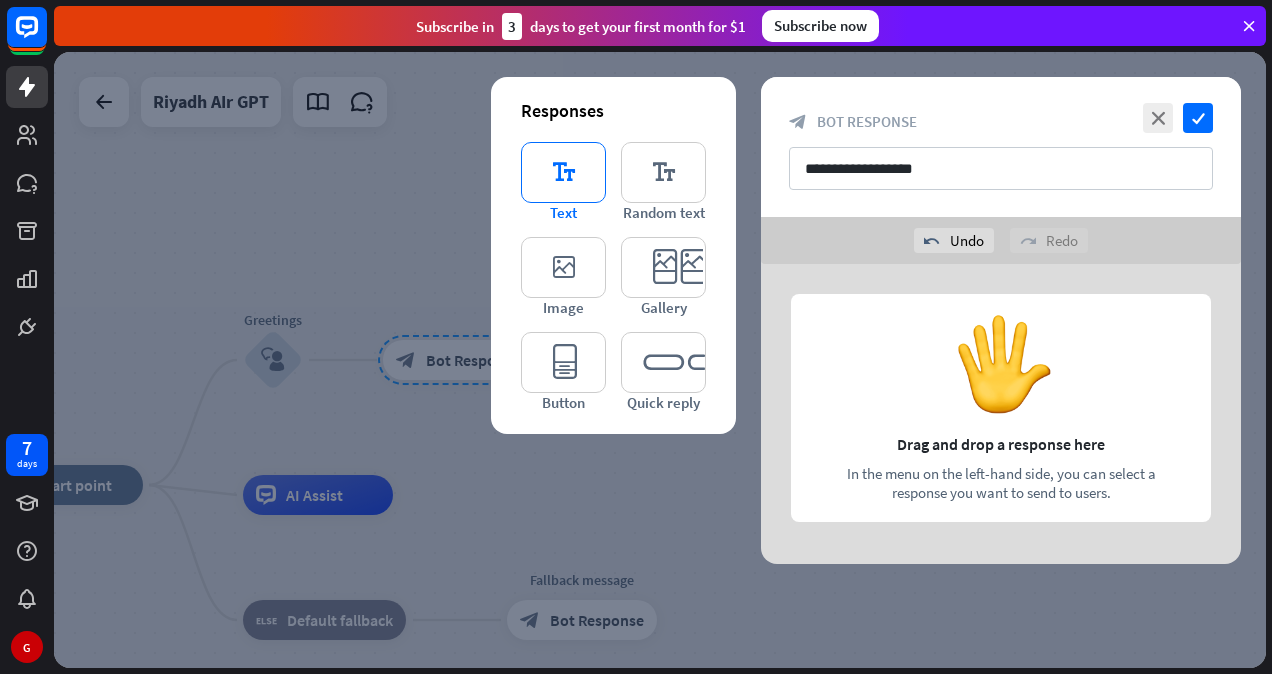 click on "editor_text" at bounding box center (563, 172) 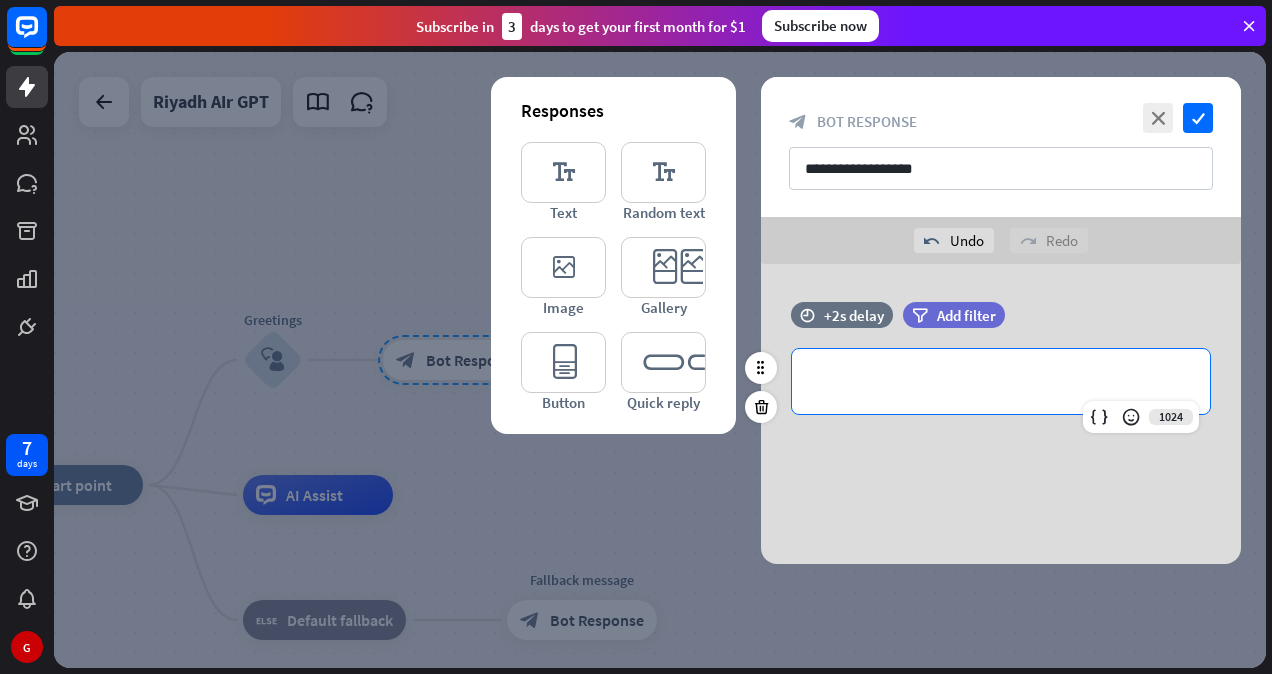 click on "**********" at bounding box center (1001, 381) 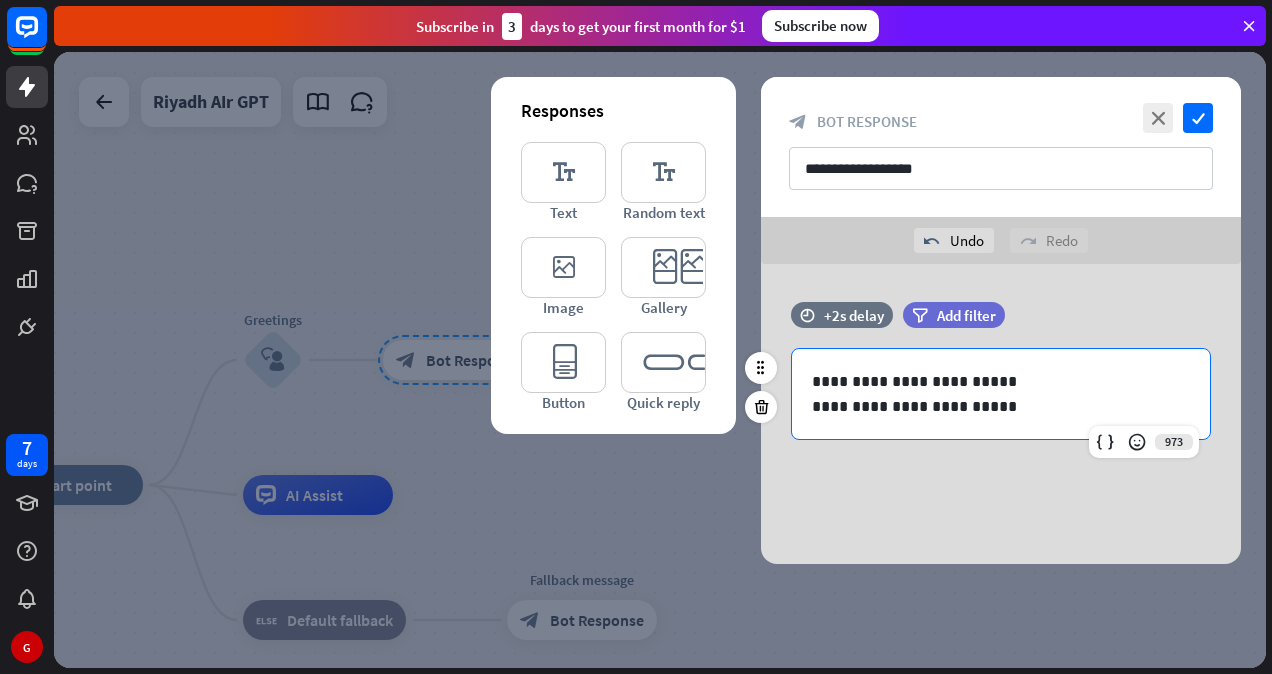 click on "**********" at bounding box center (1001, 406) 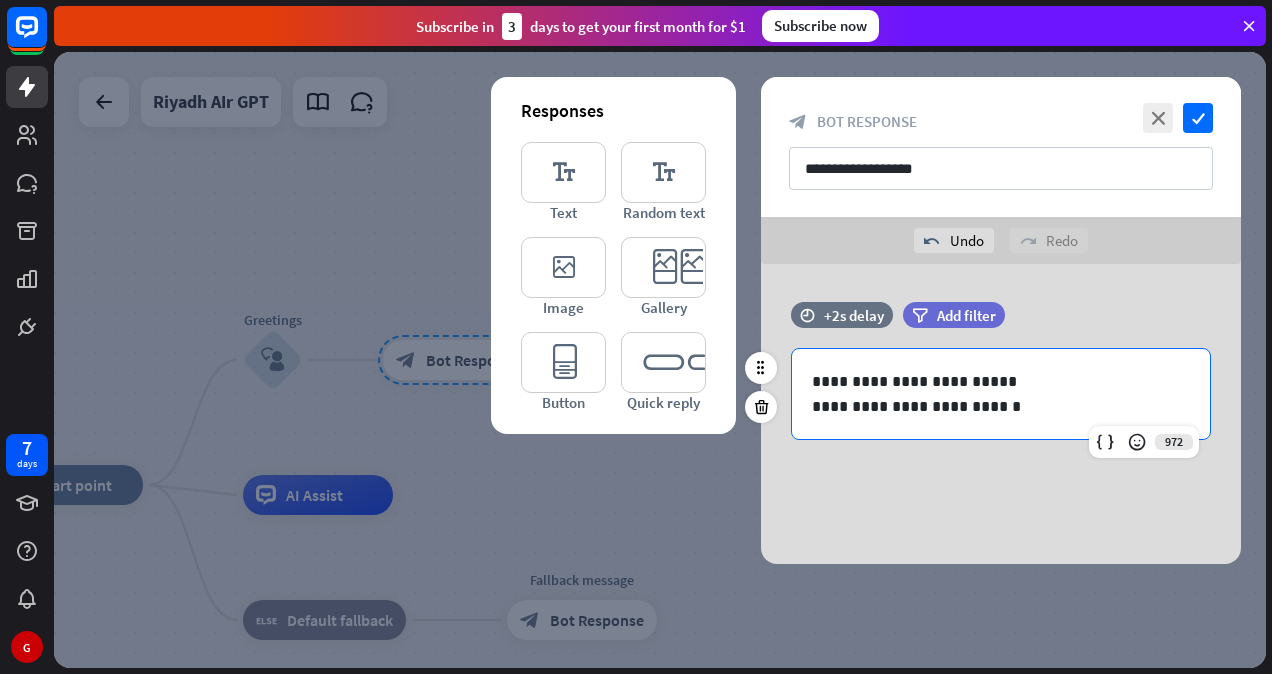 click on "**********" at bounding box center (1001, 406) 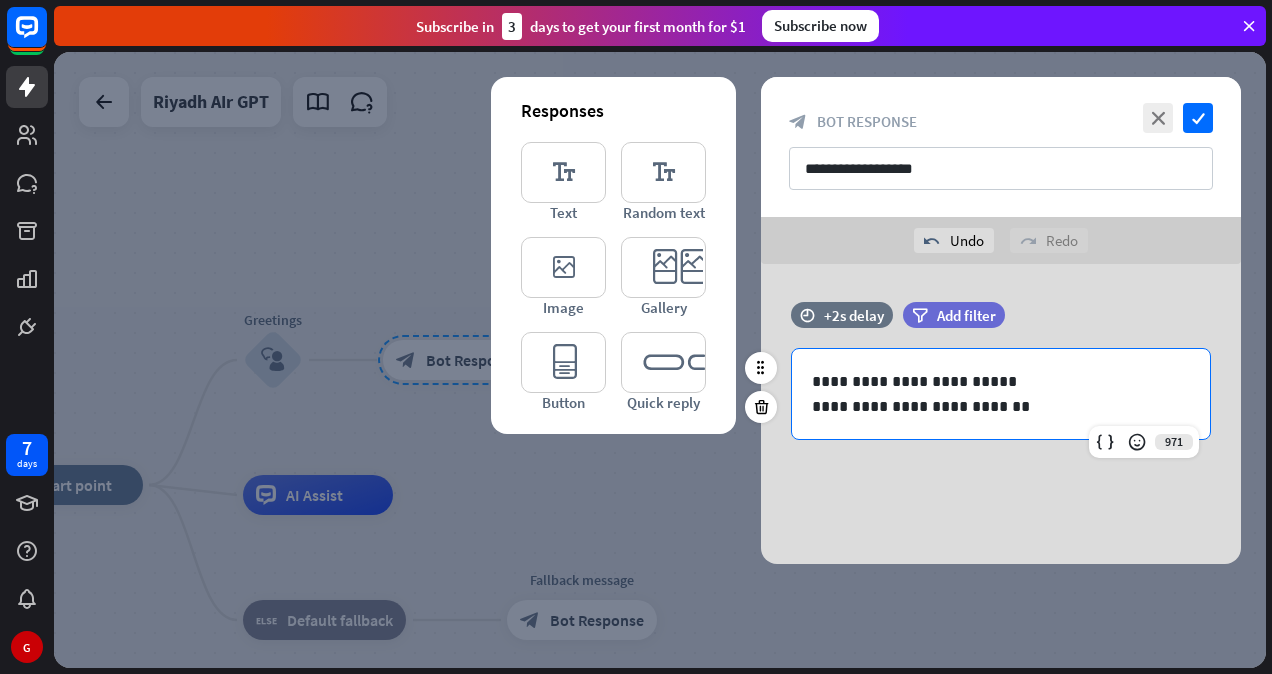 click on "**********" at bounding box center (1001, 406) 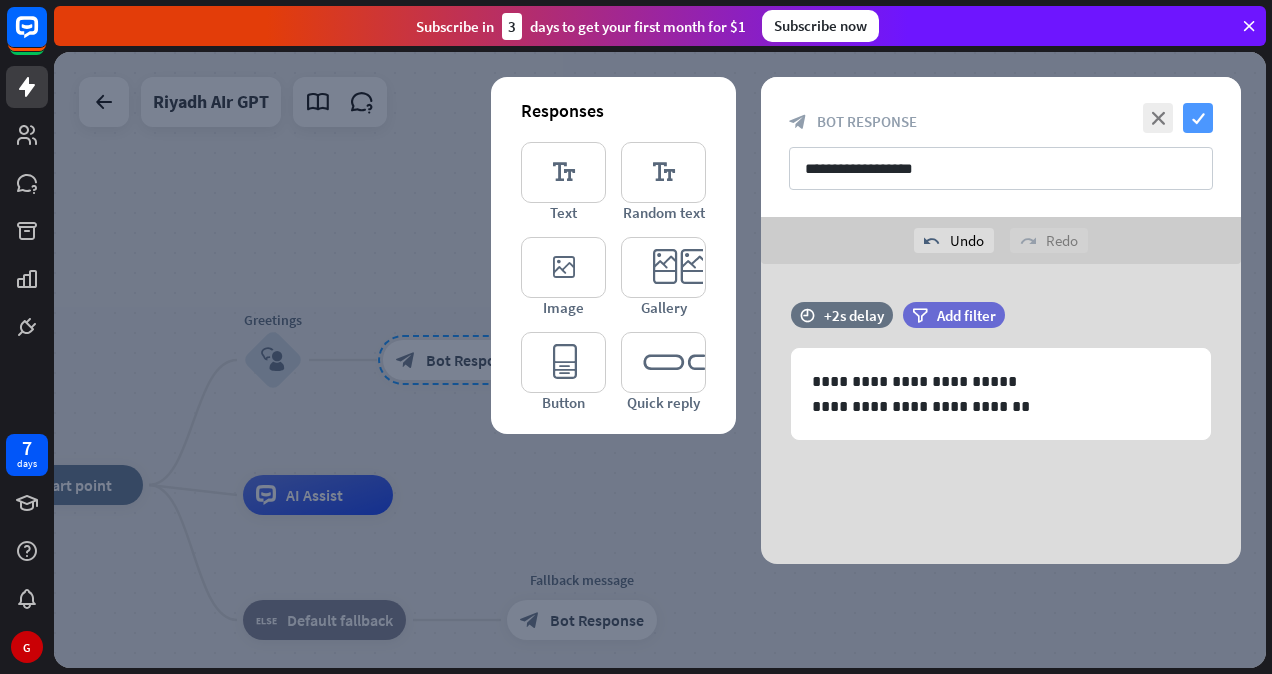 click on "check" at bounding box center [1198, 118] 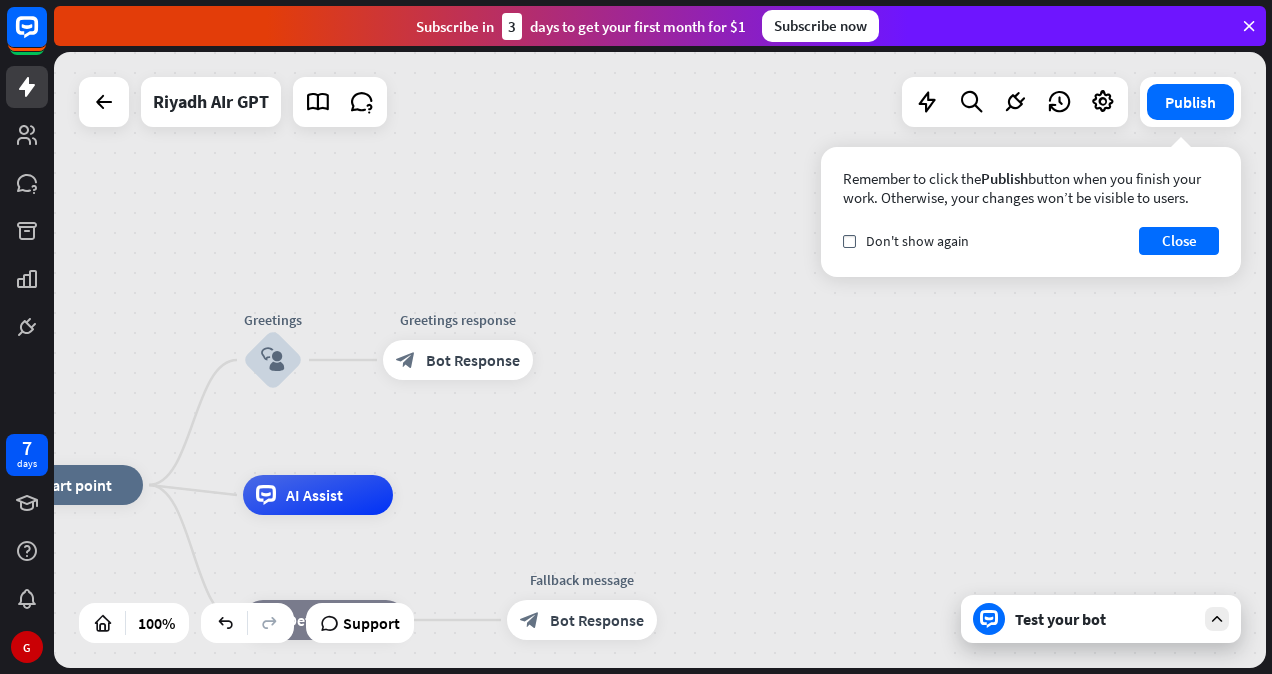 click on "Test your bot" at bounding box center [1105, 619] 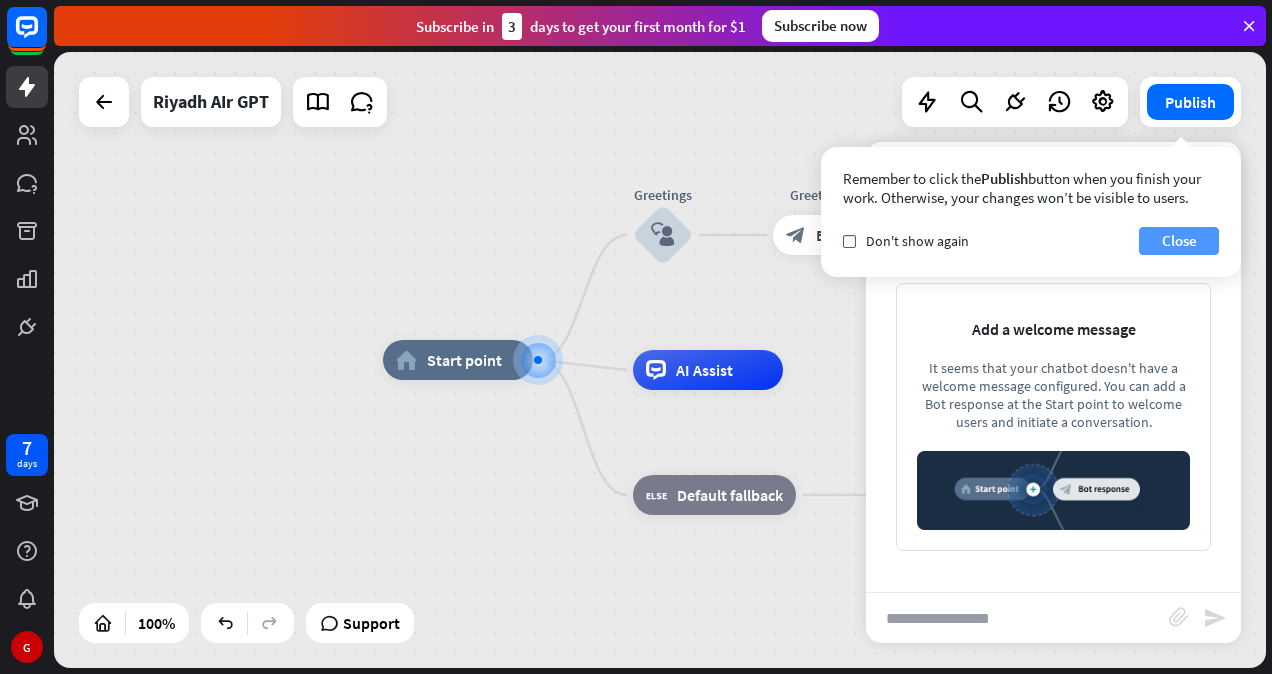 click on "Close" at bounding box center (1179, 241) 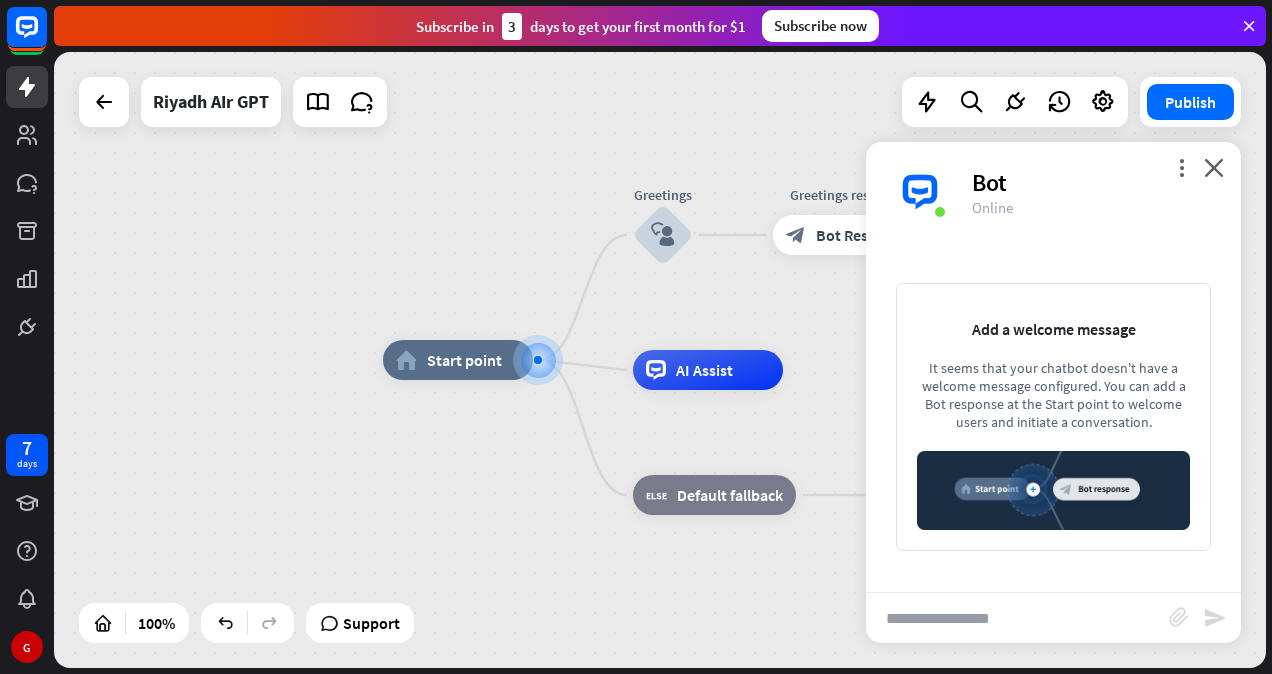 click at bounding box center (1017, 618) 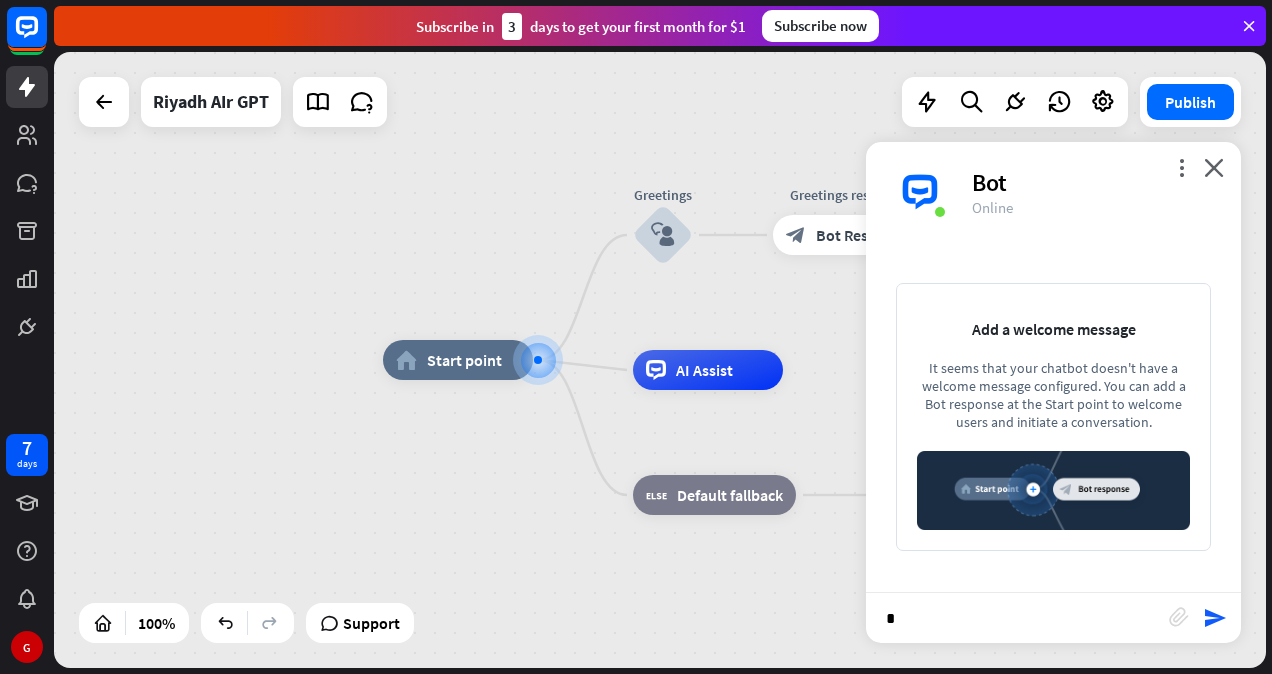 type on "**" 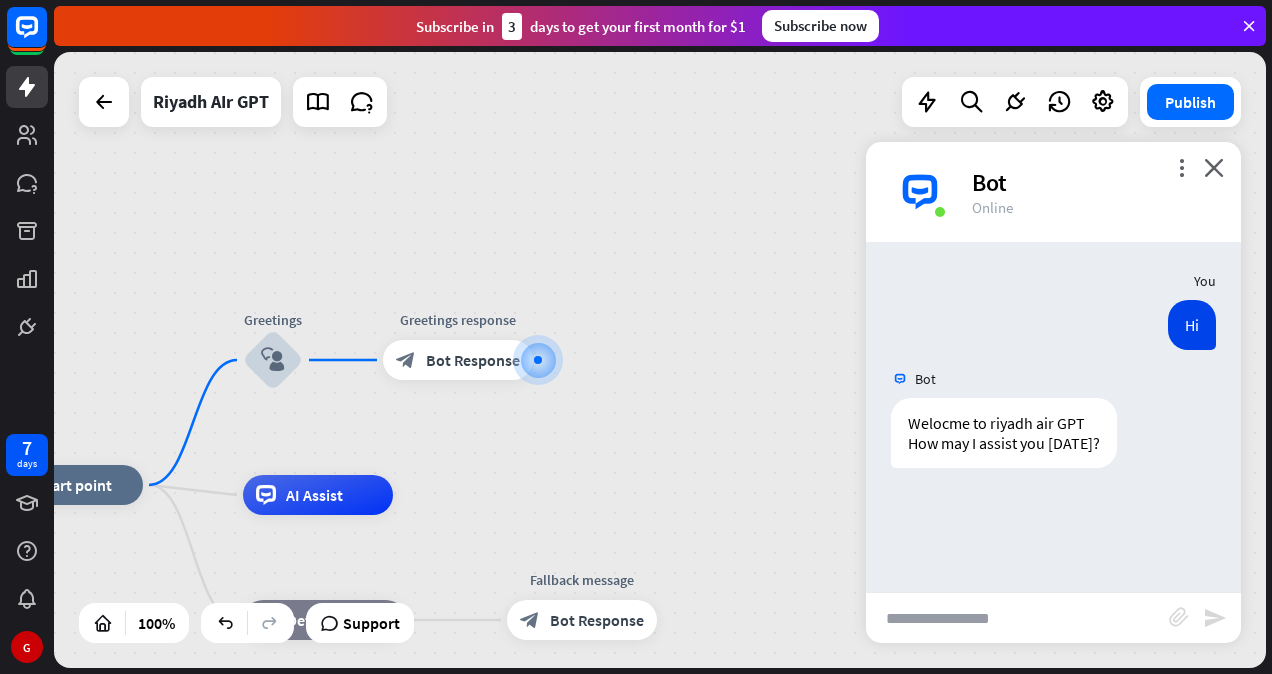 click at bounding box center (1017, 618) 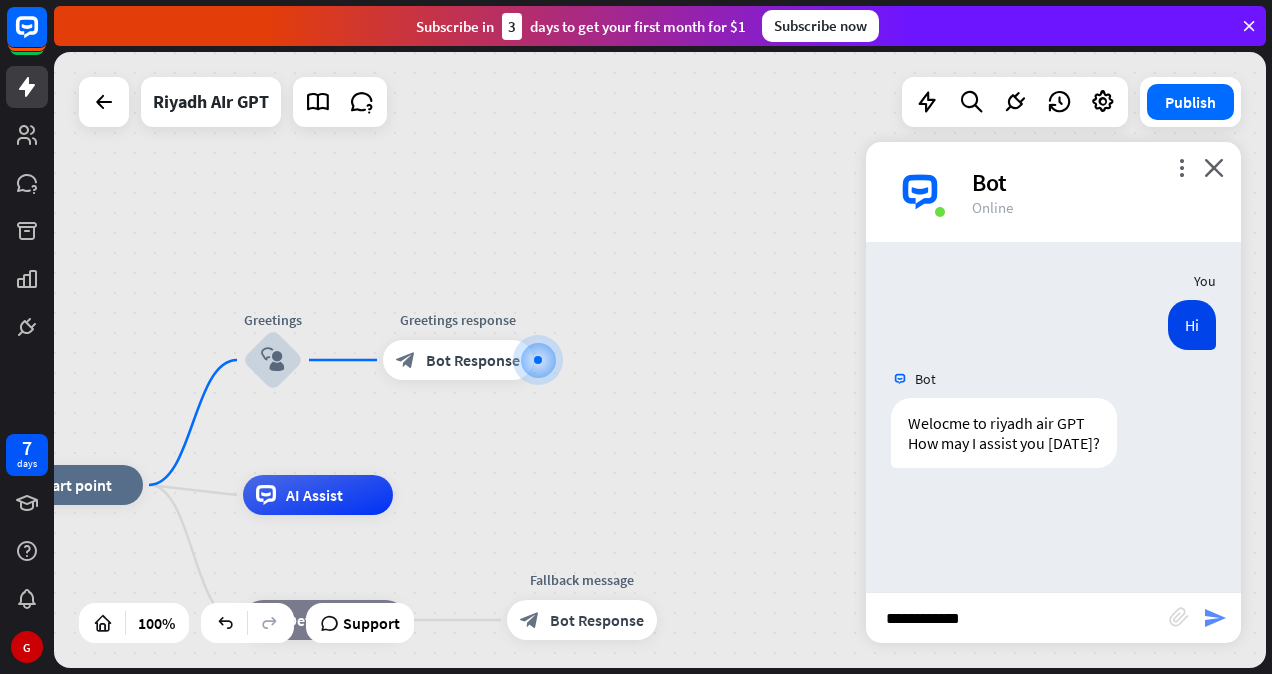 type on "**********" 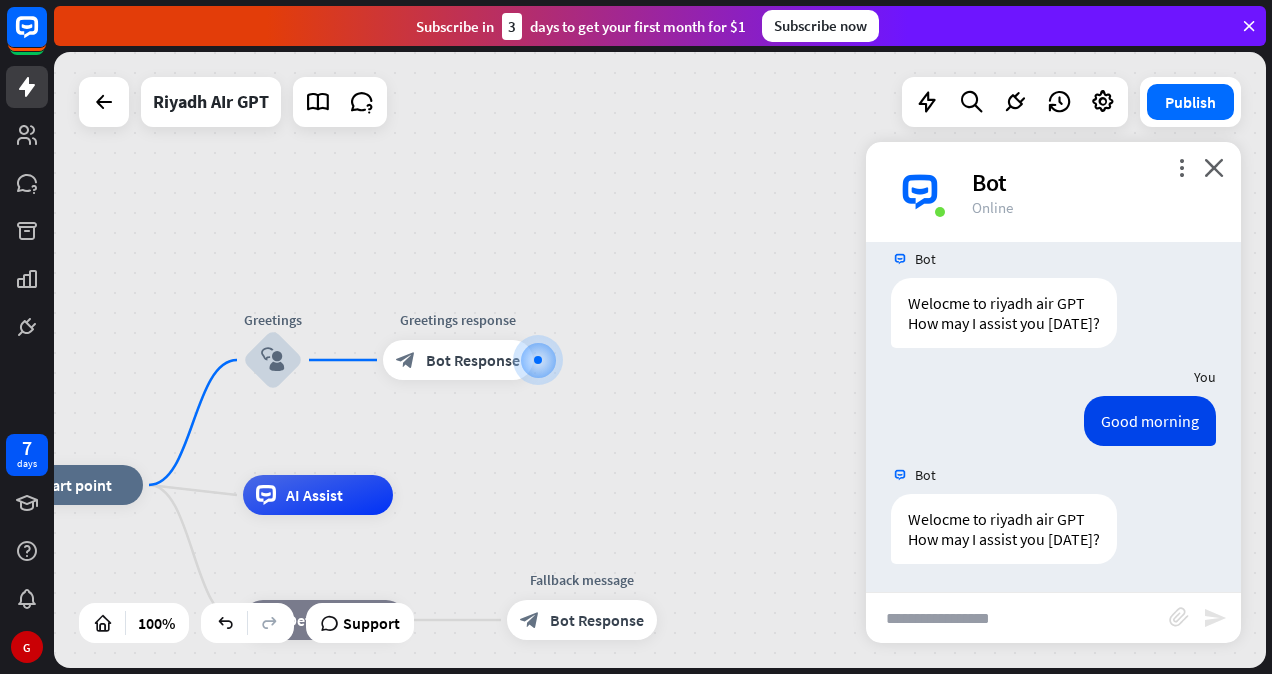 scroll, scrollTop: 121, scrollLeft: 0, axis: vertical 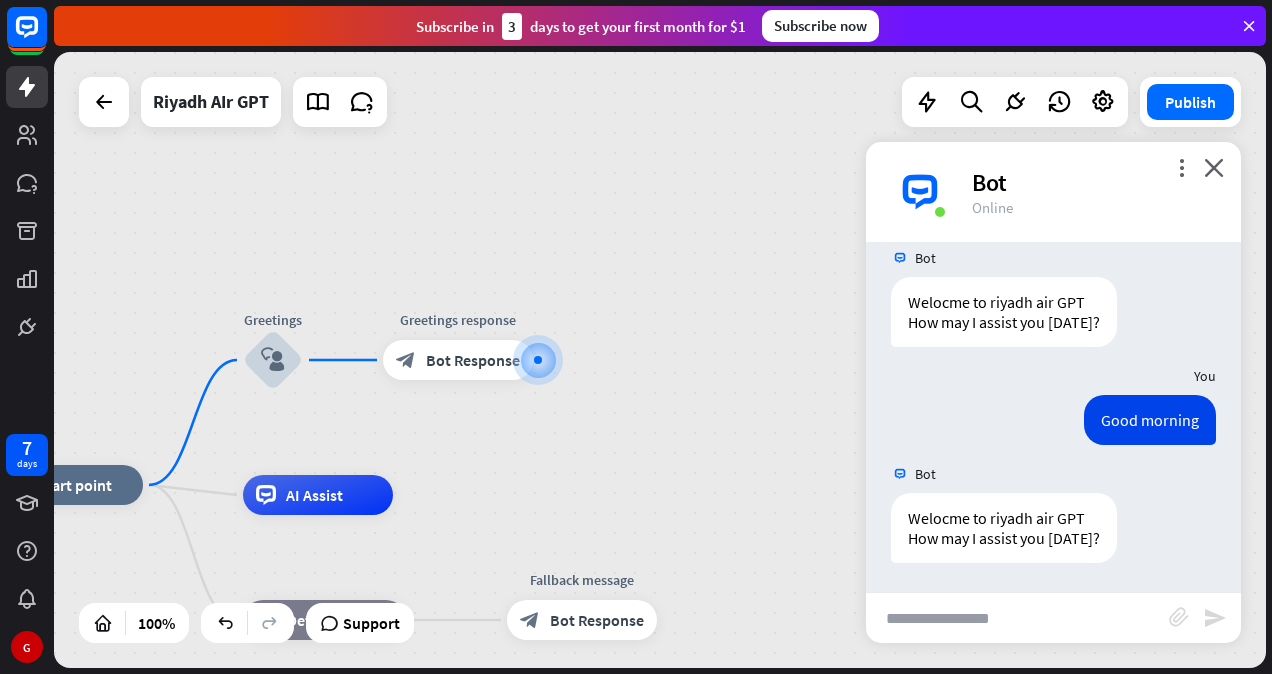 click at bounding box center (1017, 618) 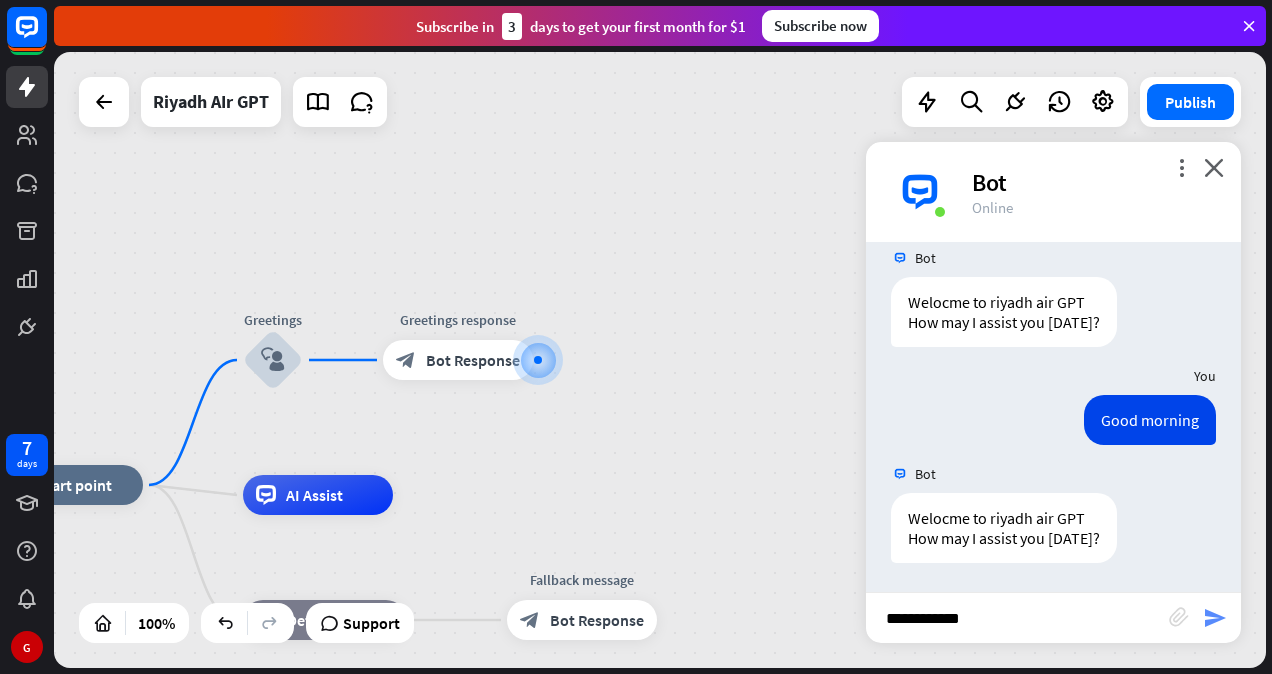 type on "**********" 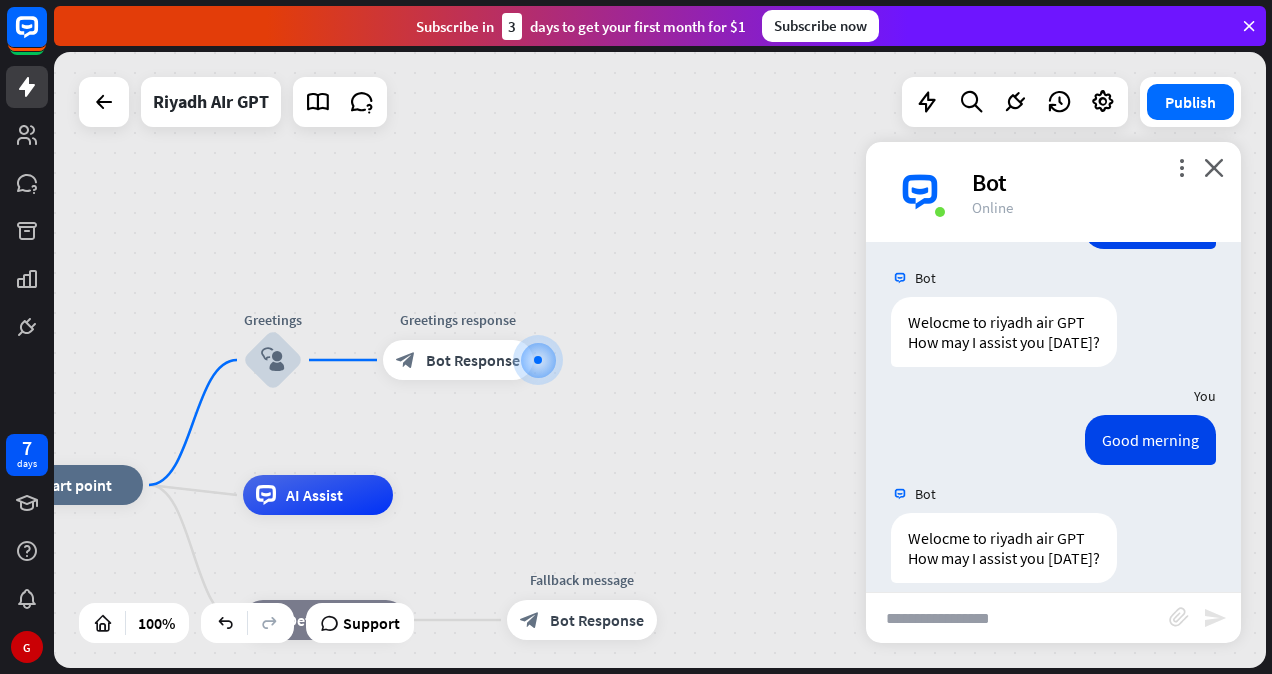 scroll, scrollTop: 337, scrollLeft: 0, axis: vertical 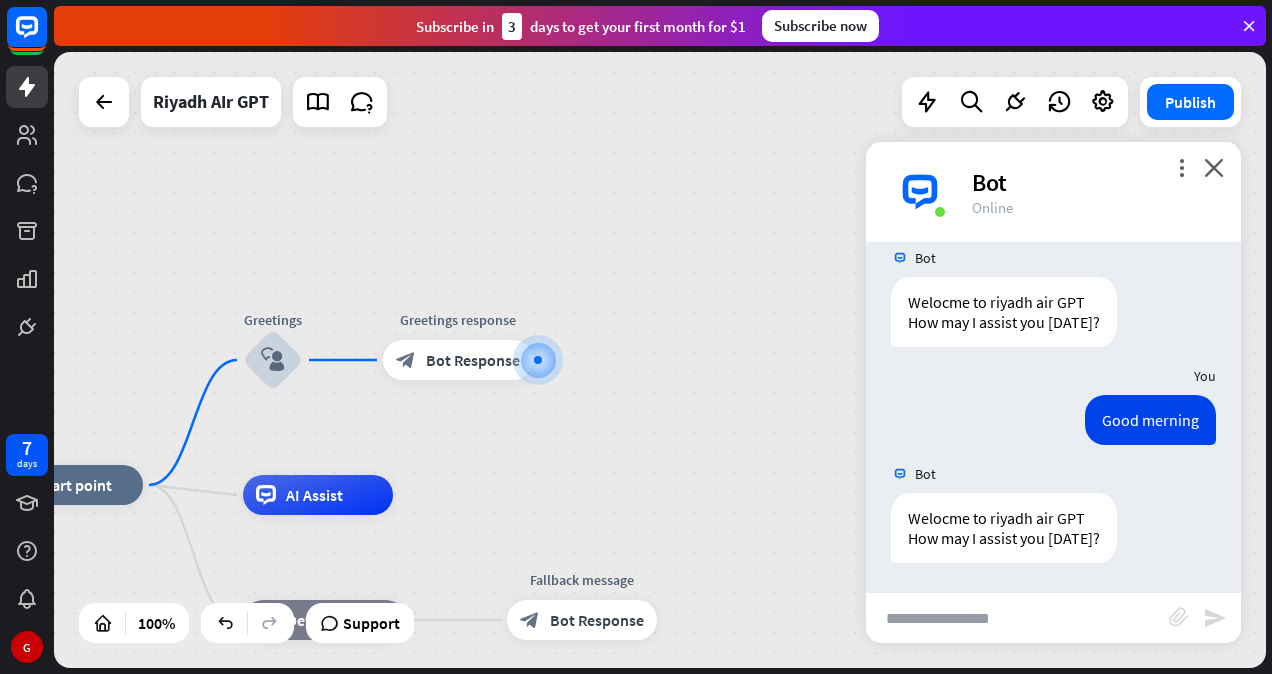 click at bounding box center [1017, 618] 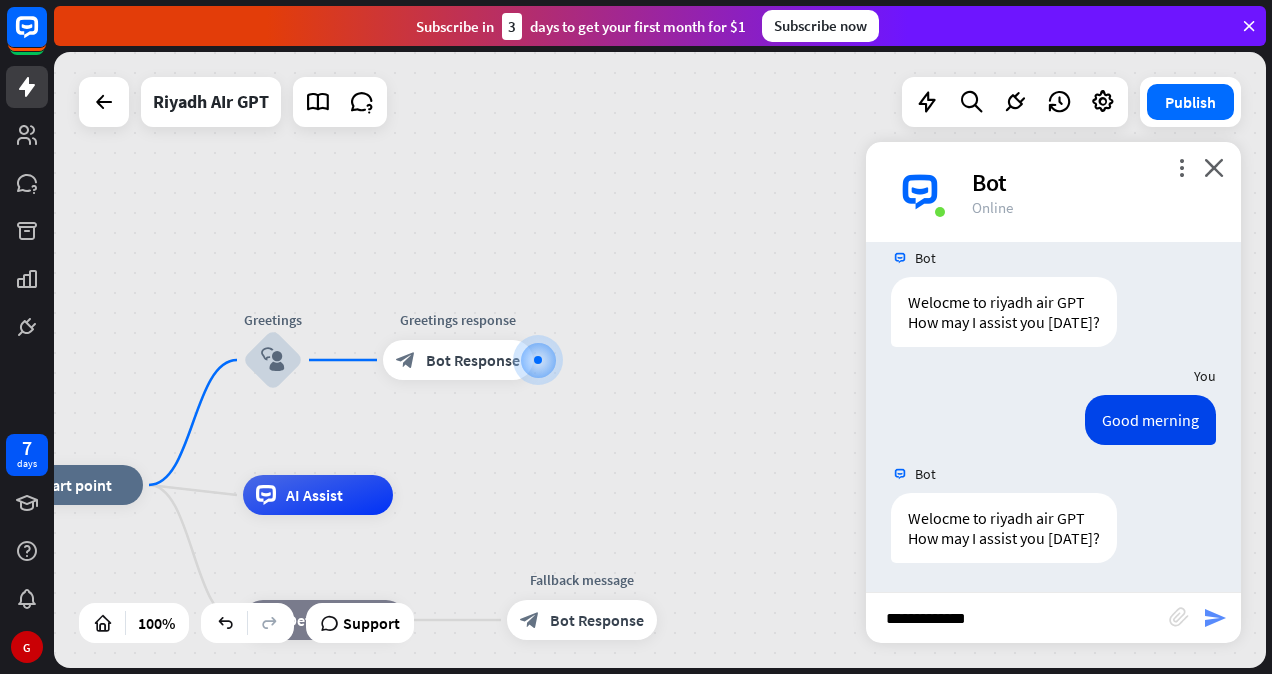 type on "**********" 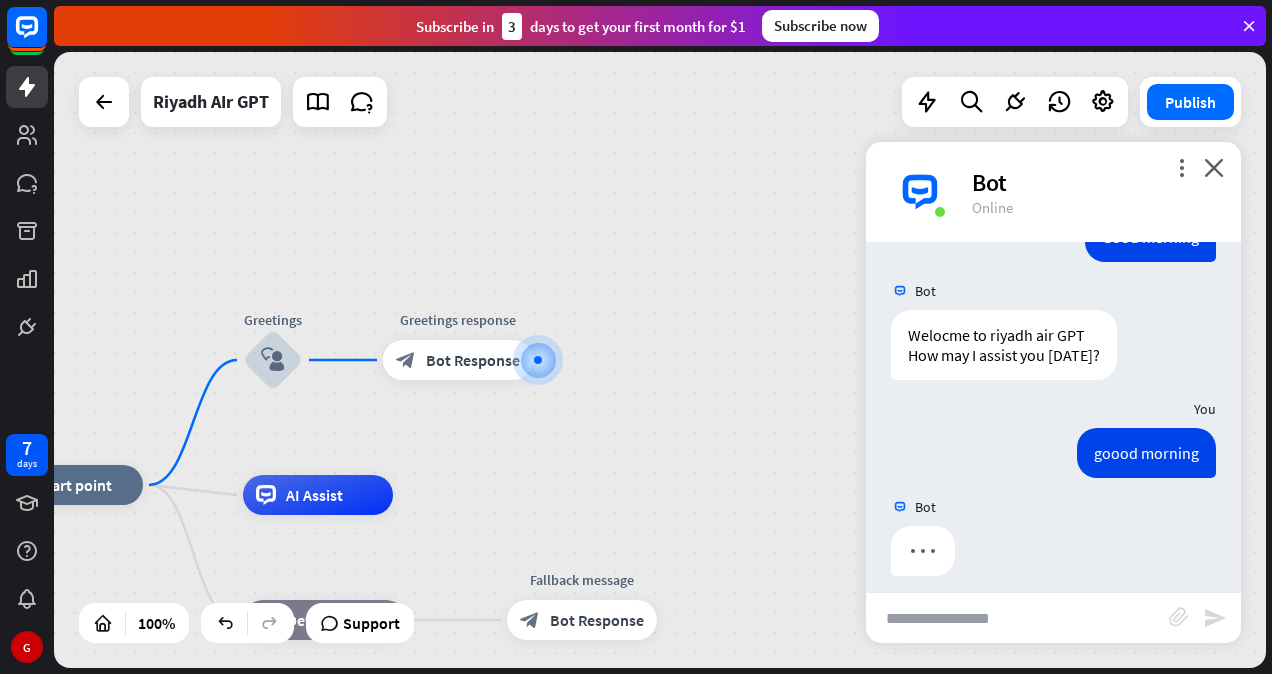 scroll, scrollTop: 533, scrollLeft: 0, axis: vertical 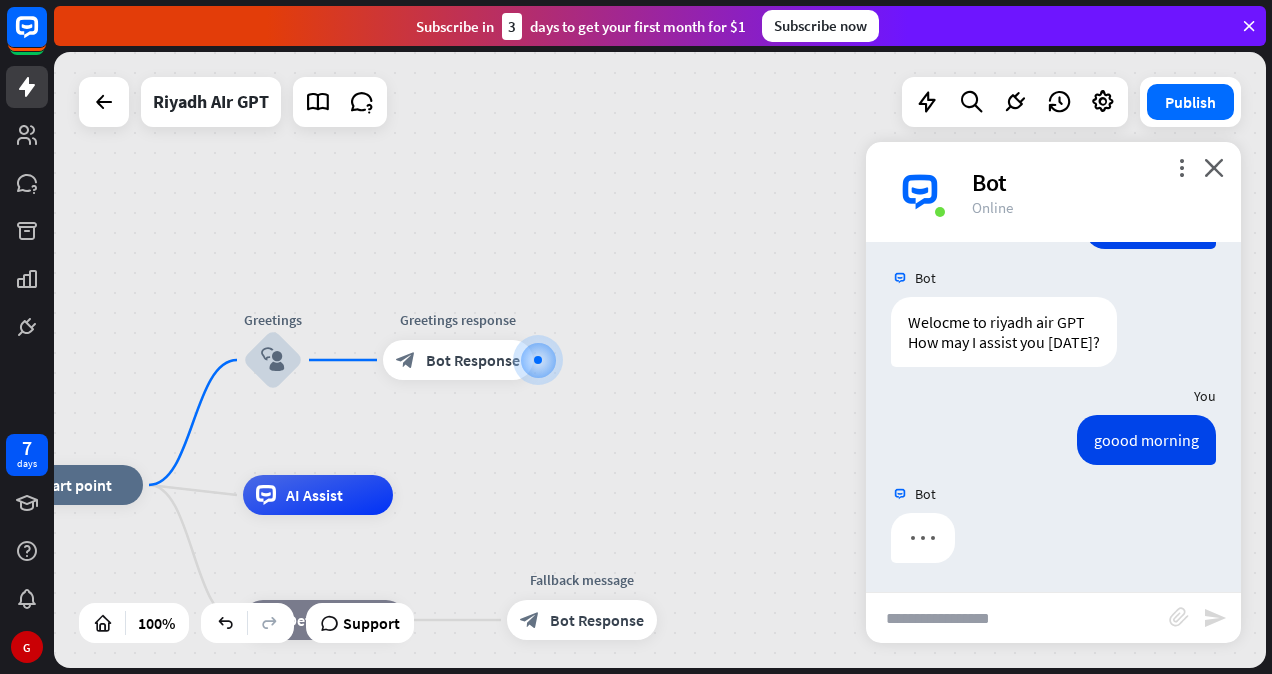 click at bounding box center [1017, 618] 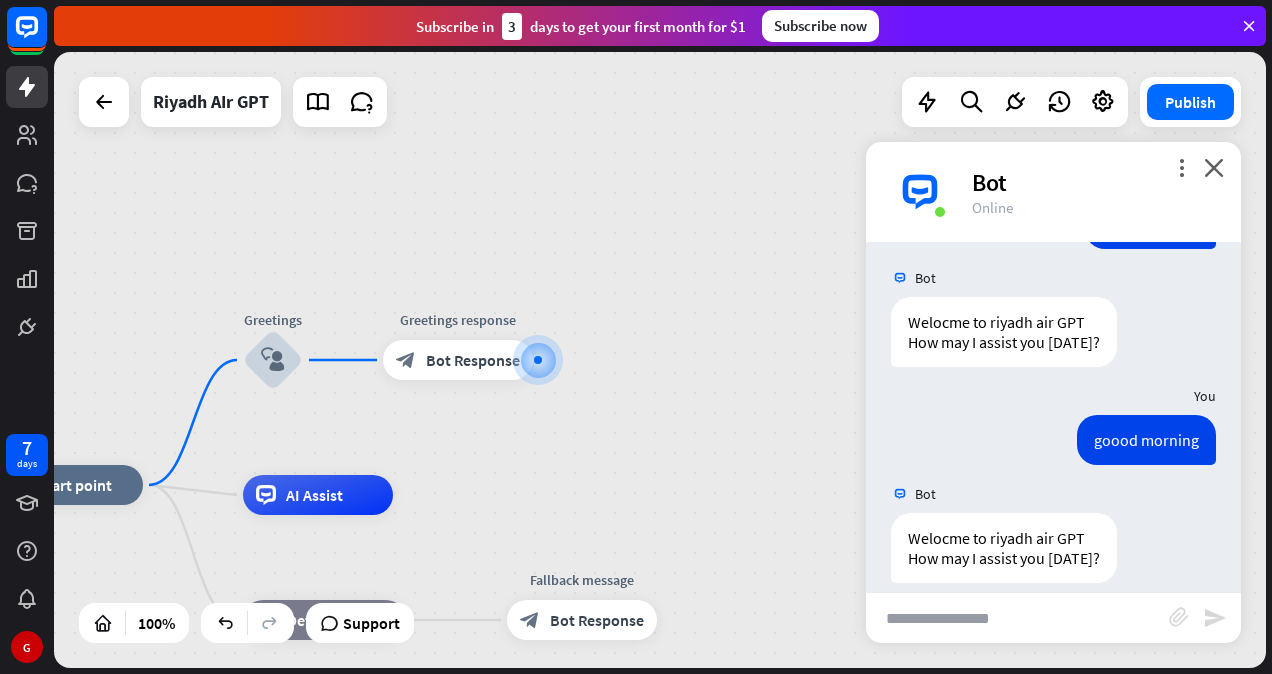 scroll, scrollTop: 553, scrollLeft: 0, axis: vertical 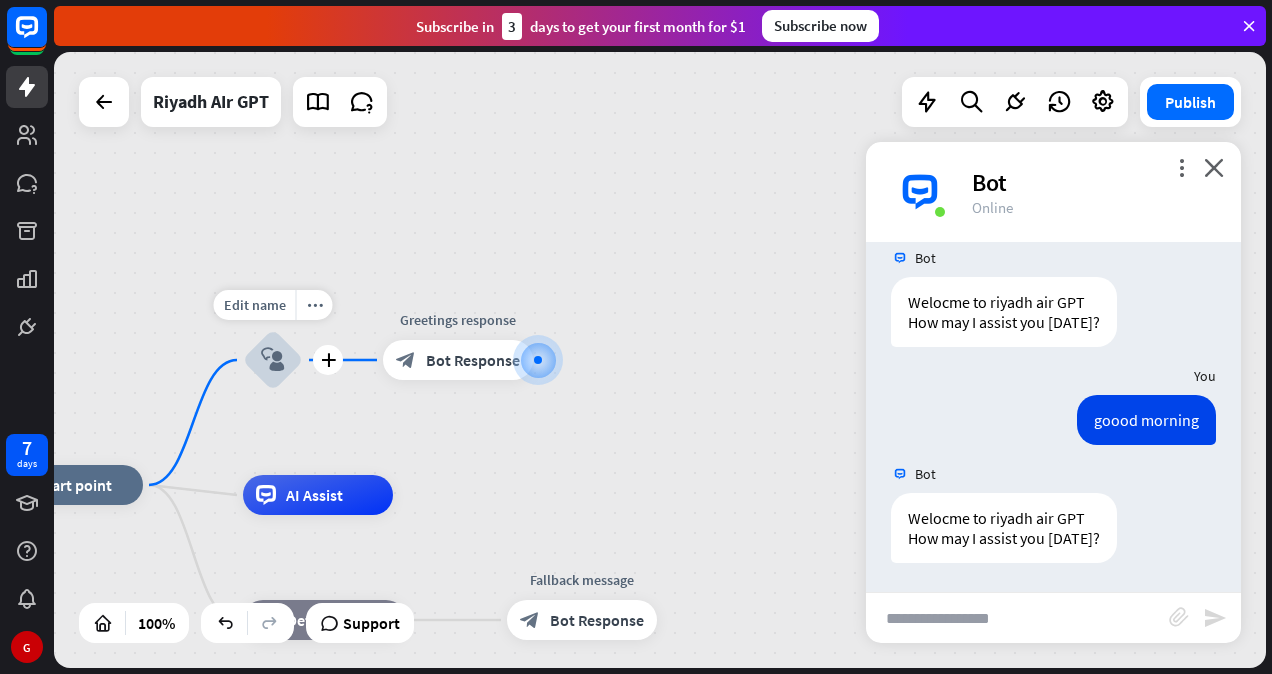 click on "block_user_input" at bounding box center (273, 360) 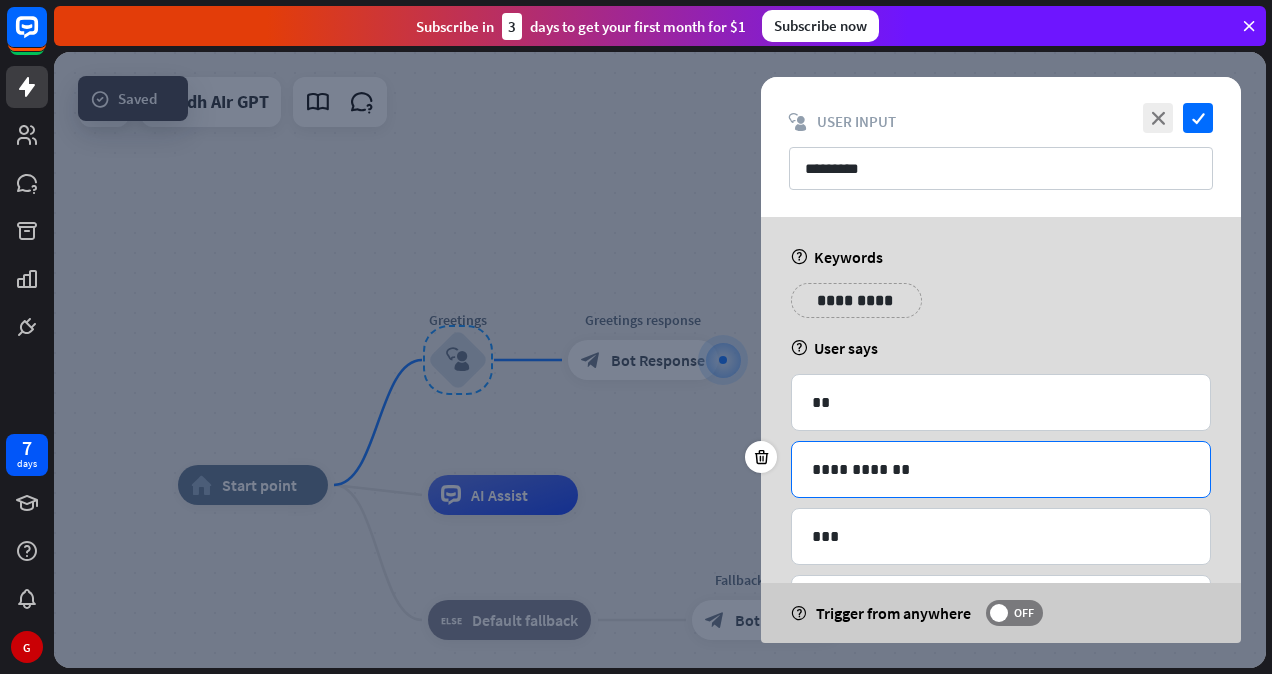 scroll, scrollTop: 85, scrollLeft: 0, axis: vertical 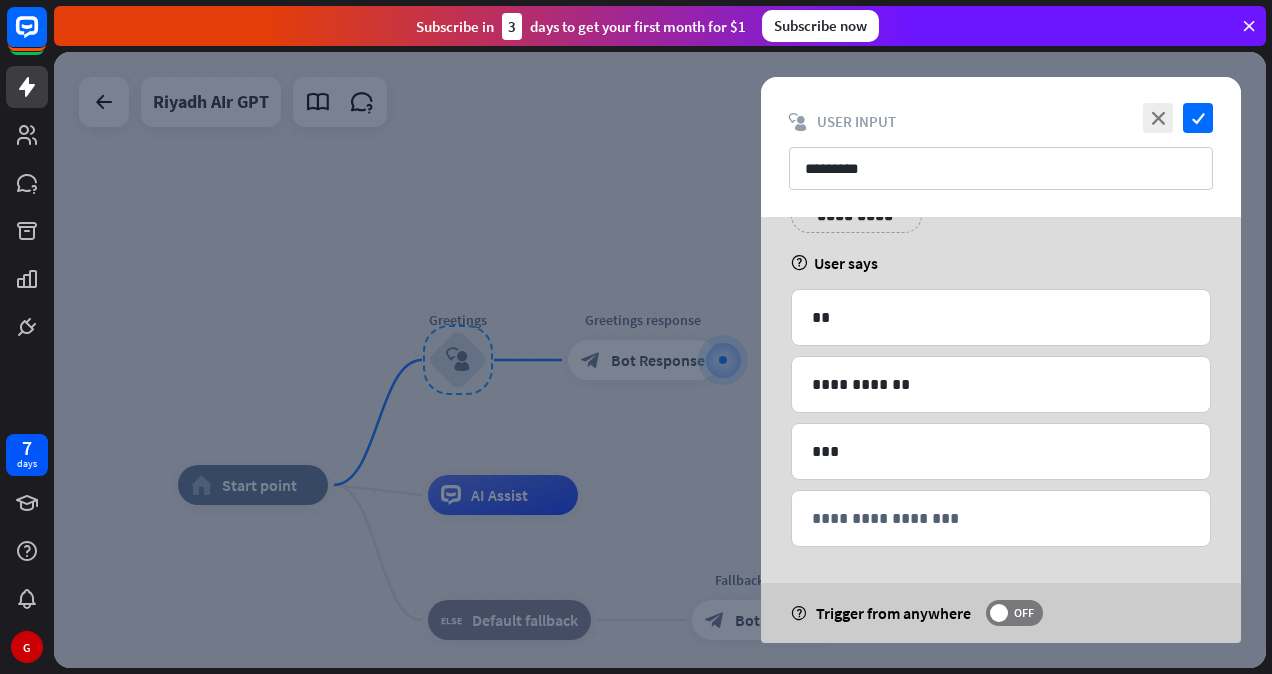 click on "close
check
block_user_input   User Input     *********" at bounding box center (1001, 147) 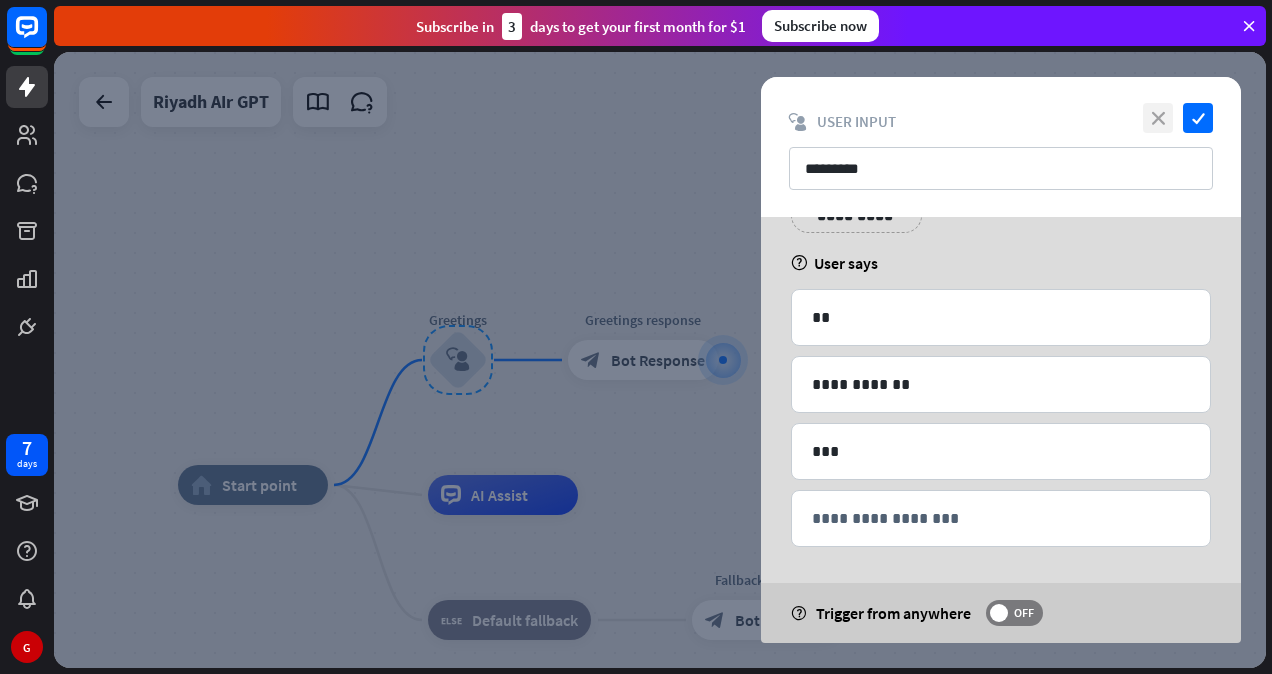 click on "close" at bounding box center (1158, 118) 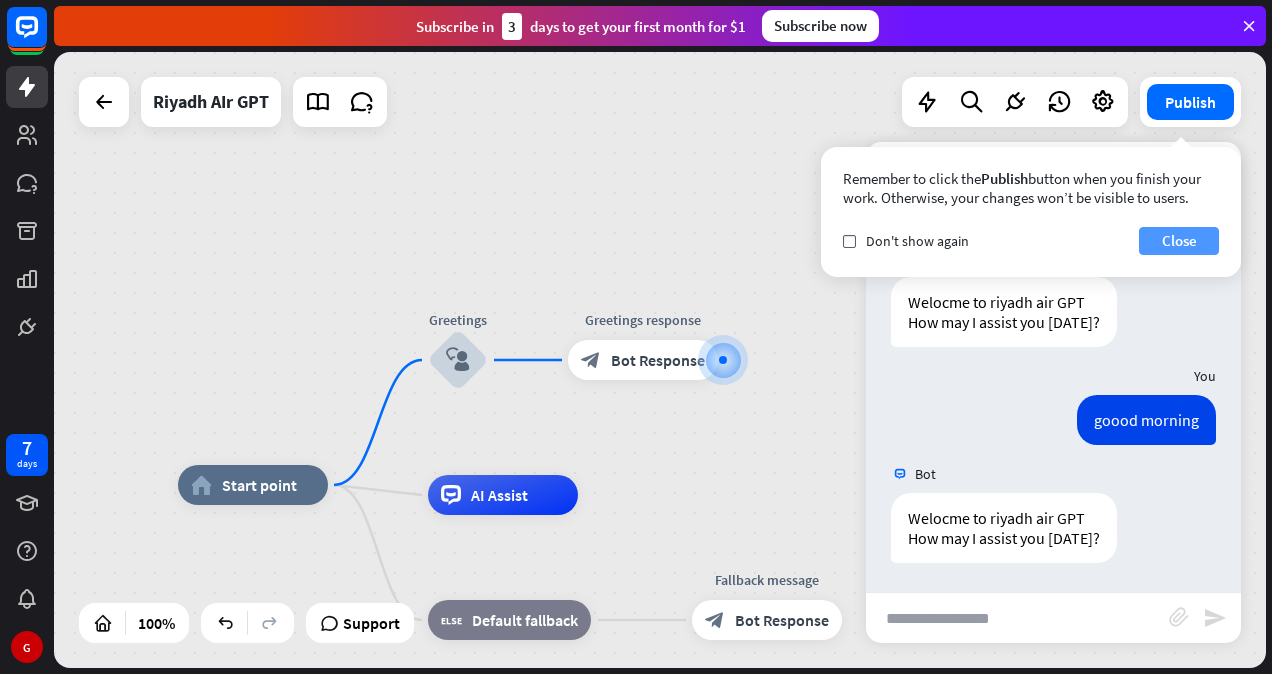 click on "Close" at bounding box center [1179, 241] 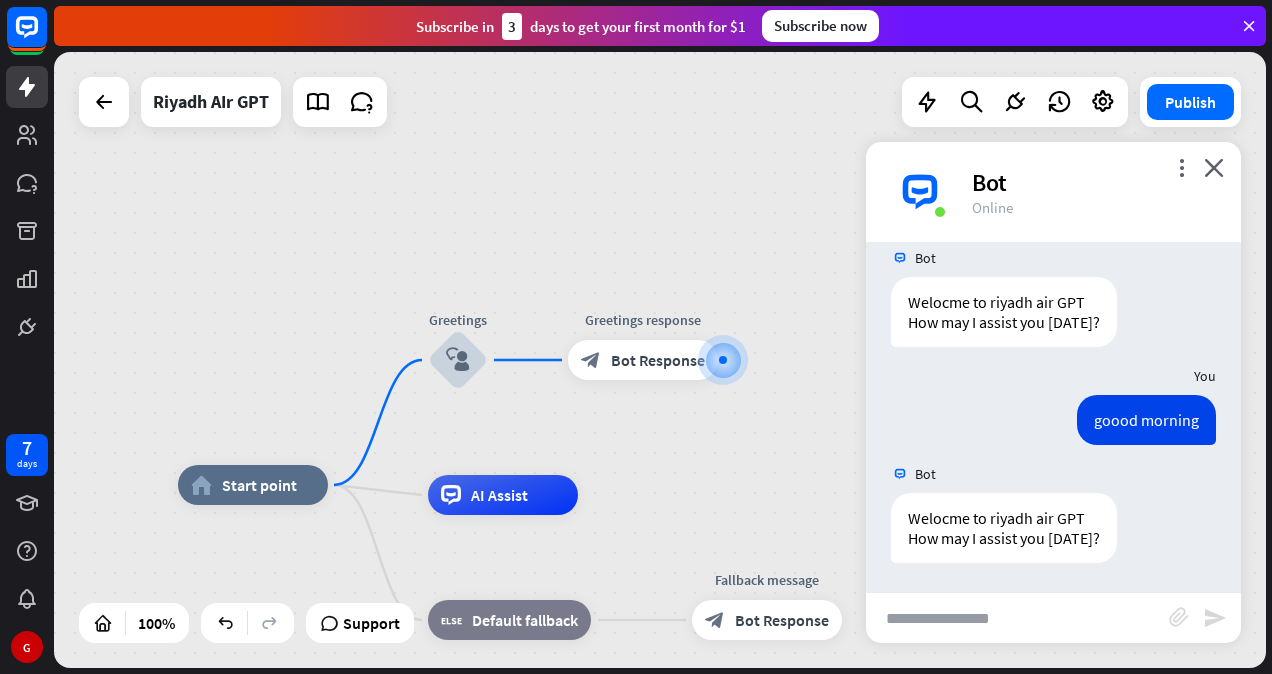 click at bounding box center (1017, 618) 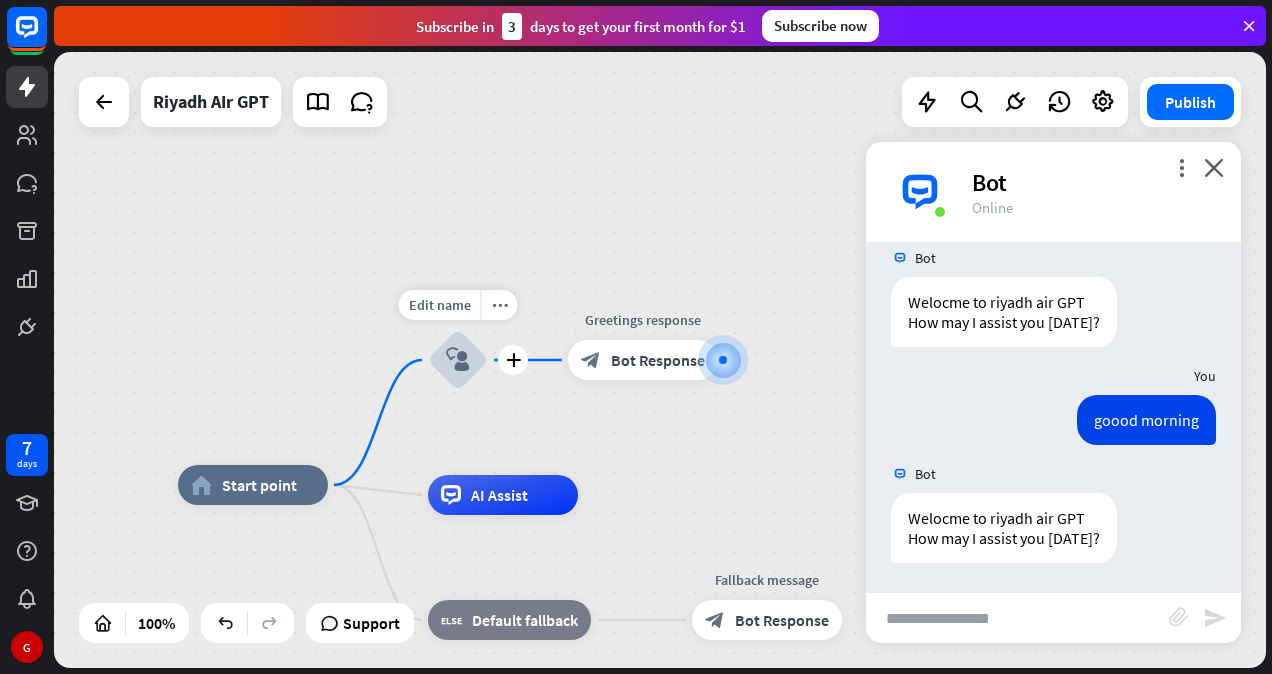 click on "block_user_input" at bounding box center (458, 360) 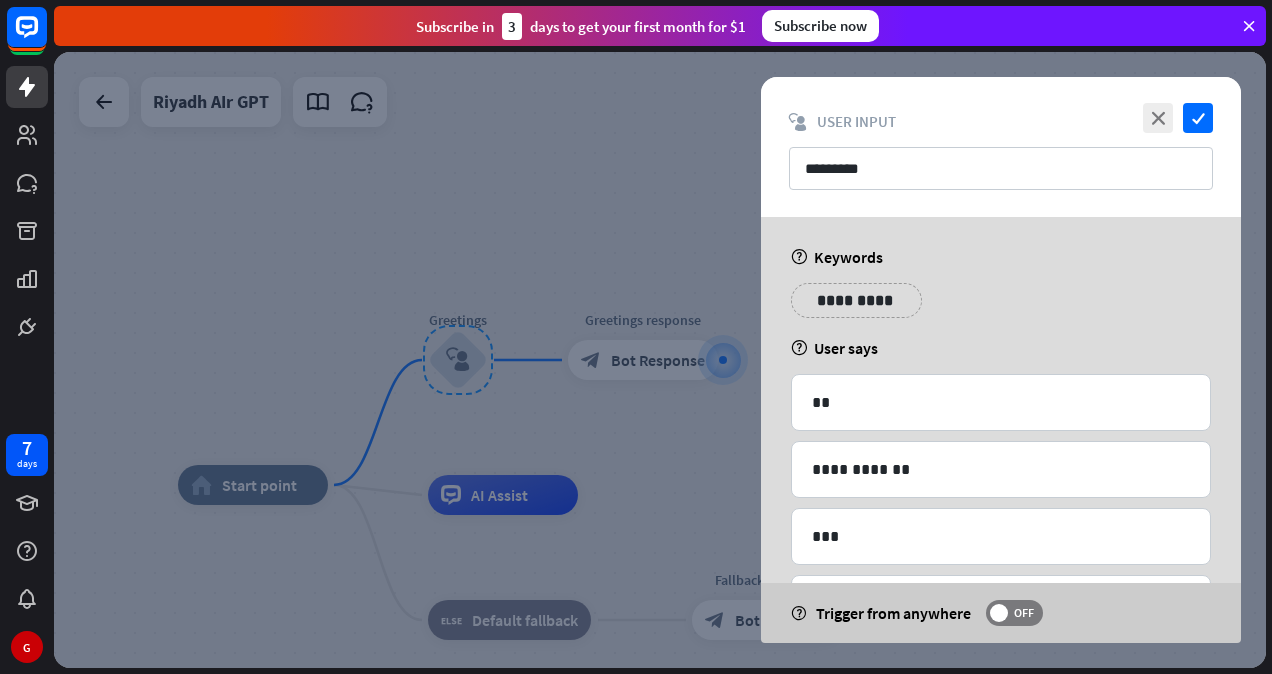 click at bounding box center [660, 360] 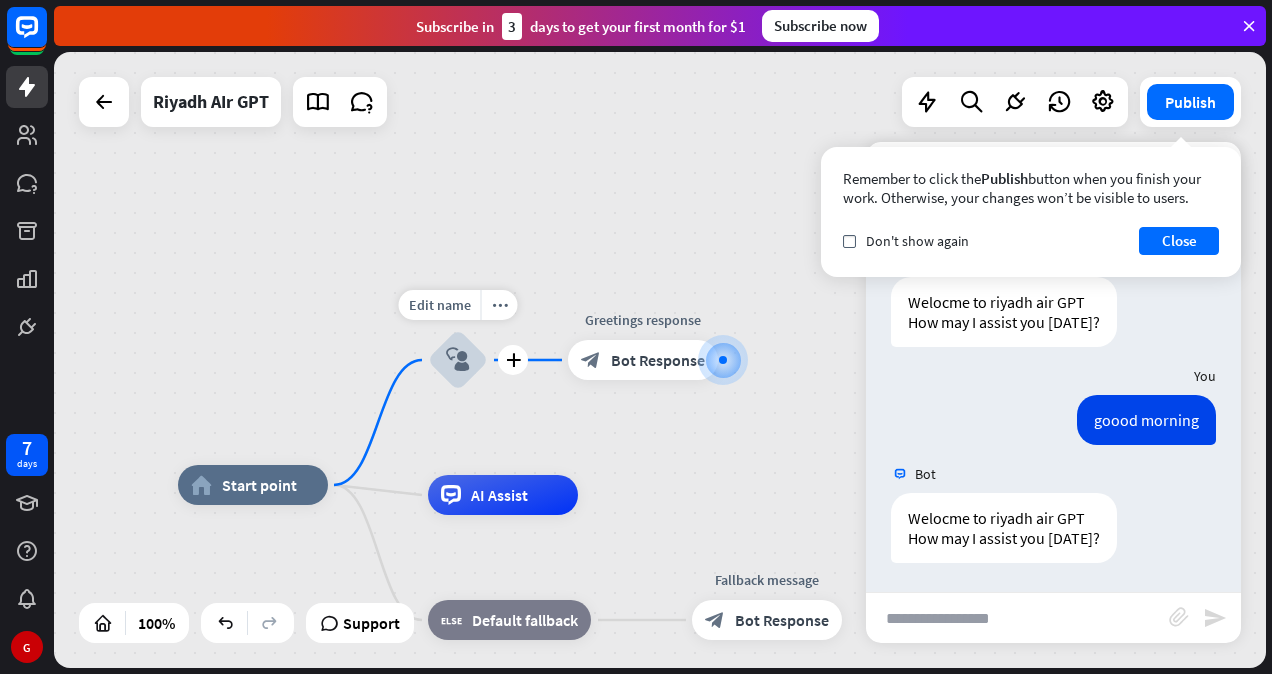 click on "block_user_input" at bounding box center (458, 360) 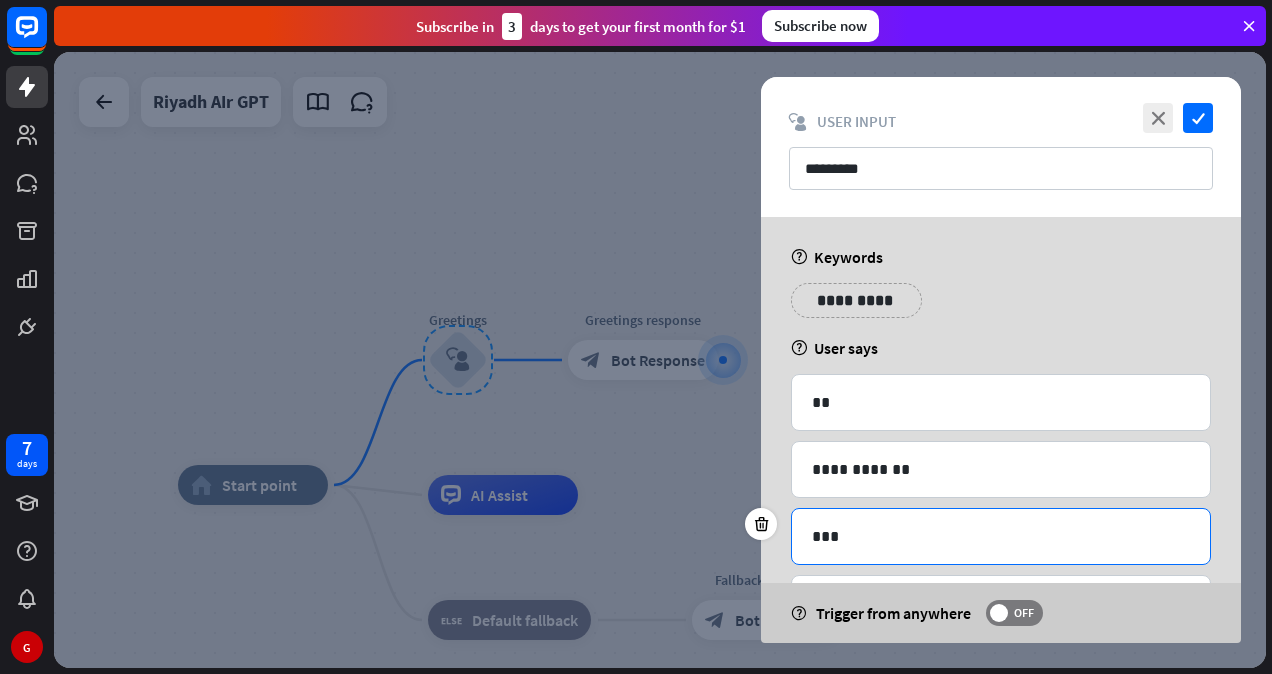 click on "***" at bounding box center (1001, 536) 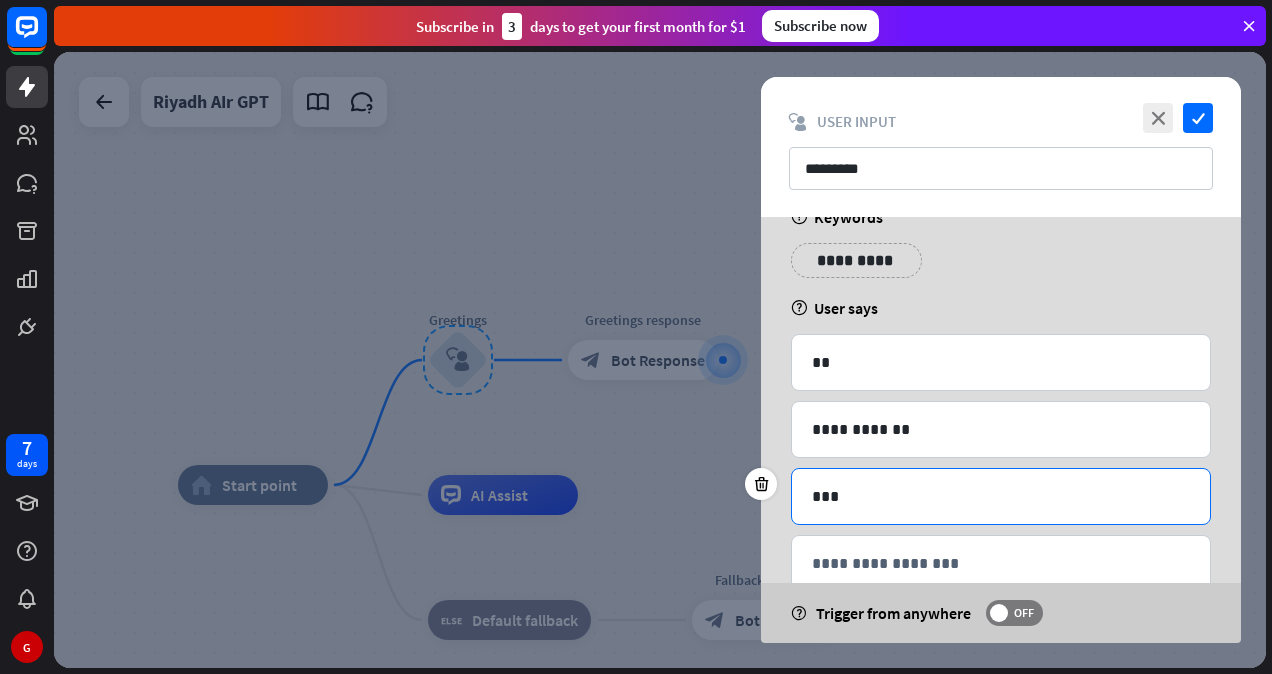 scroll, scrollTop: 80, scrollLeft: 0, axis: vertical 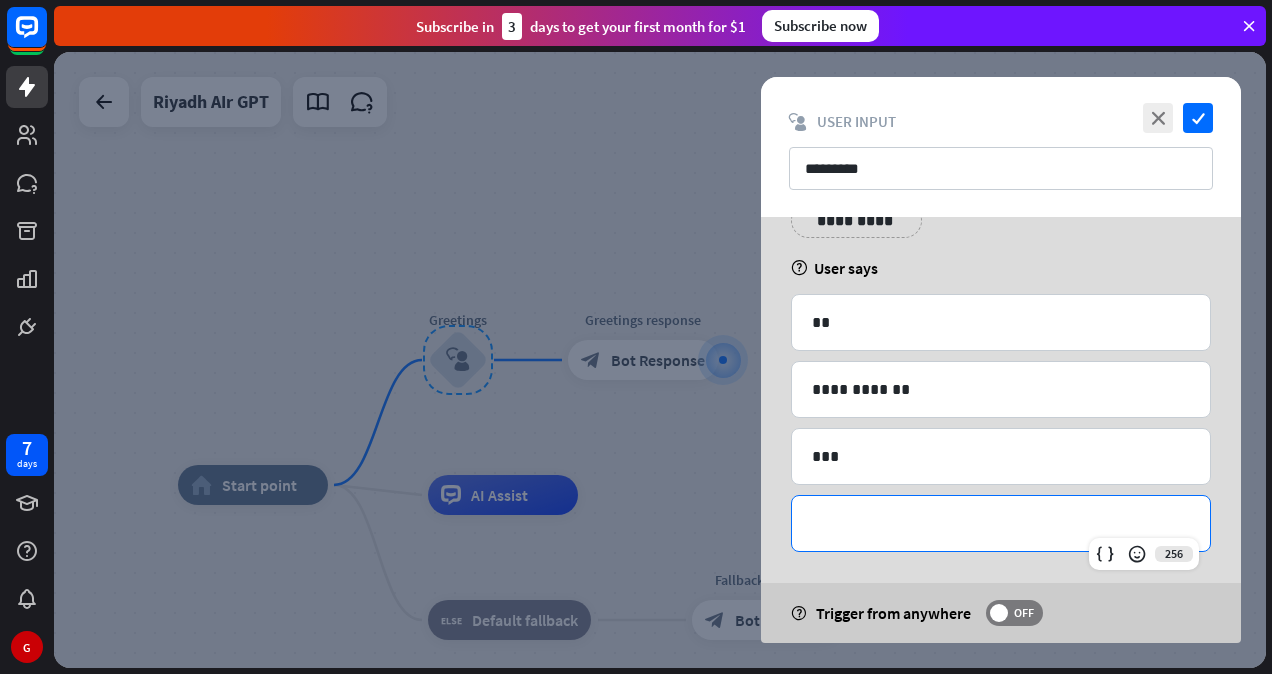 click on "**********" at bounding box center [1001, 523] 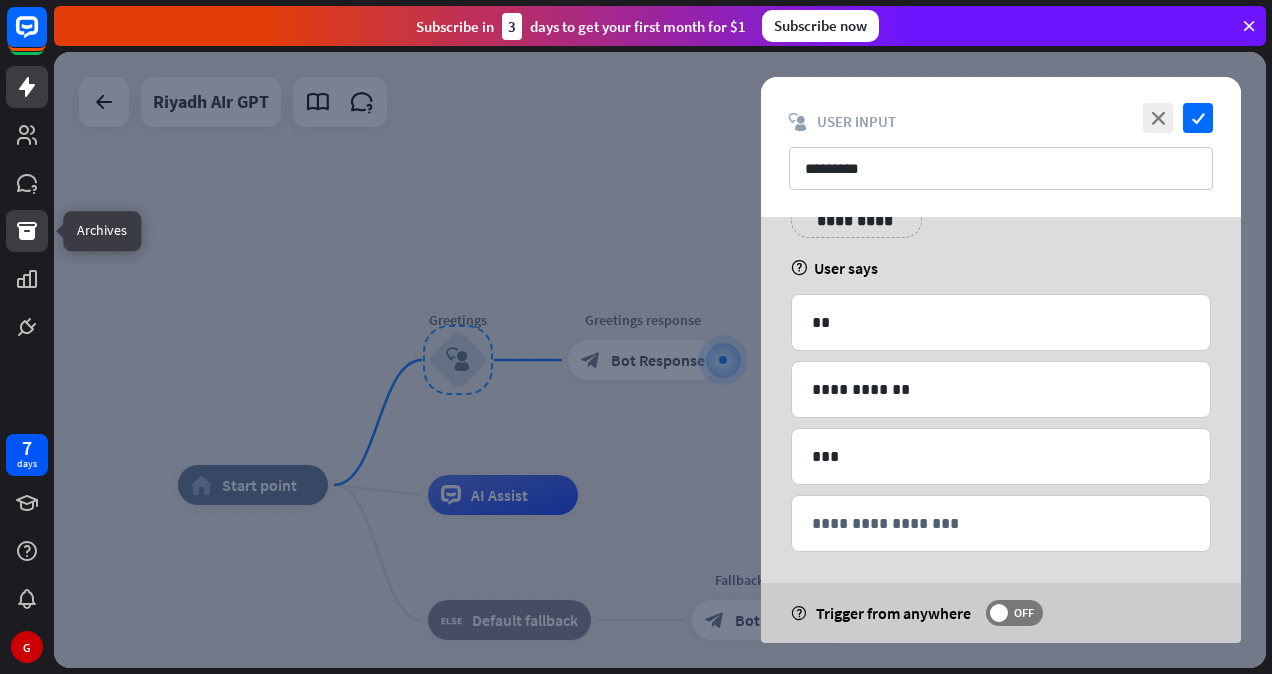 click 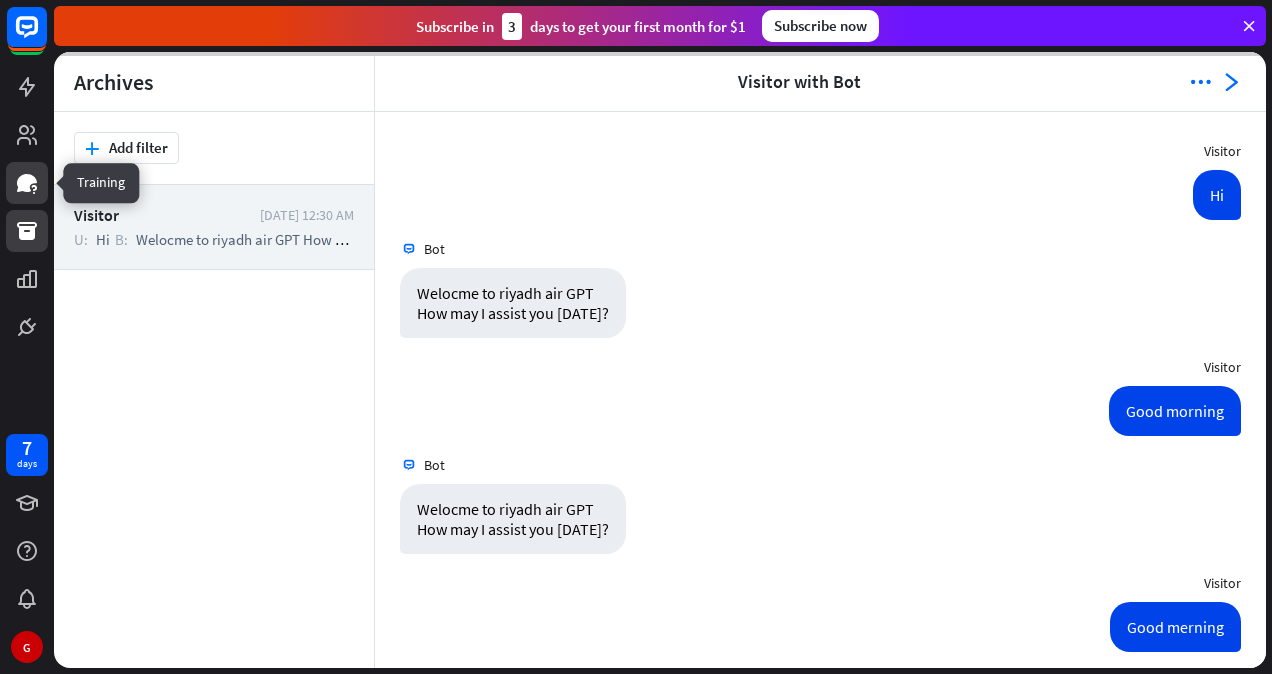 scroll, scrollTop: 348, scrollLeft: 0, axis: vertical 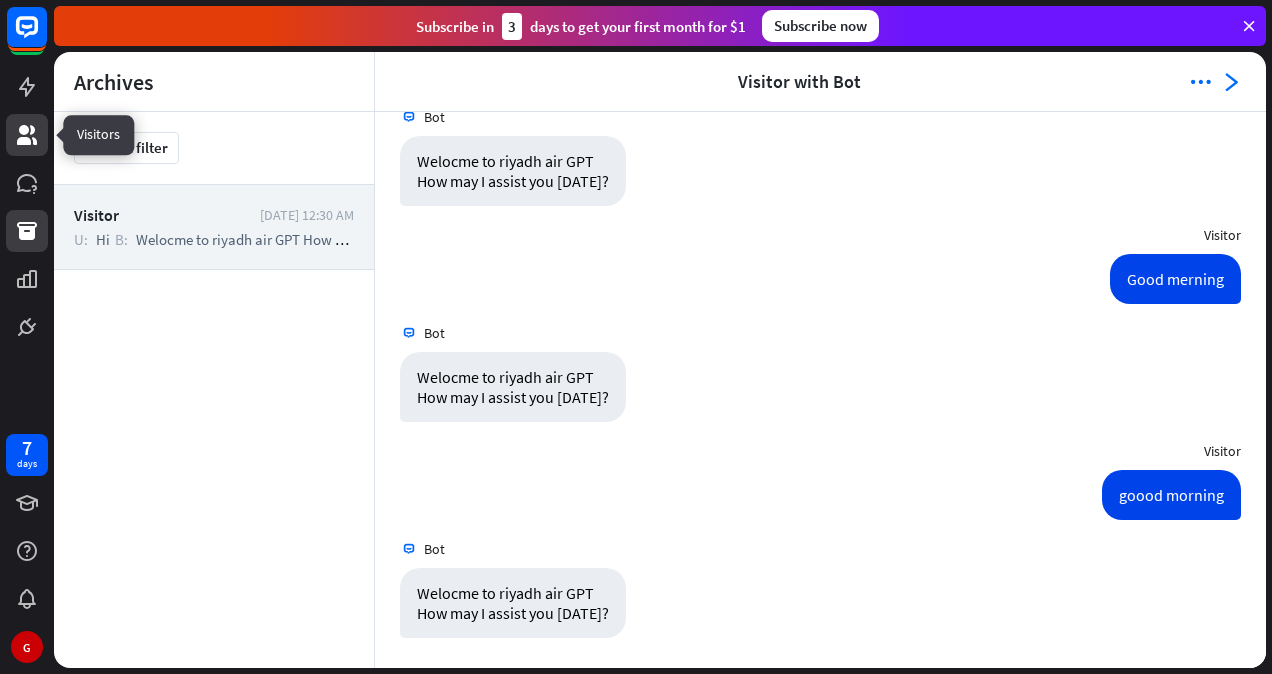 click 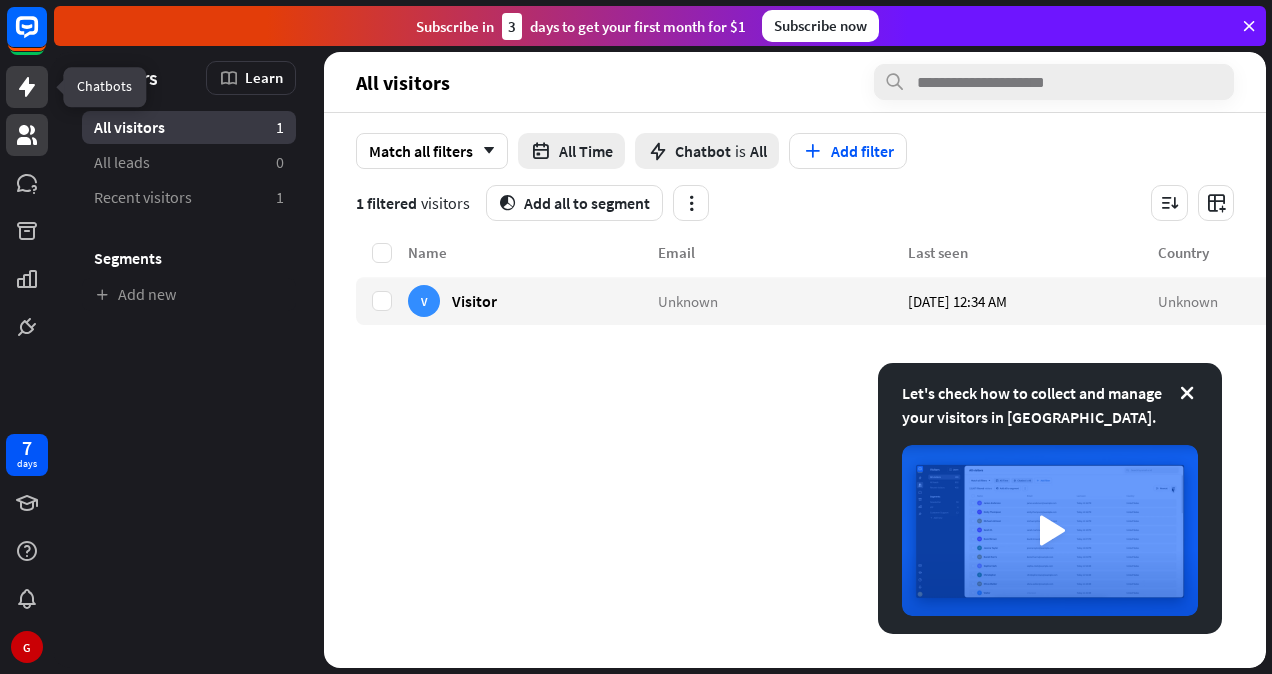 click 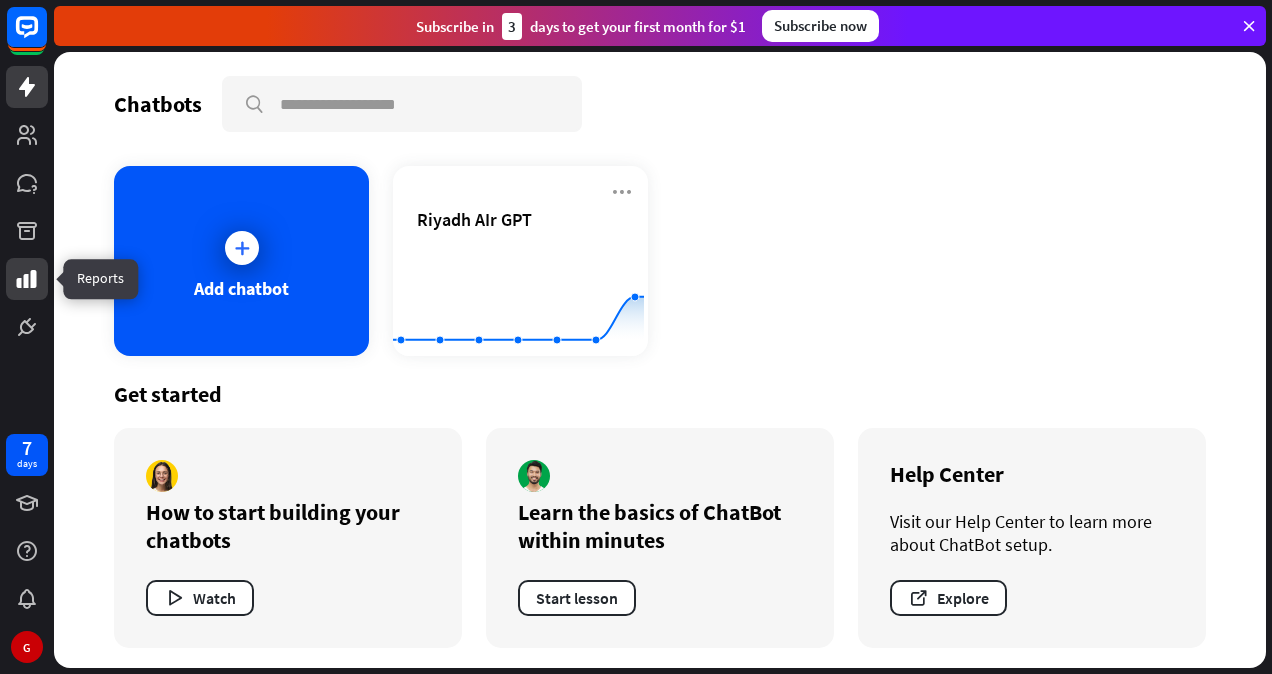click 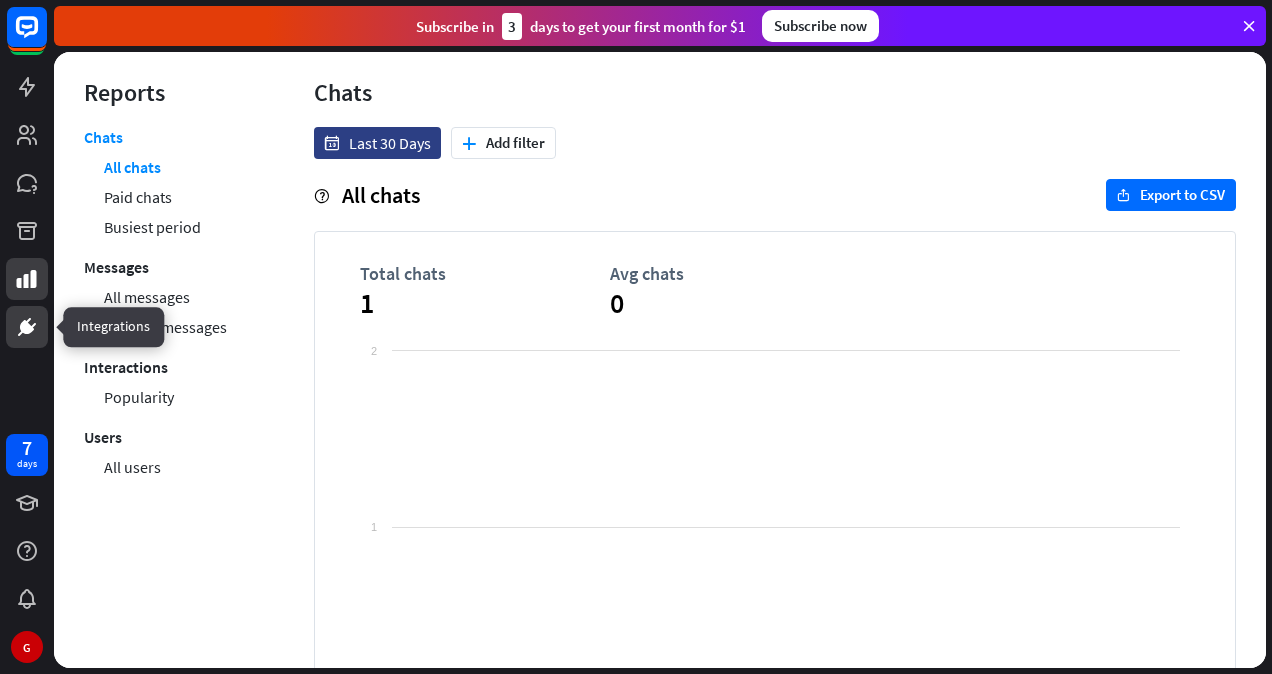 click at bounding box center (27, 327) 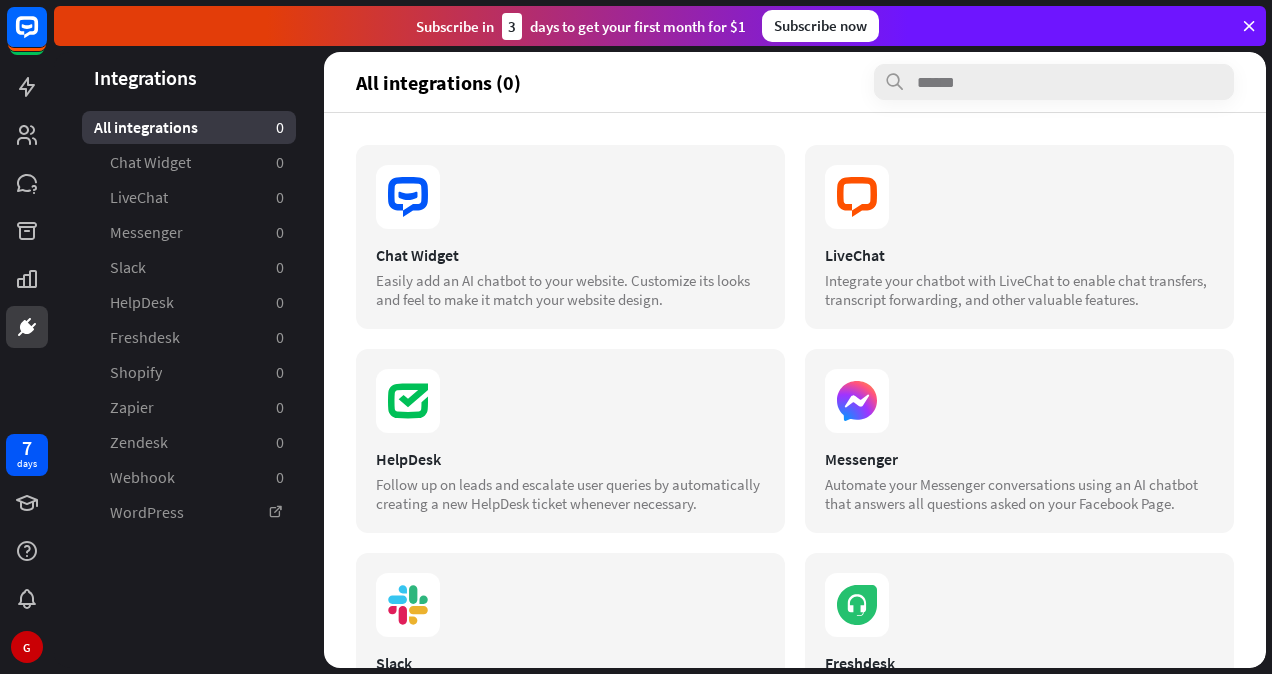 click at bounding box center (27, 174) 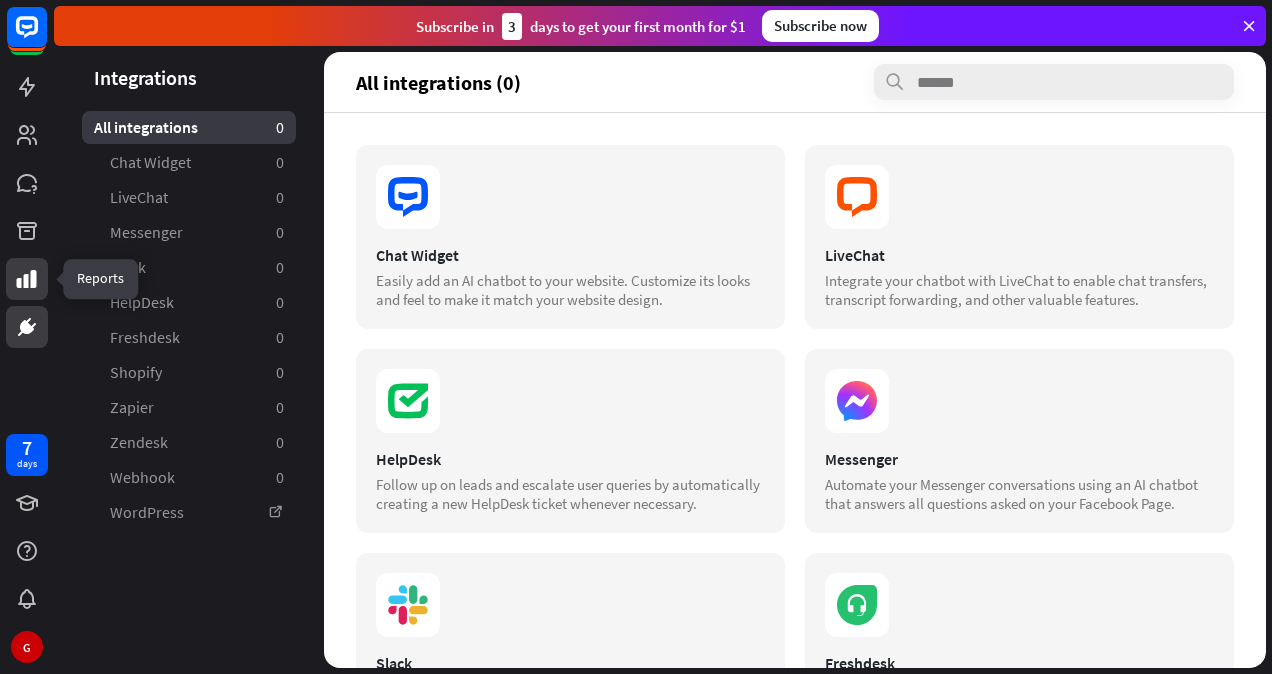 click at bounding box center [27, 279] 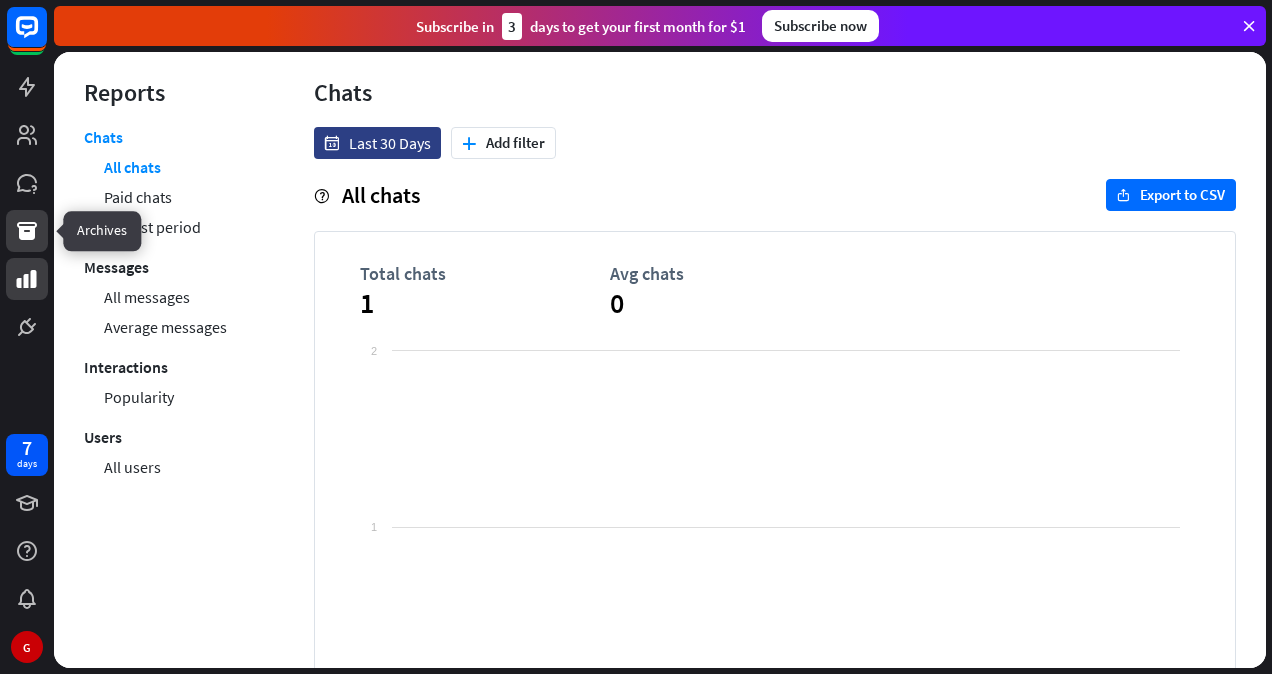 click 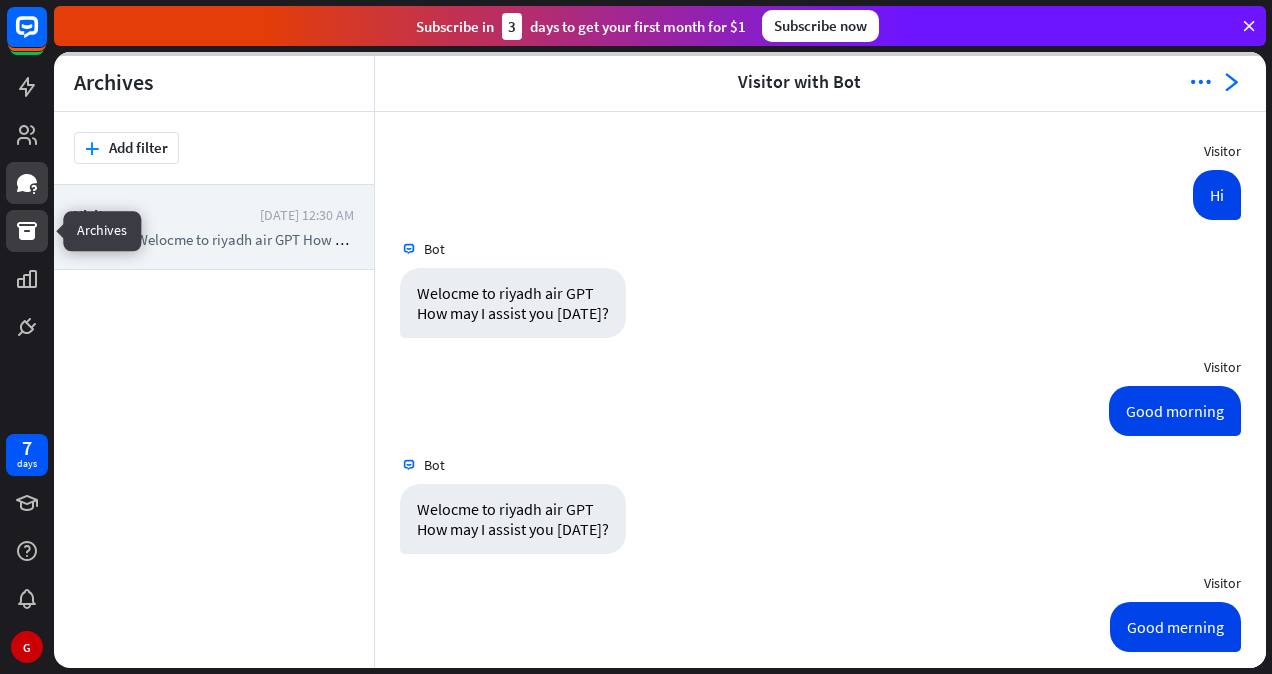 scroll, scrollTop: 348, scrollLeft: 0, axis: vertical 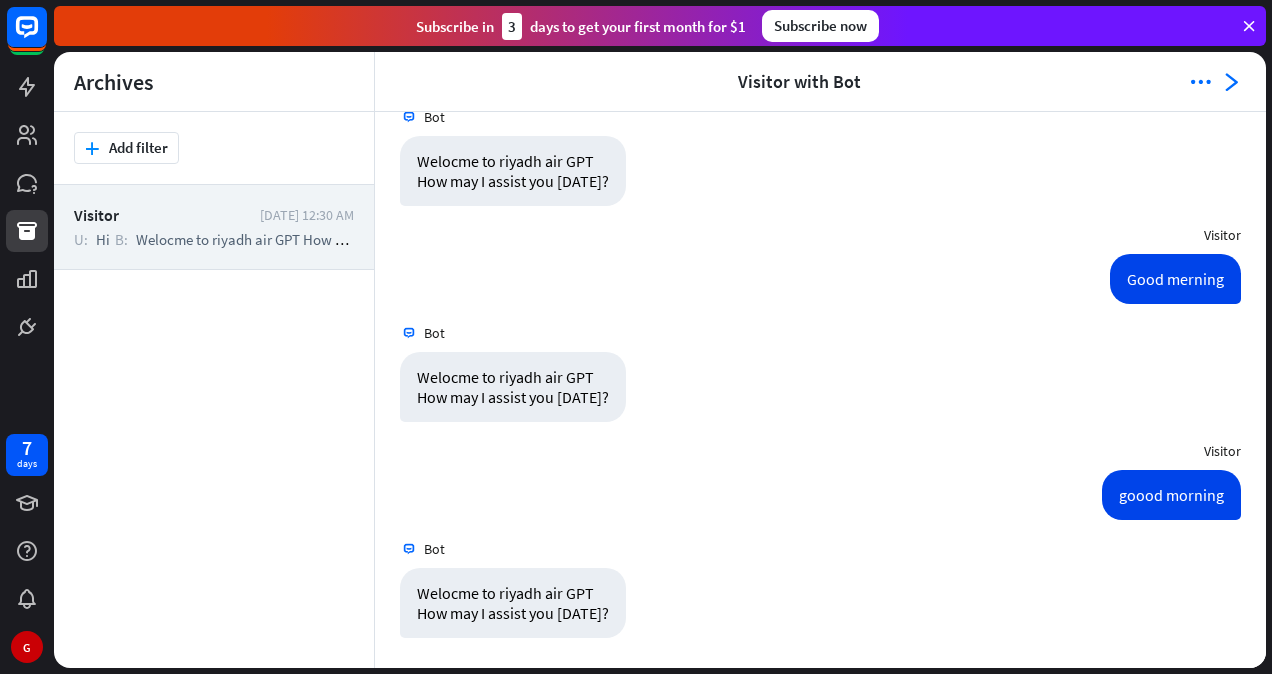 click on "Visitor" at bounding box center [162, 215] 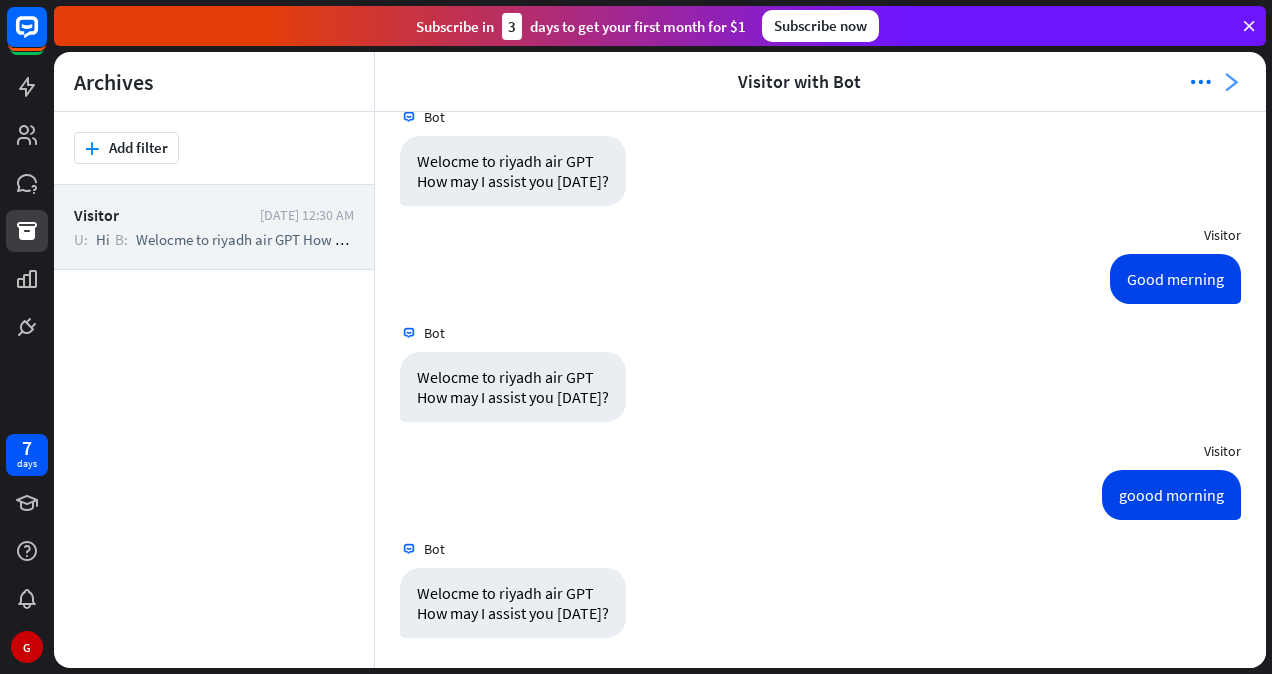 click on "arrowhead_right" at bounding box center [1231, 82] 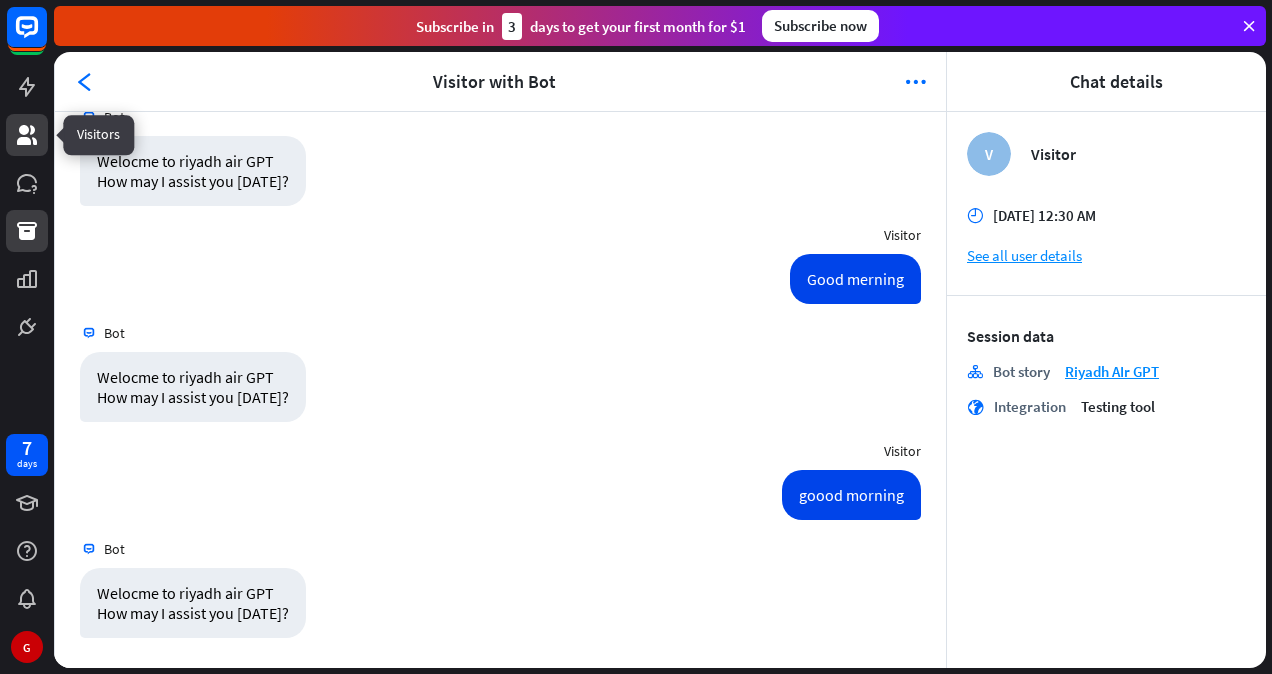 click at bounding box center (27, 135) 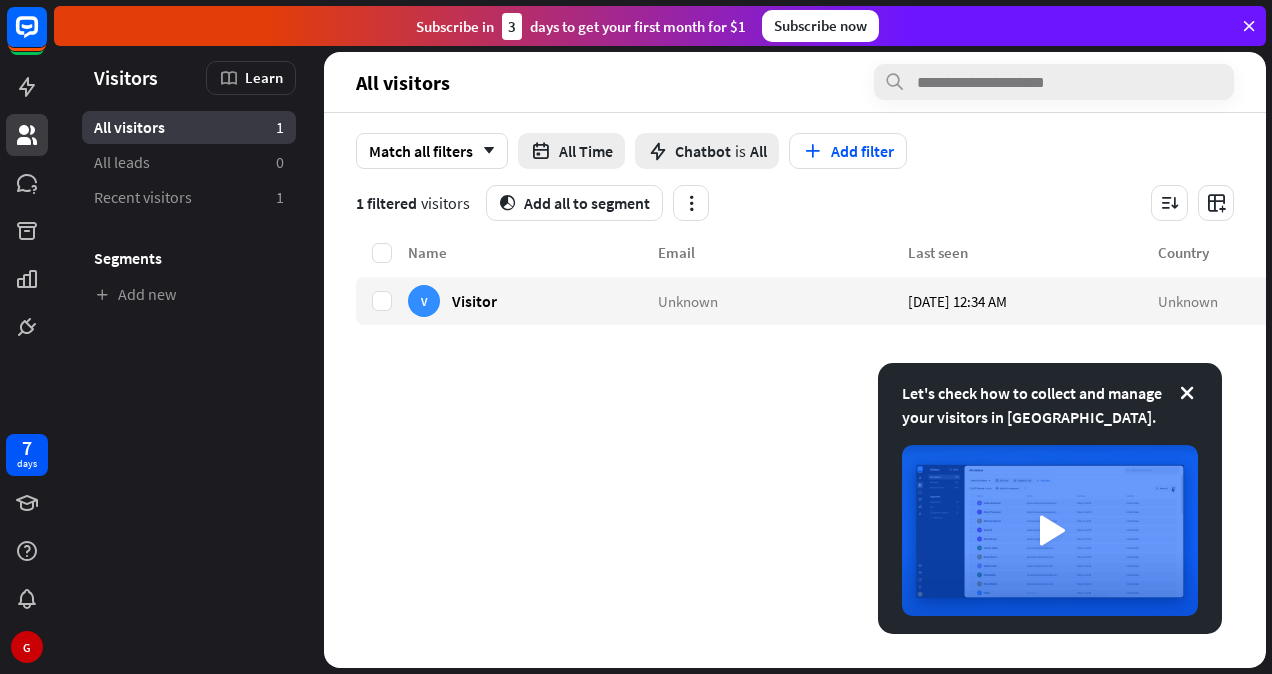 click at bounding box center (27, 174) 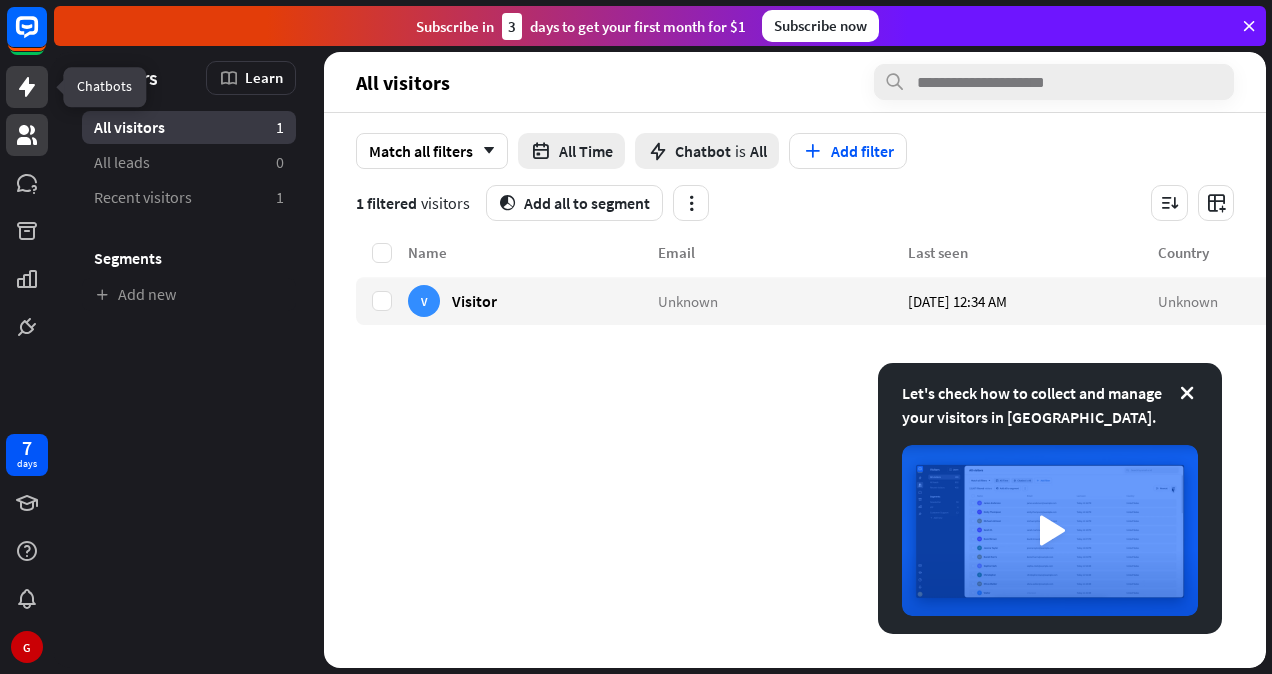 click 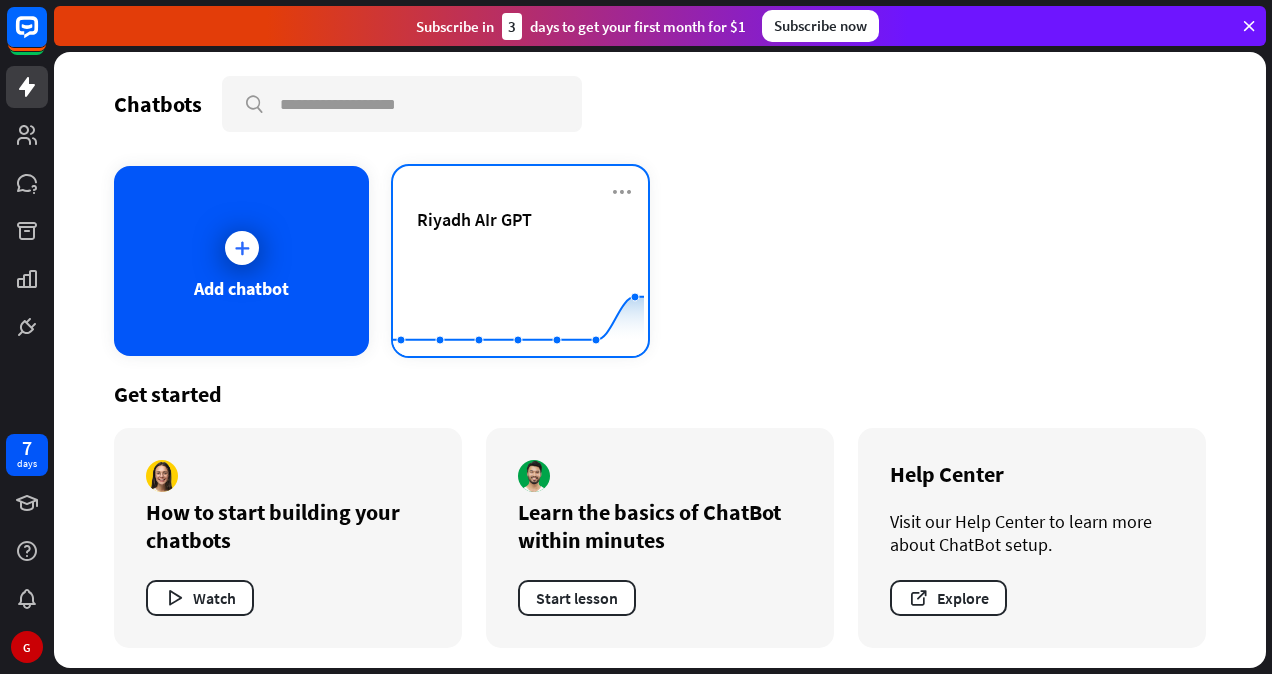 click on "Riyadh AIr GPT" at bounding box center [520, 243] 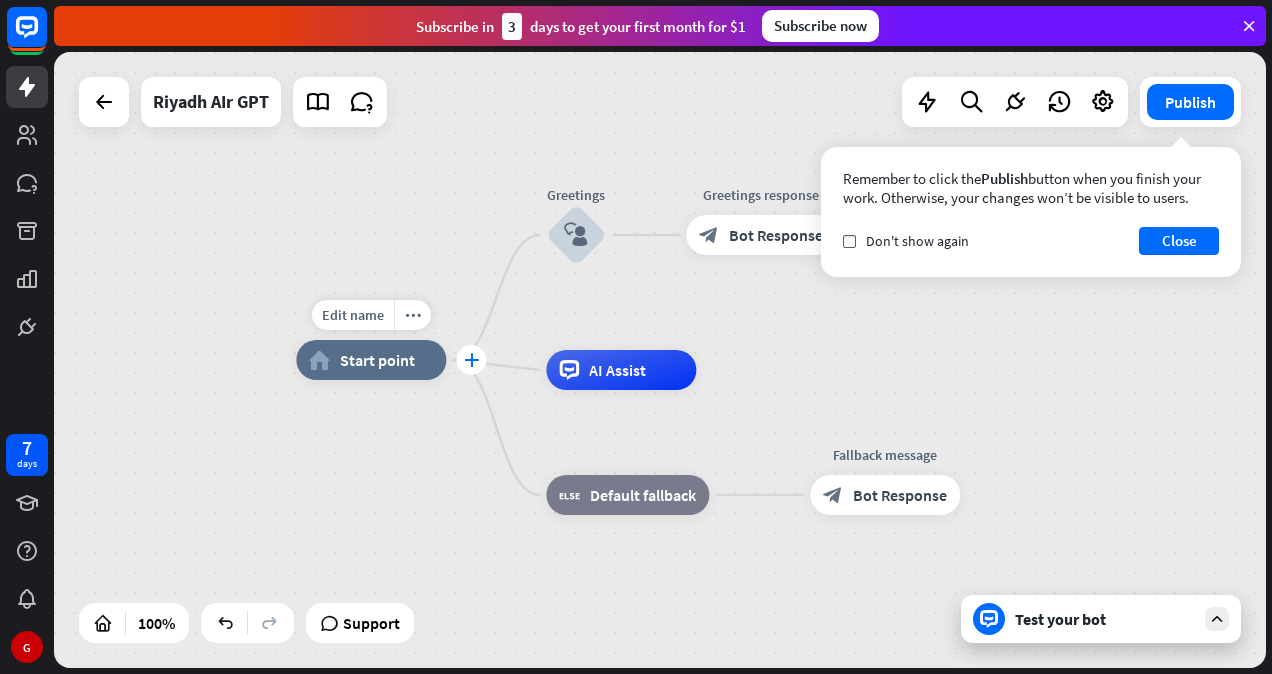 click on "plus" at bounding box center [471, 360] 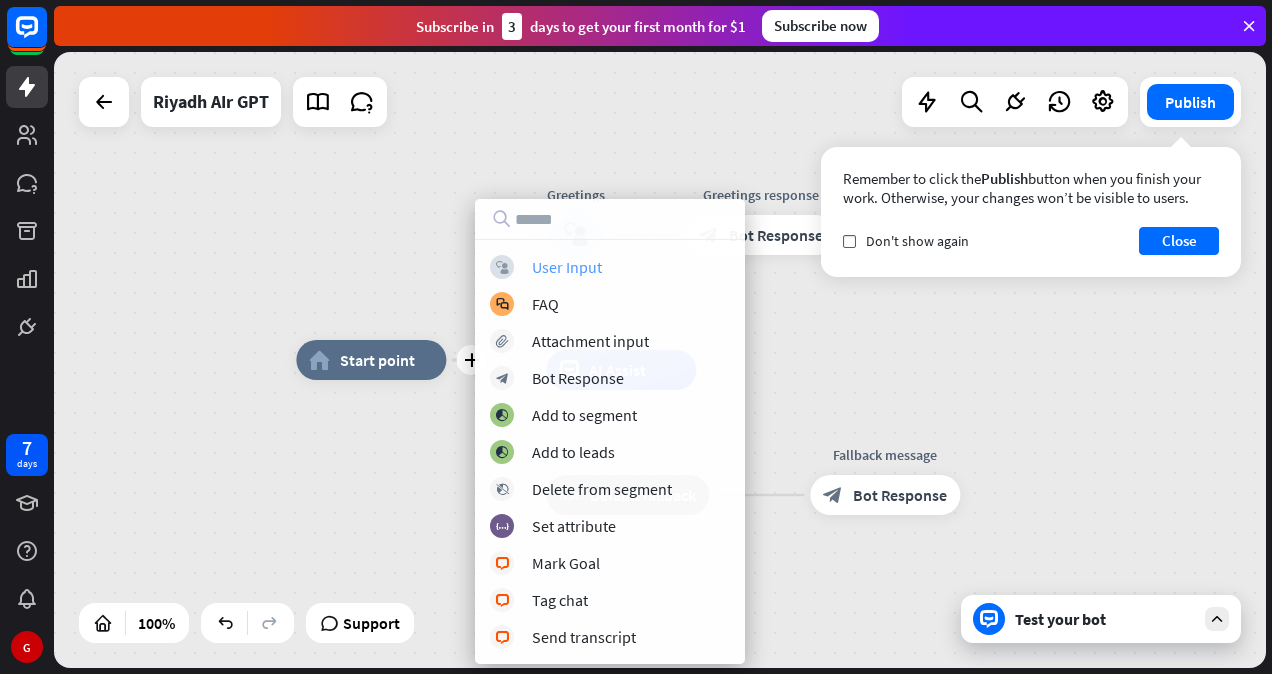 click on "block_user_input
User Input" at bounding box center [610, 267] 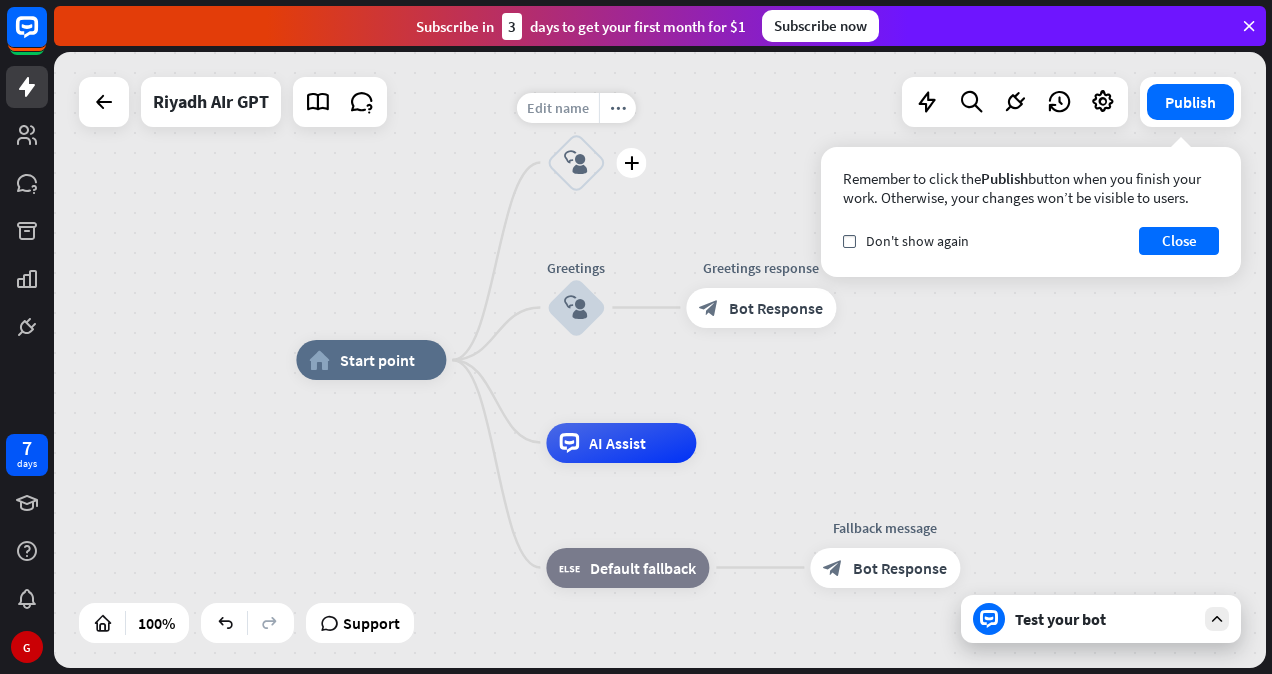 click on "Edit name" at bounding box center (558, 108) 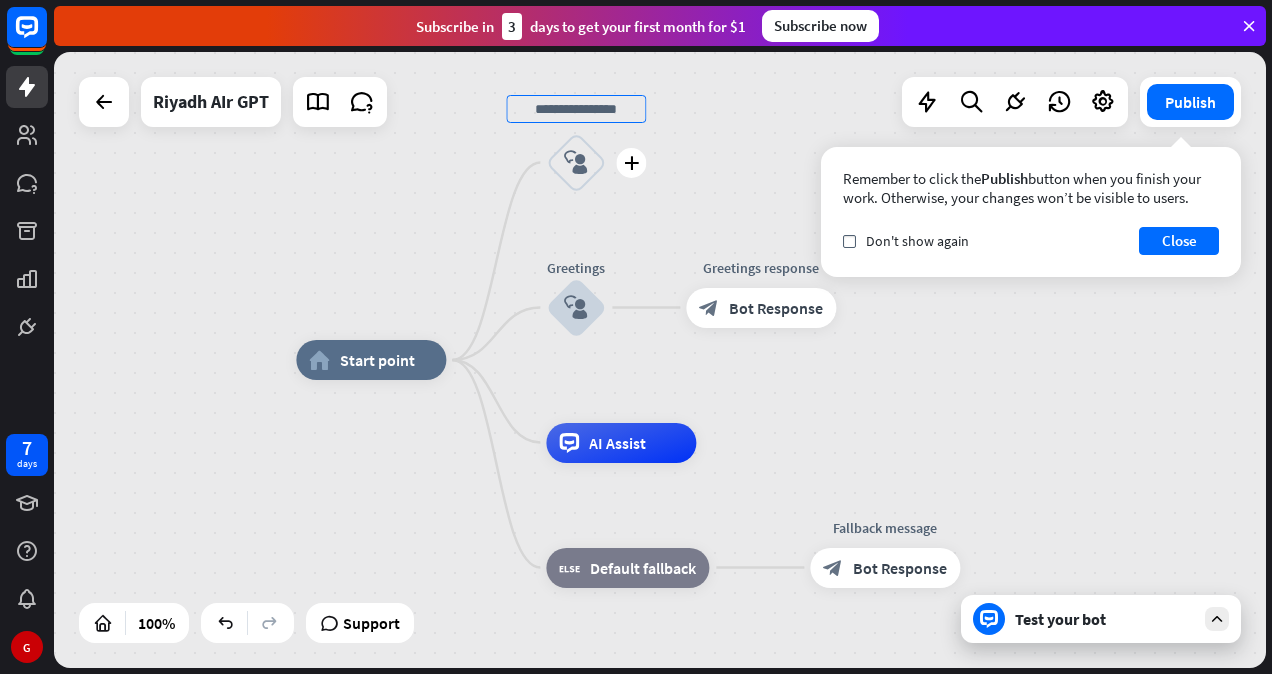 click at bounding box center (576, 109) 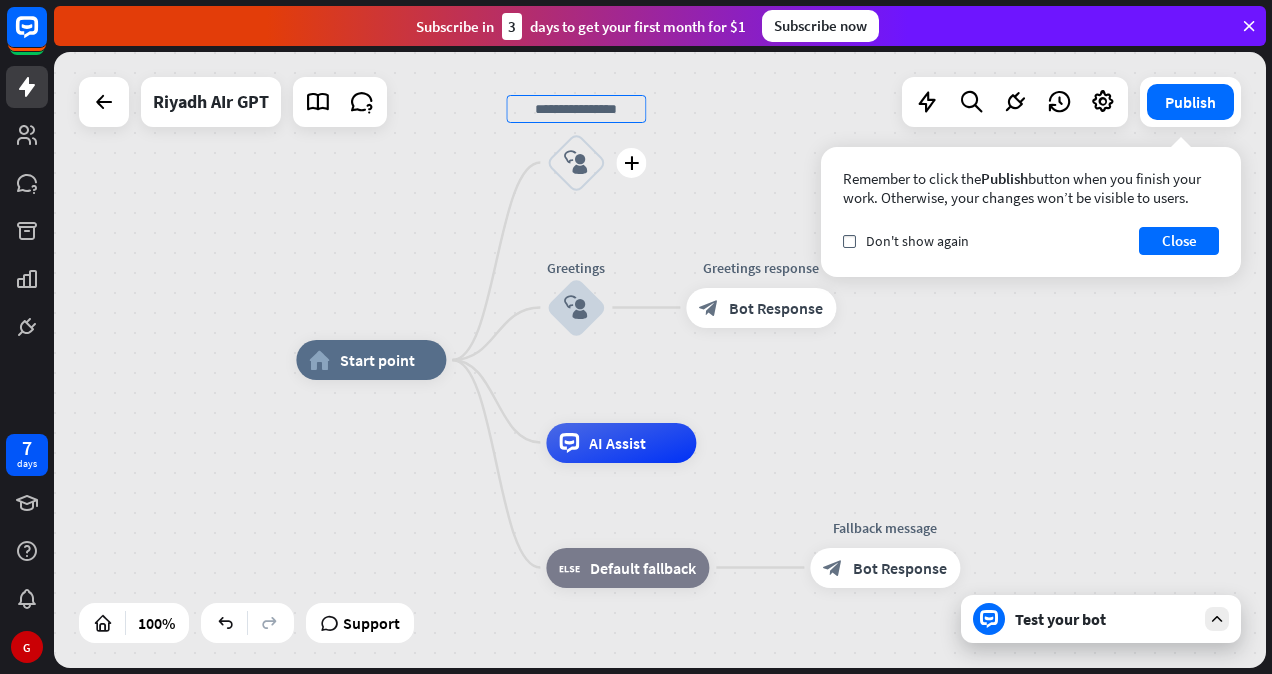 click at bounding box center (576, 109) 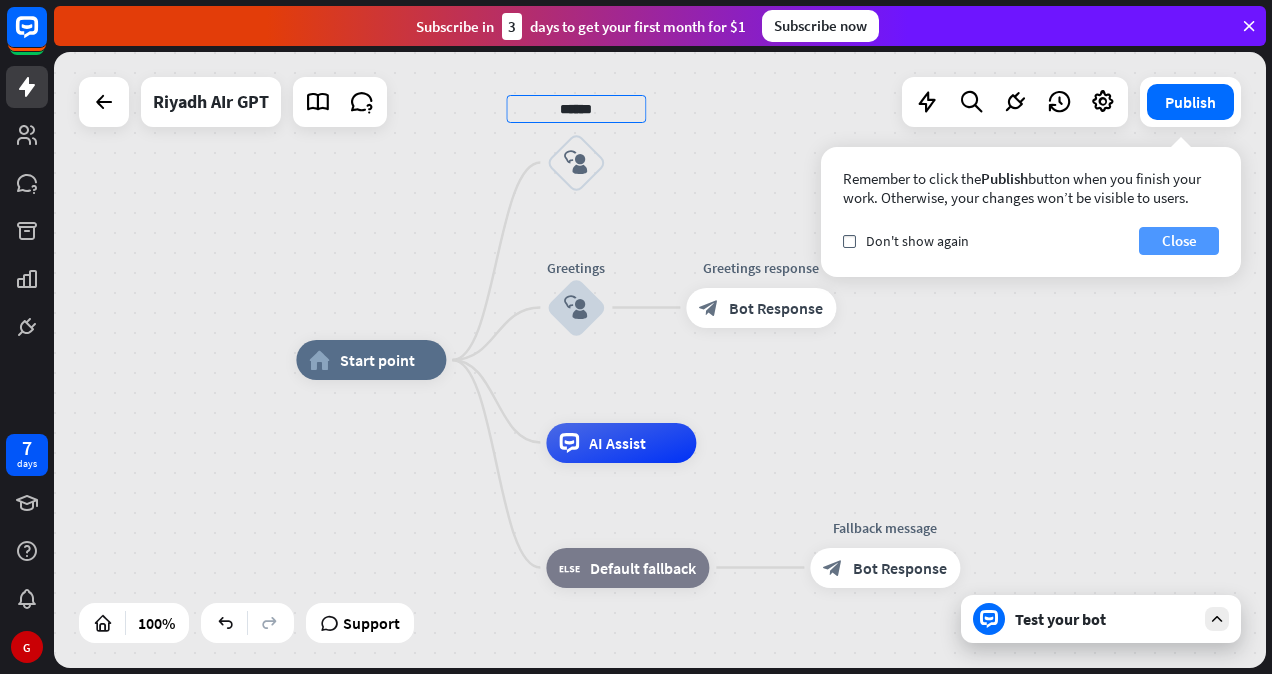 type on "******" 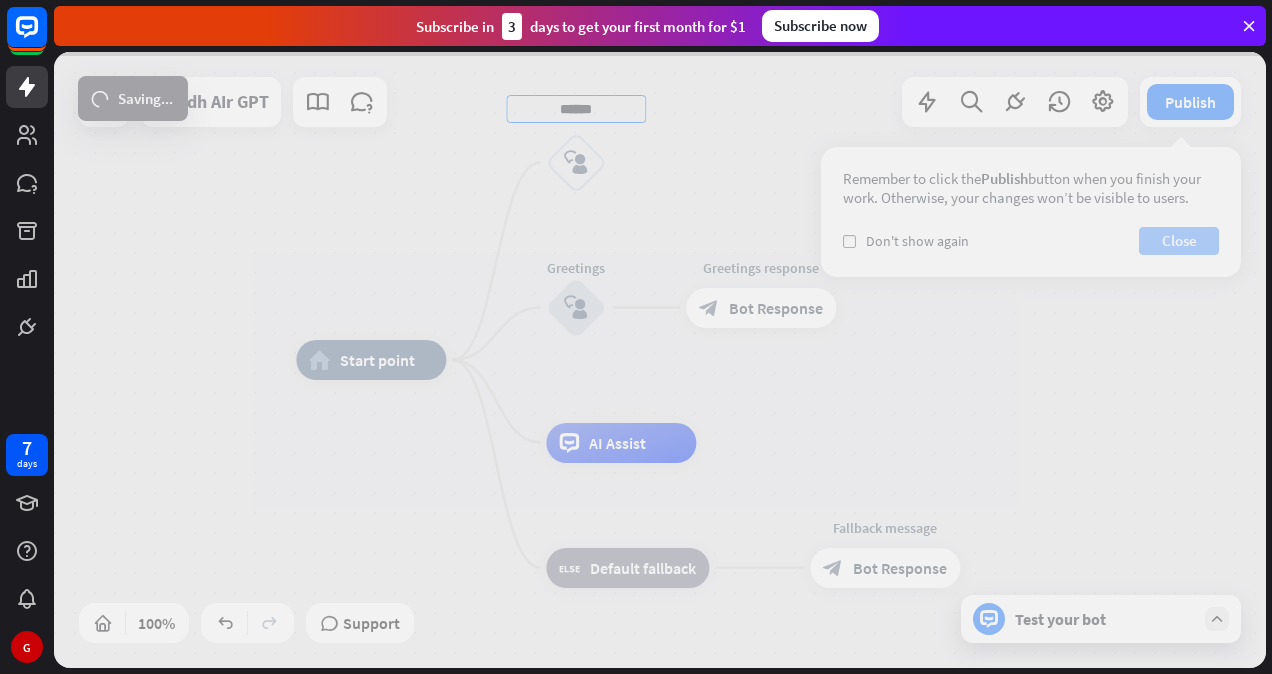 click on "home_2   Start point         ******           block_user_input                 Greetings   block_user_input                 Greetings response   block_bot_response   Bot Response                     AI Assist                   block_fallback   Default fallback                 Fallback message   block_bot_response   Bot Response
Riyadh AIr GPT
Publish
Remember to click the
Publish
button when you finish your work. Otherwise, your changes won’t
be visible to users.
check   Don't show again    Close         100%           Support         Test your bot         loader   Saving...           close   Interactions   block_user_input   User Input block_bot_response   Bot Response block_fallback   Fallback filter   Filter block_attachment   Attachment input builder_tree   Flow Actions   block_goto   Go to step block_faq   FAQ" at bounding box center [660, 360] 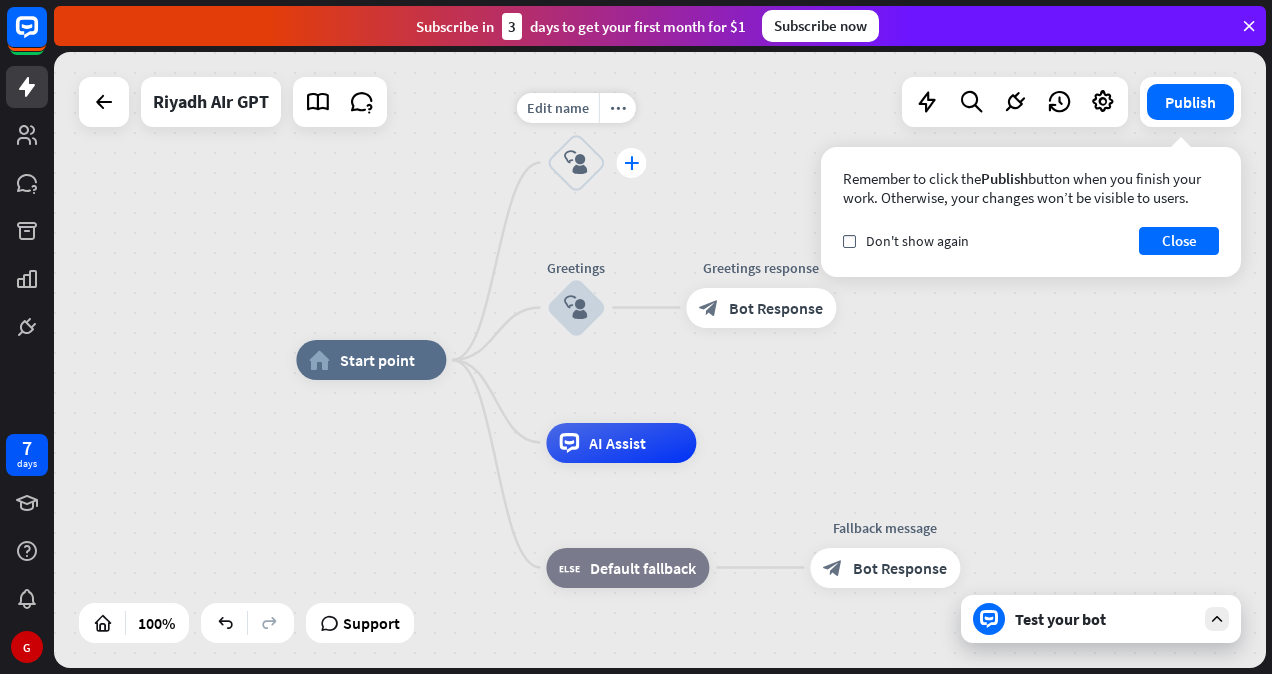 click on "plus" at bounding box center [631, 163] 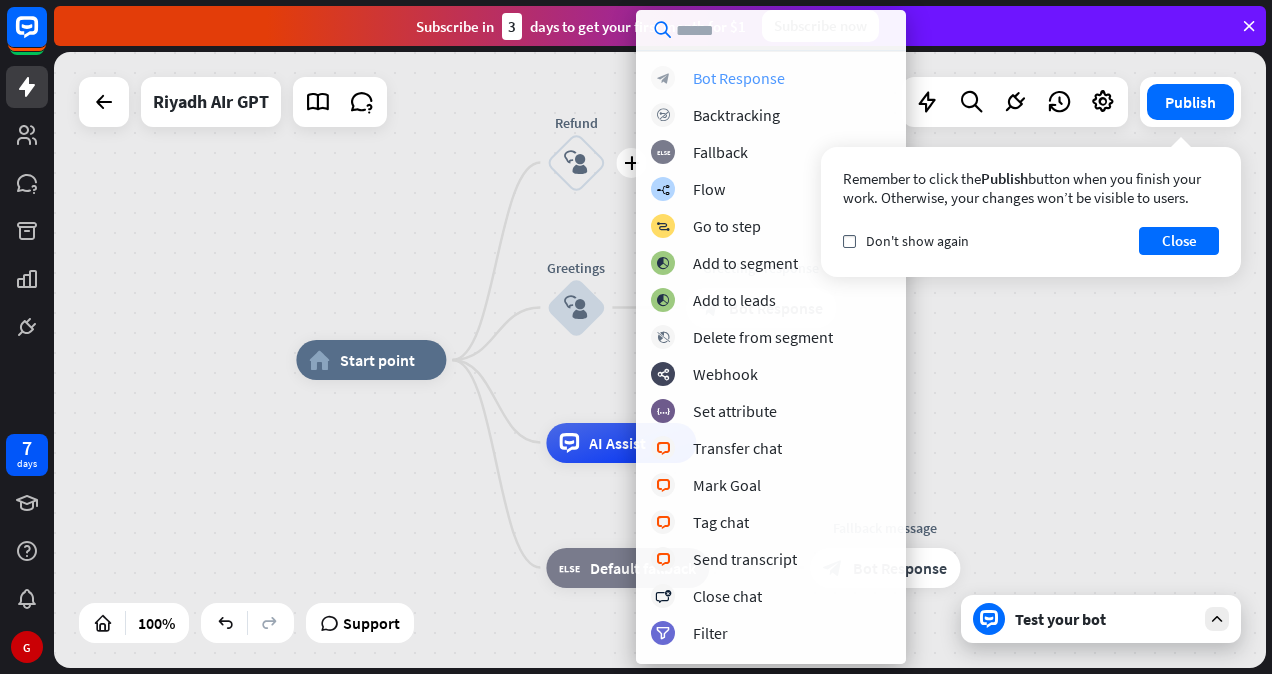 click on "block_bot_response
Bot Response" at bounding box center [771, 78] 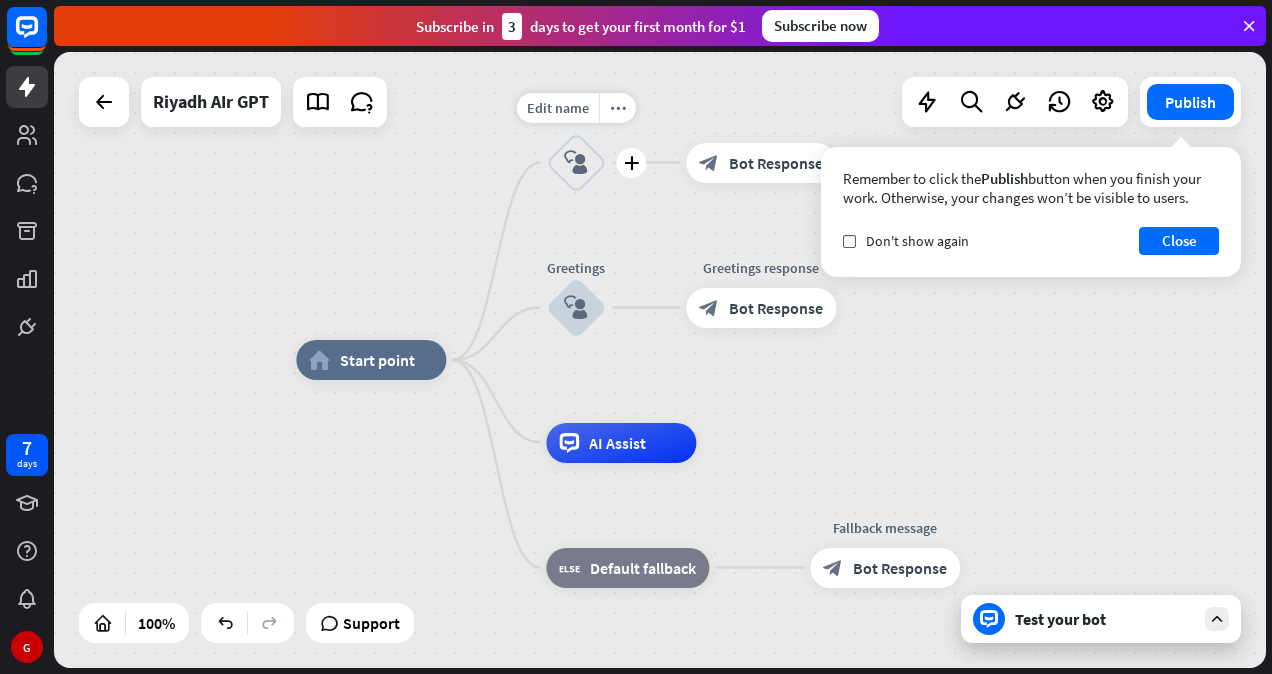click on "block_user_input" at bounding box center (576, 163) 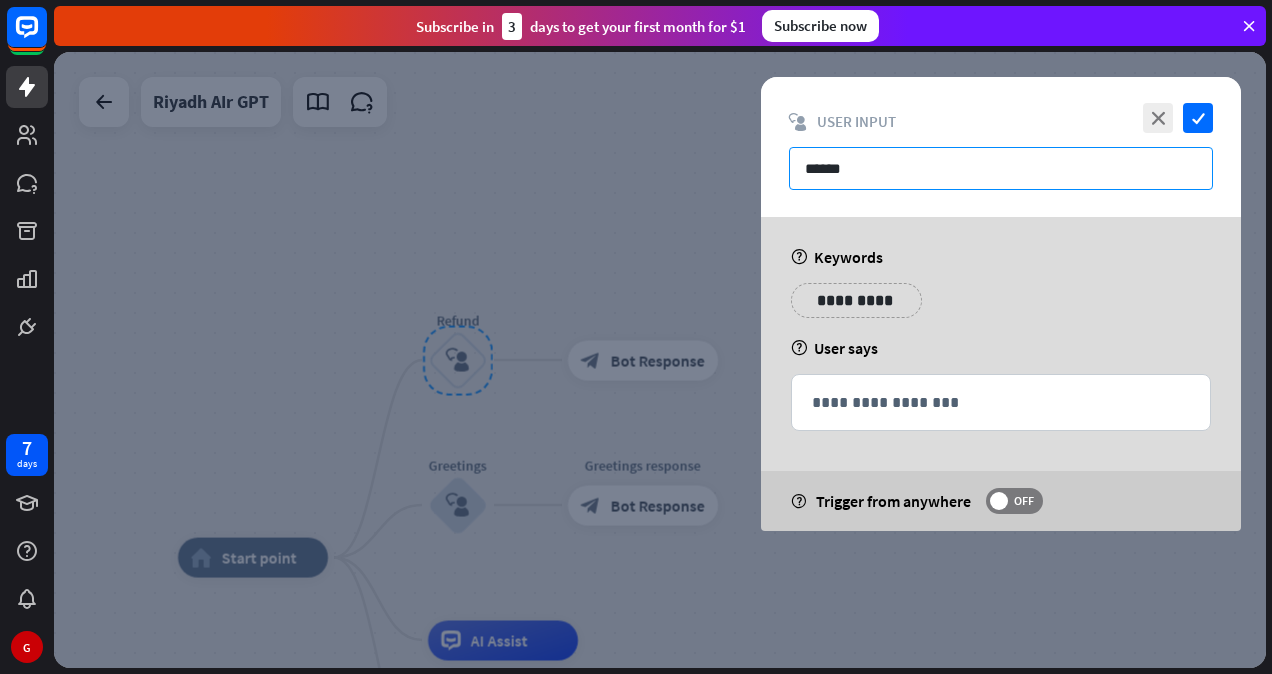 click on "******" at bounding box center [1001, 168] 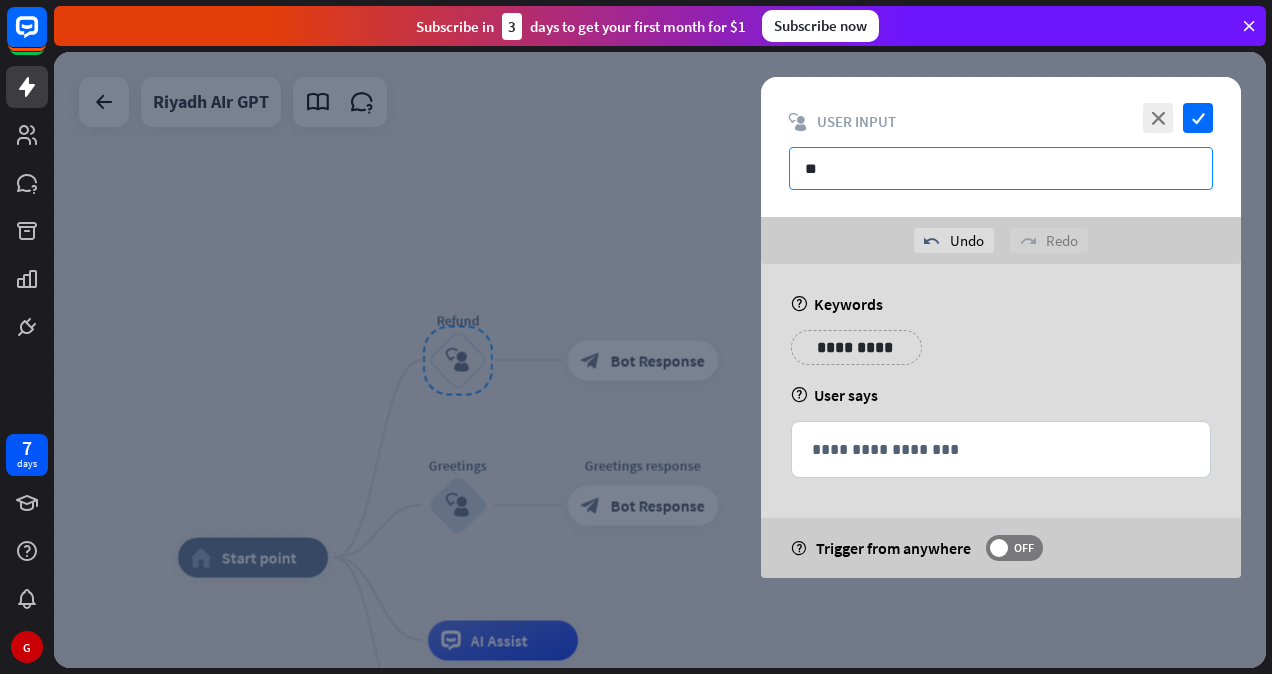 type on "*" 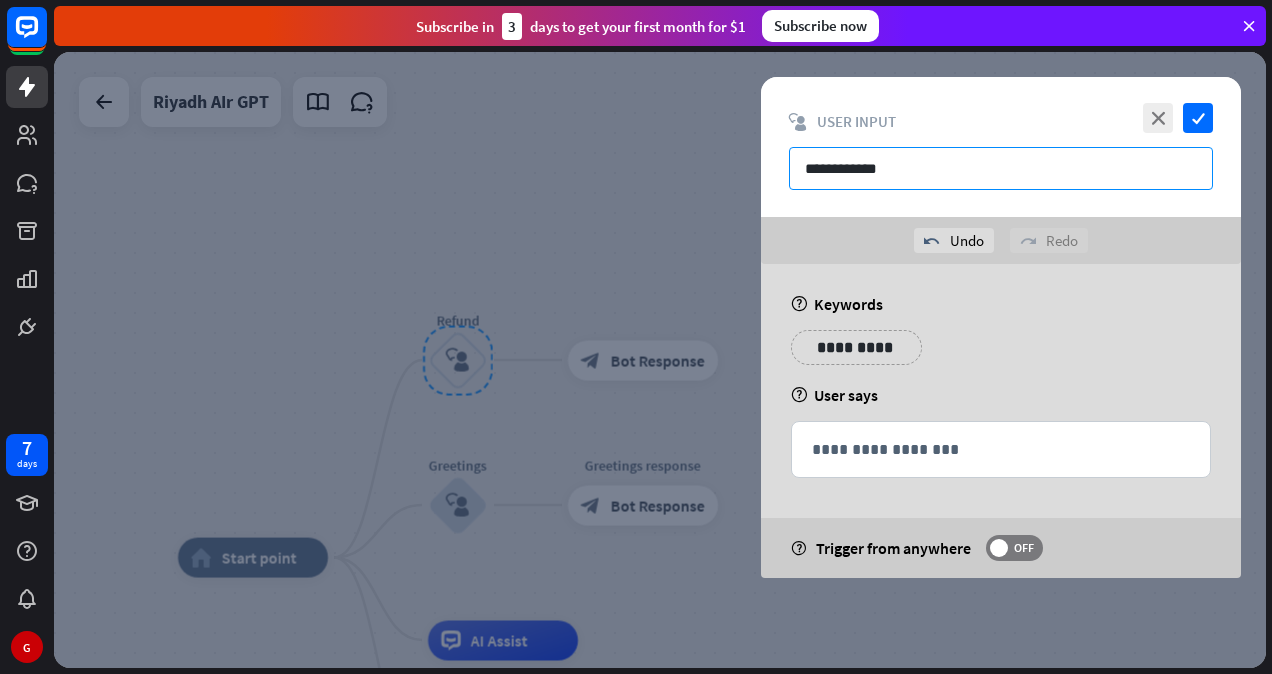 click on "**********" at bounding box center [1001, 168] 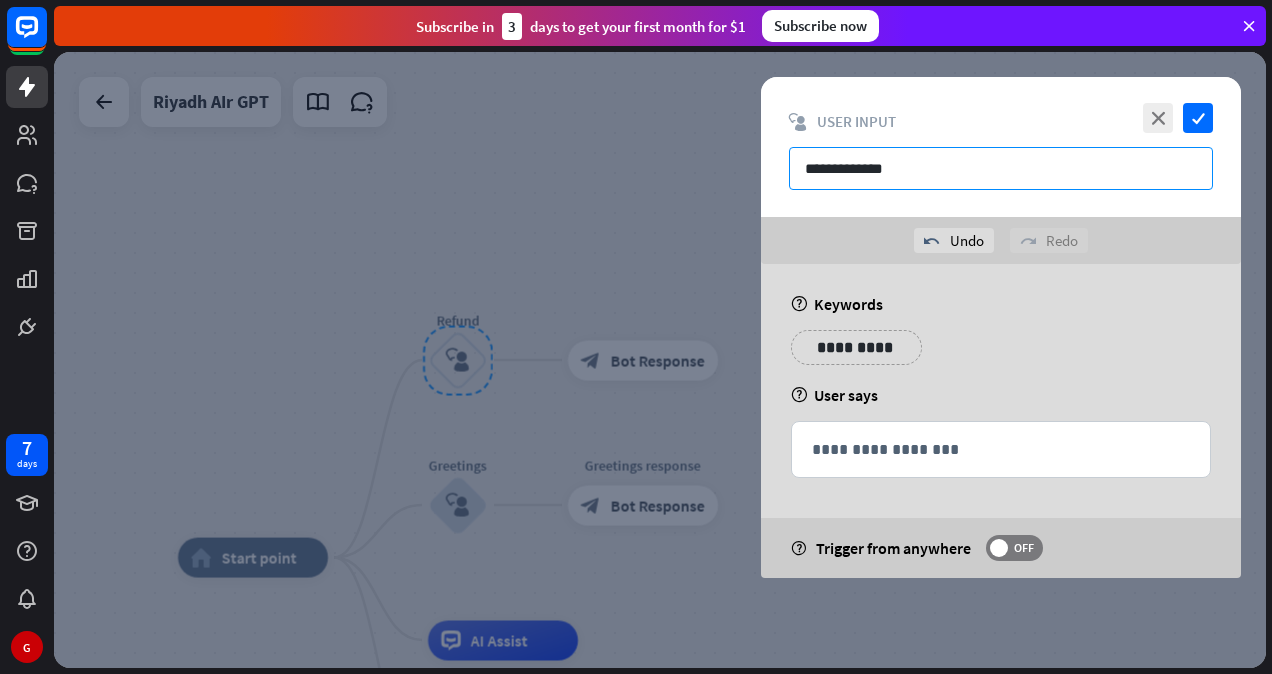 click on "**********" at bounding box center [1001, 168] 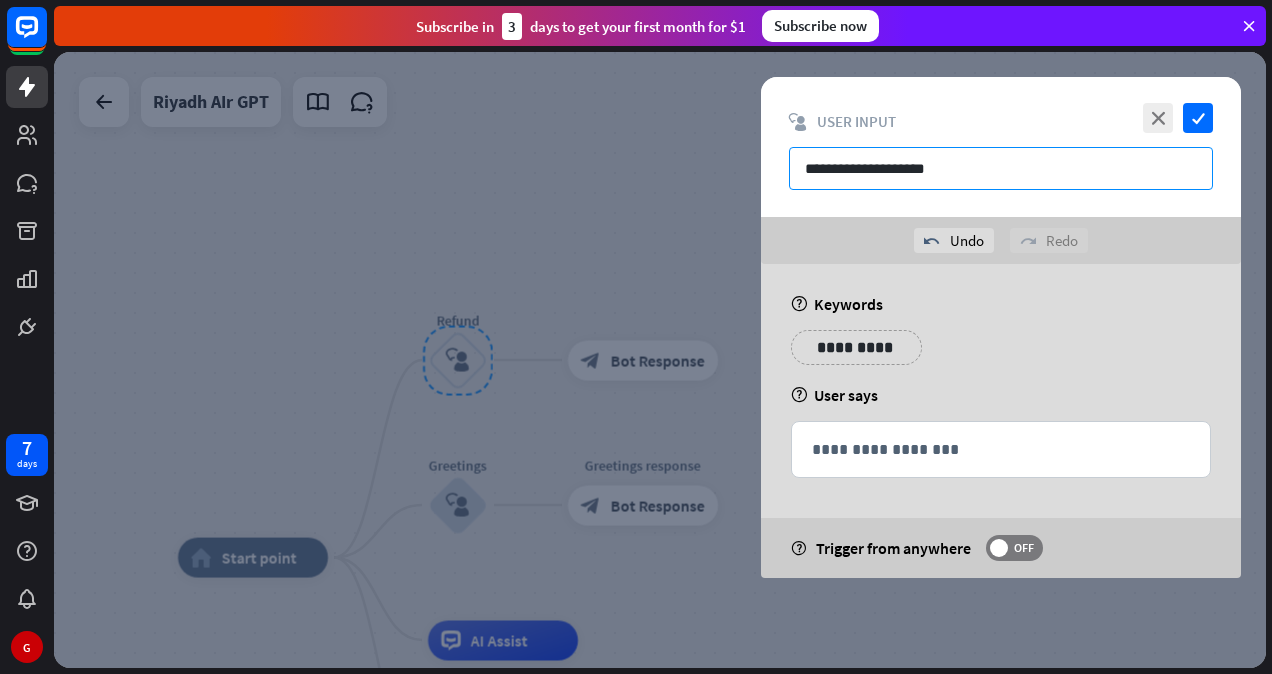 type on "**********" 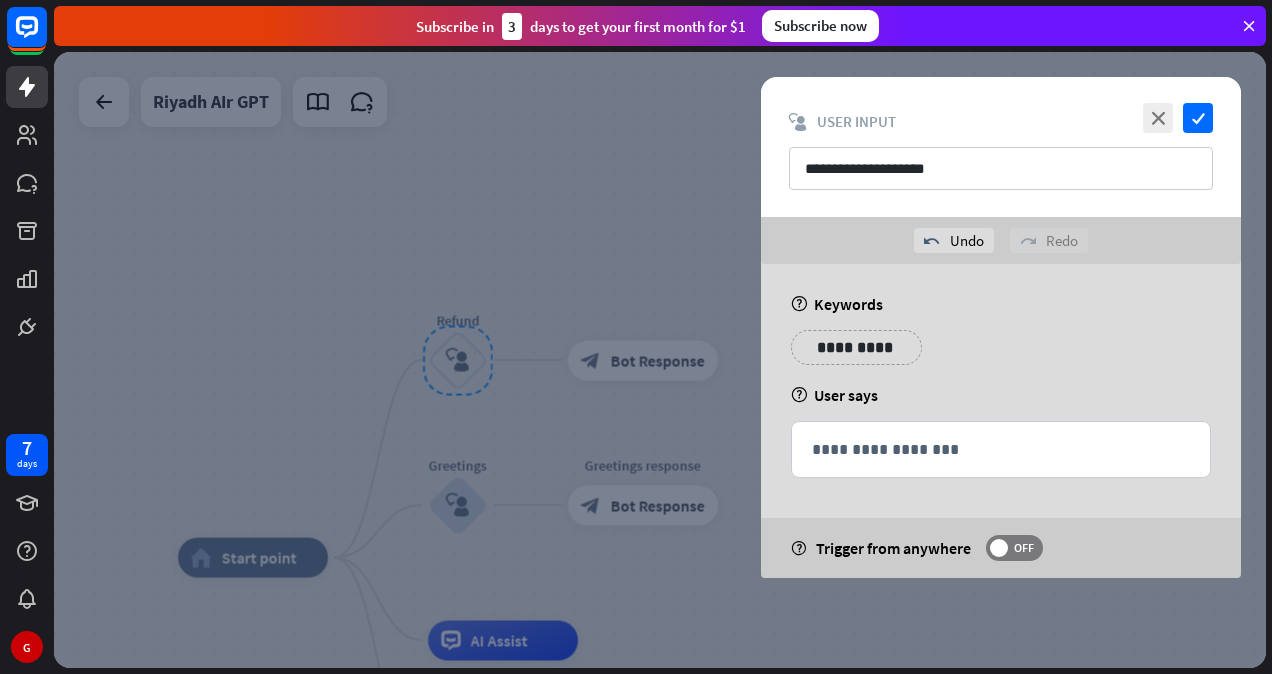click on "undo
Undo
redo
Redo" at bounding box center [1001, 240] 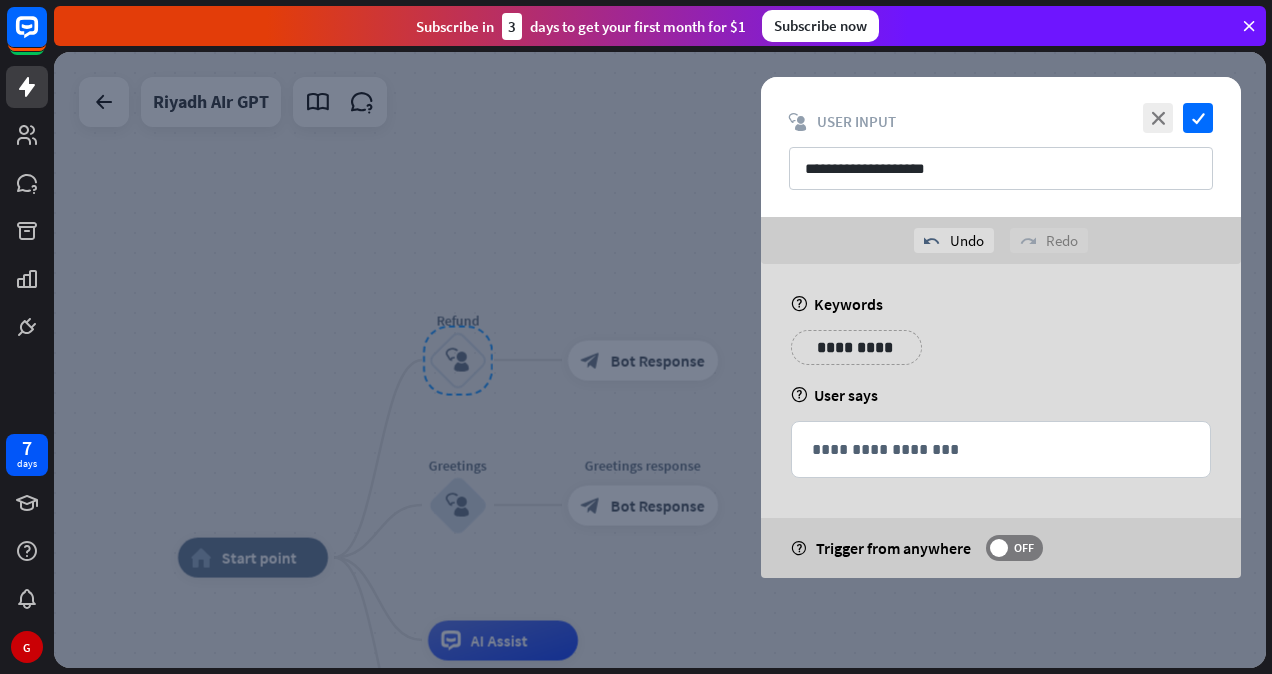 click at bounding box center [660, 360] 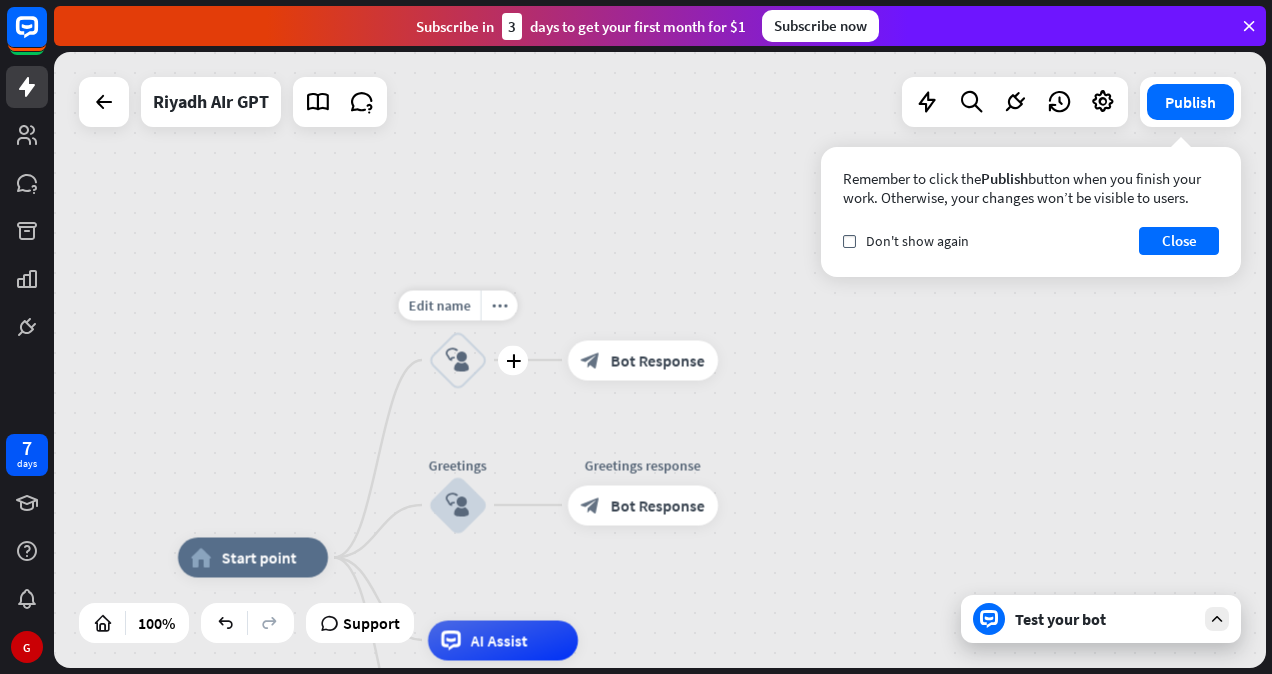 click on "block_user_input" at bounding box center (458, 360) 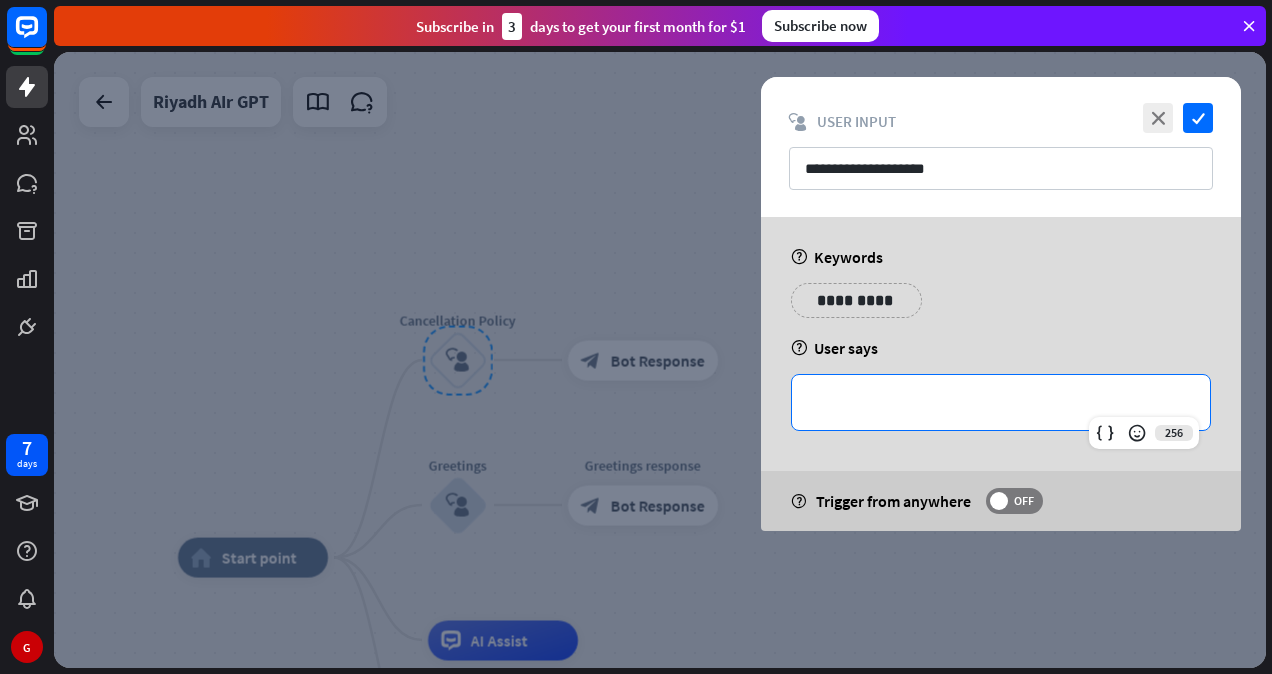 click on "**********" at bounding box center (1001, 402) 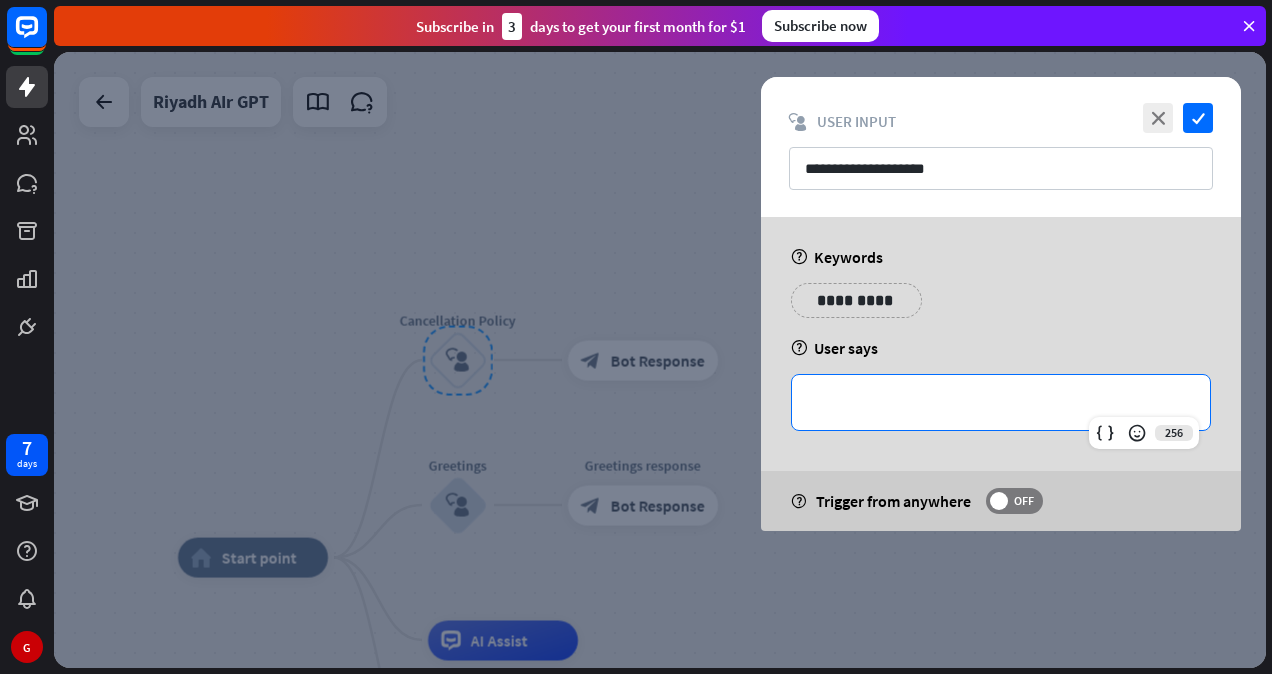 type 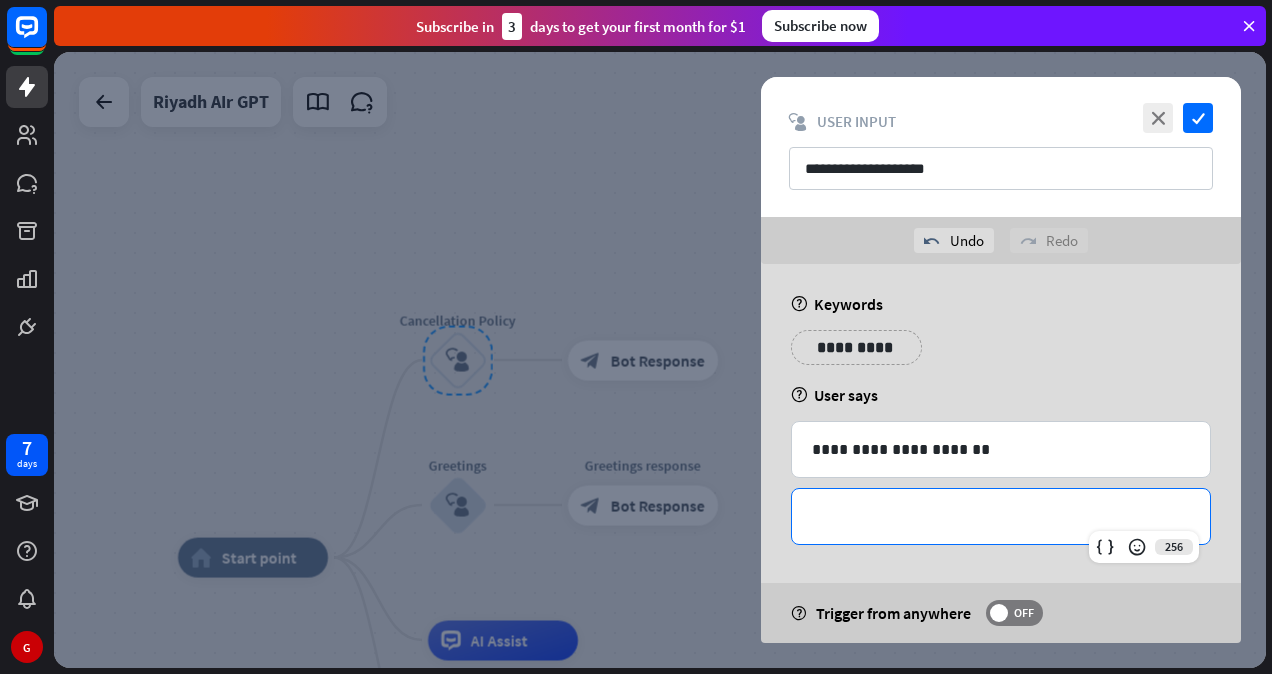 click on "**********" at bounding box center (1001, 516) 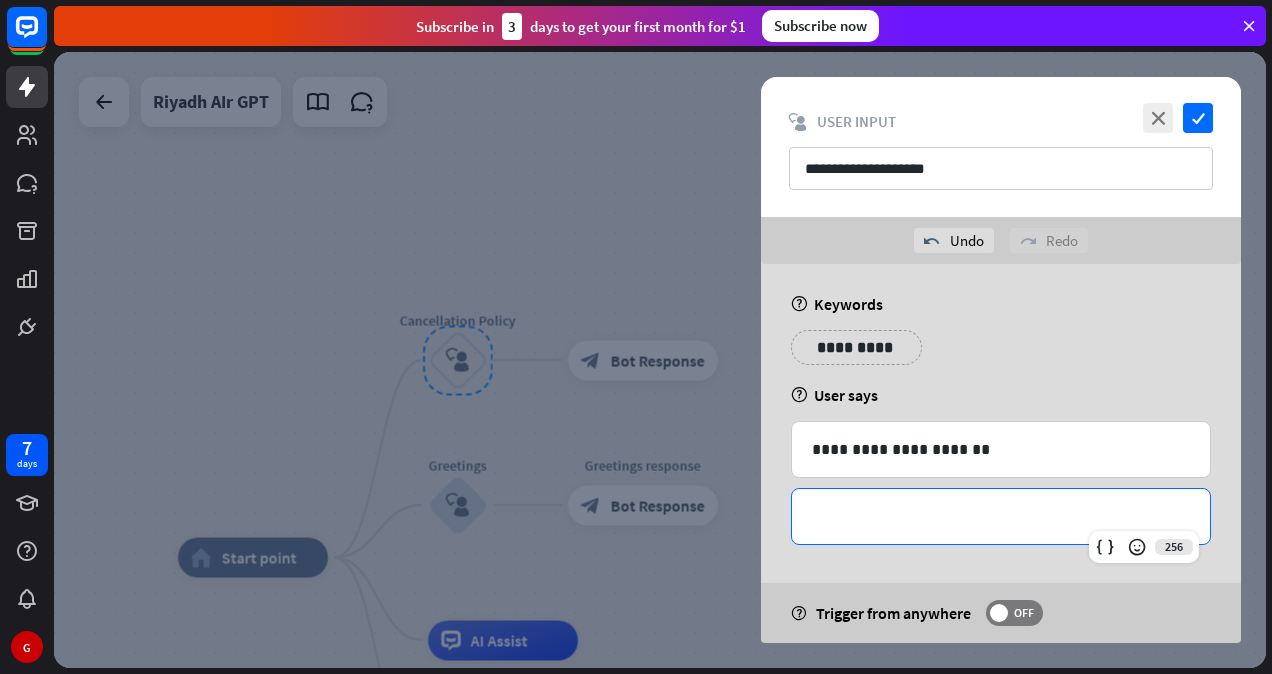 type 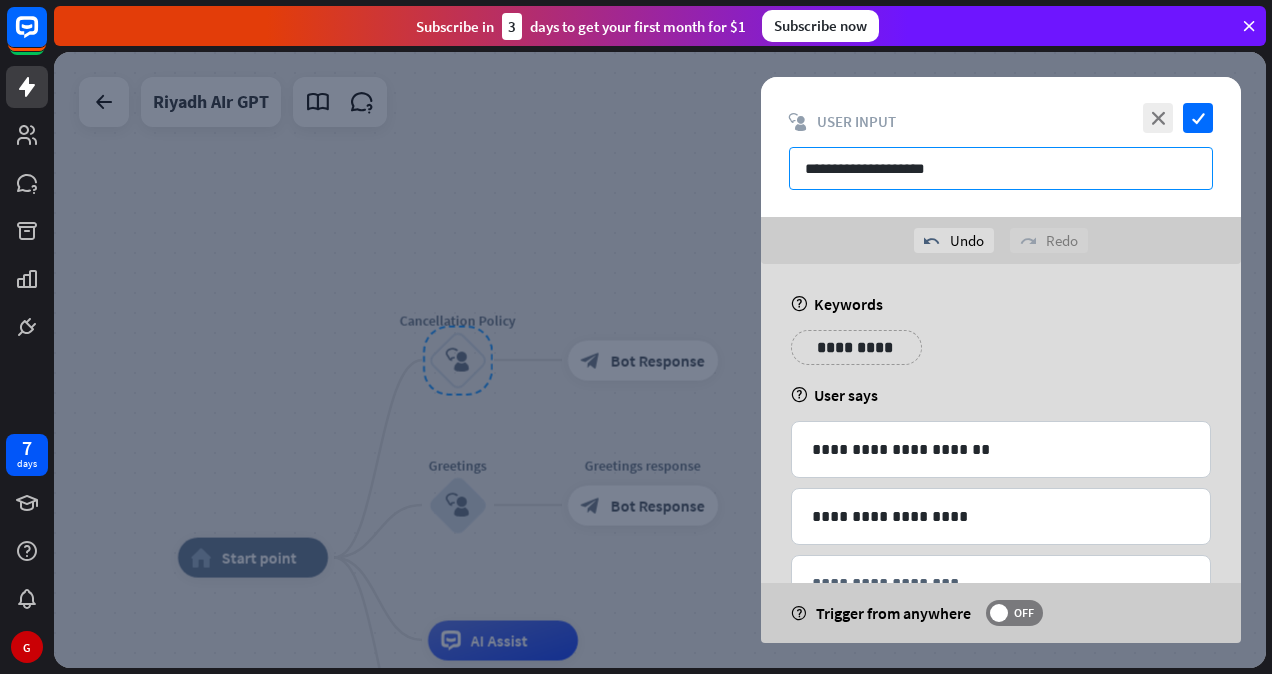 click on "**********" at bounding box center [1001, 168] 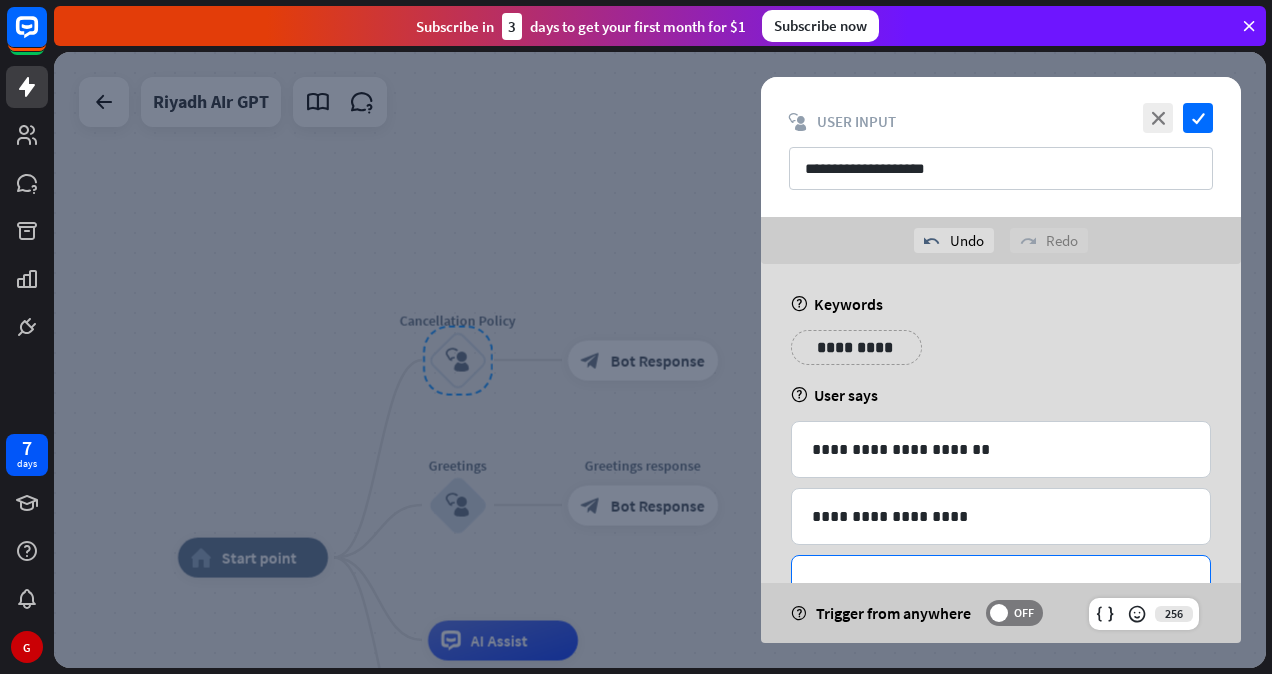 click on "**********" at bounding box center (1001, 583) 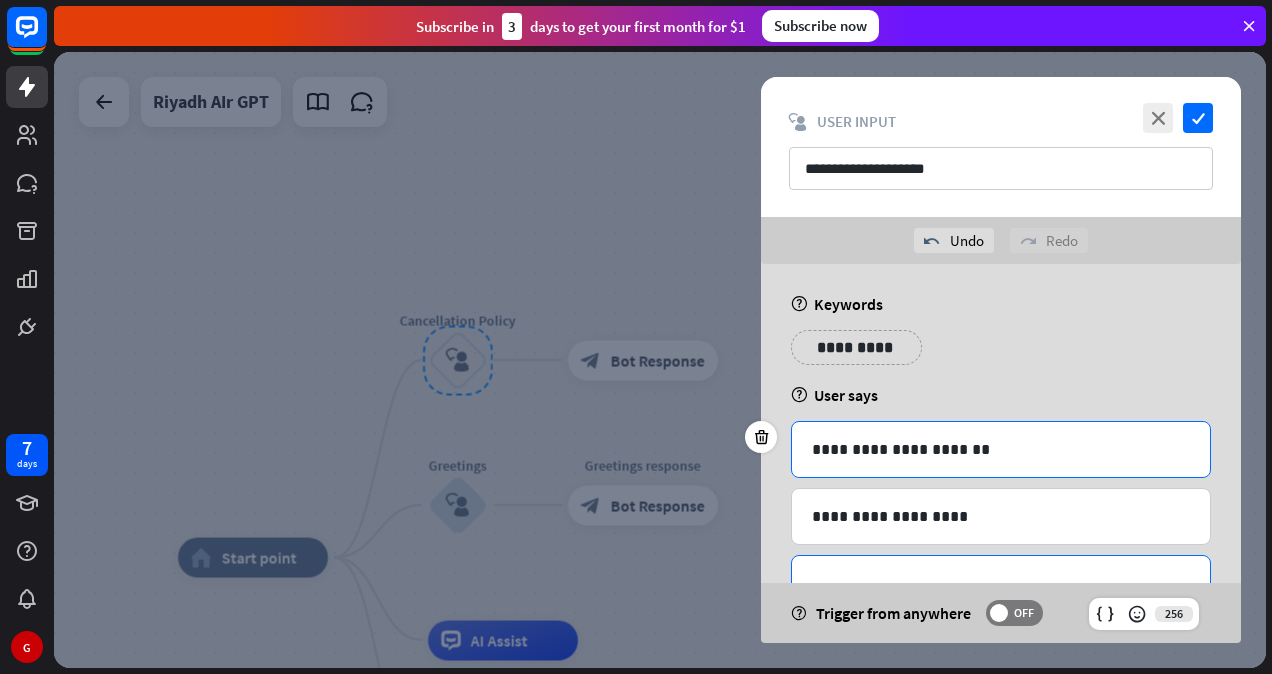 type 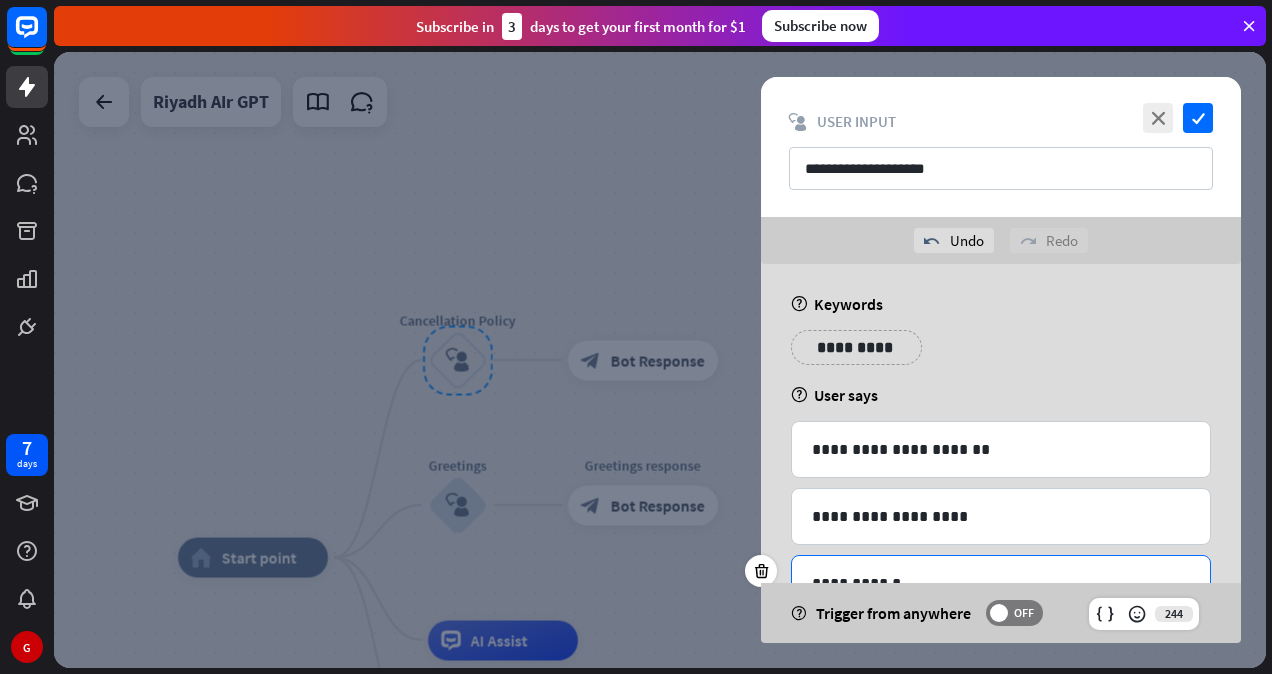 click on "**********" at bounding box center [1001, 583] 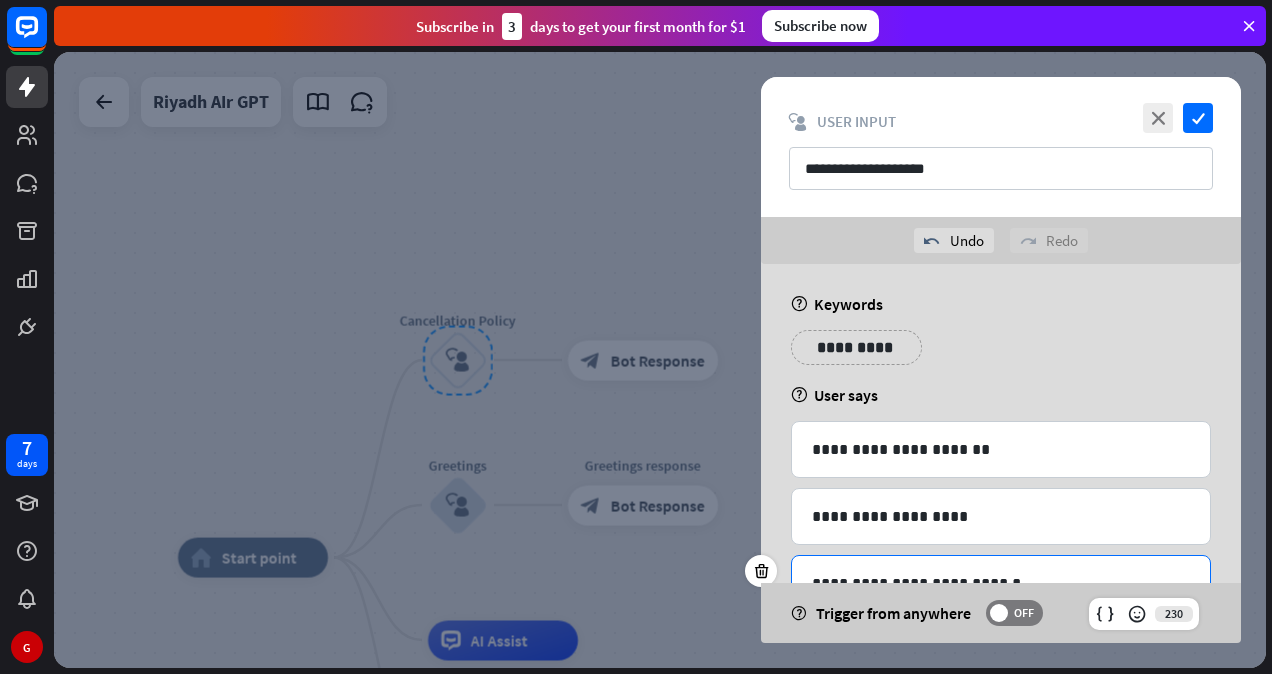click on "**********" at bounding box center (1001, 583) 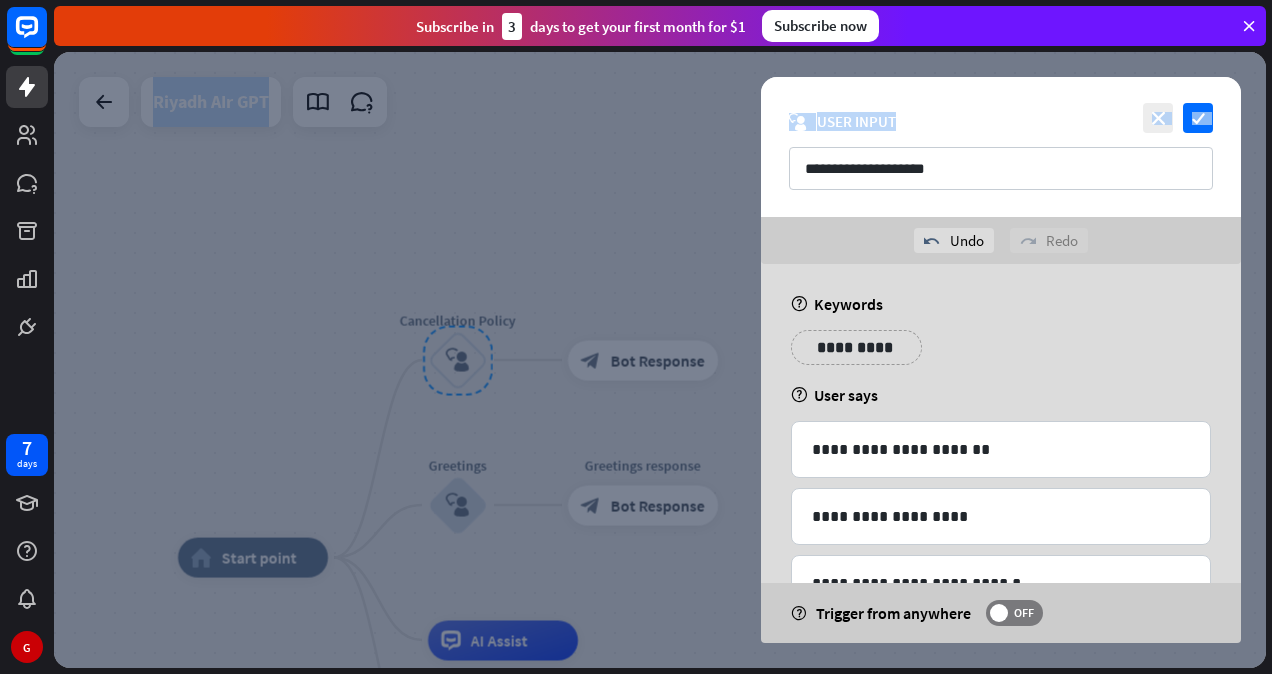 drag, startPoint x: 980, startPoint y: 100, endPoint x: 964, endPoint y: -12, distance: 113.137085 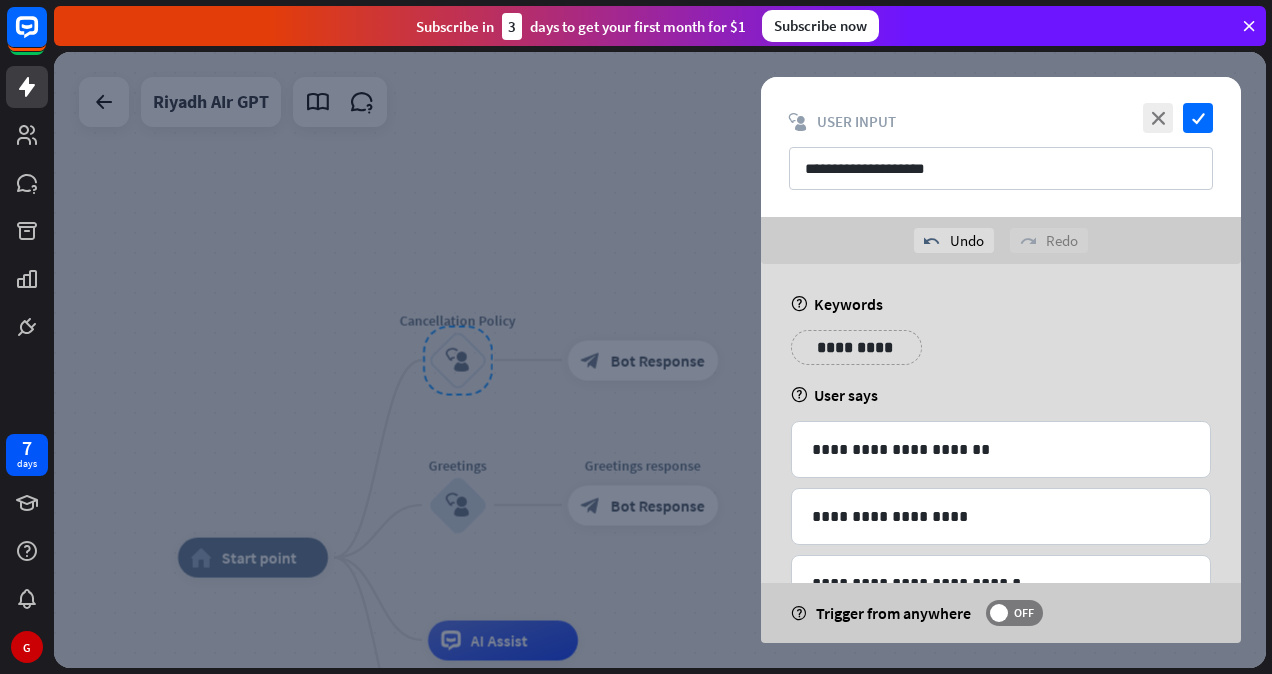 click on "**********" at bounding box center [1001, 555] 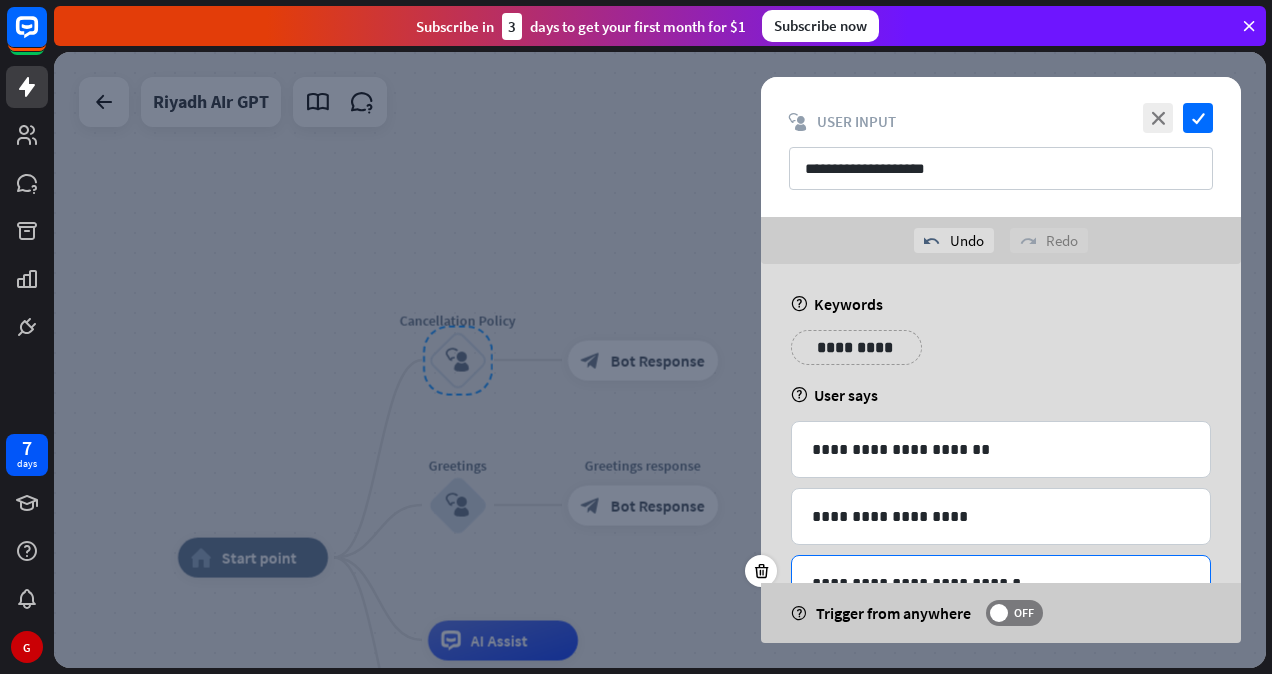 drag, startPoint x: 977, startPoint y: 551, endPoint x: 981, endPoint y: 574, distance: 23.345236 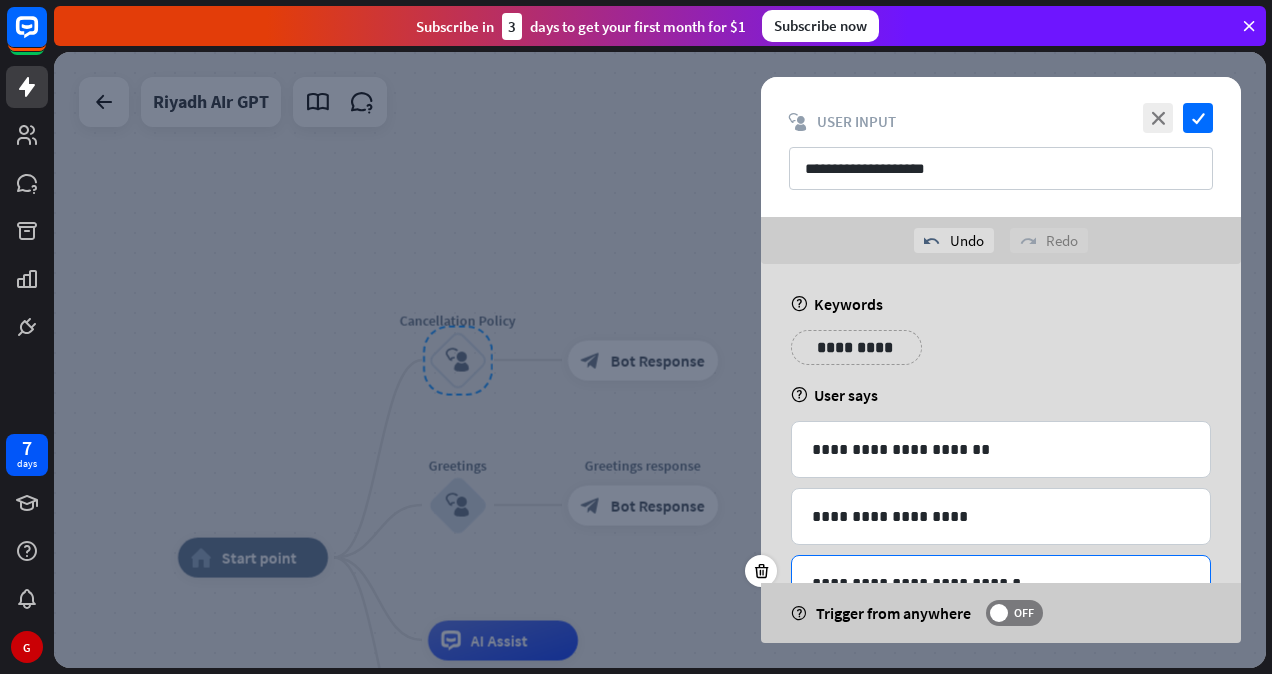 click on "**********" at bounding box center [1001, 555] 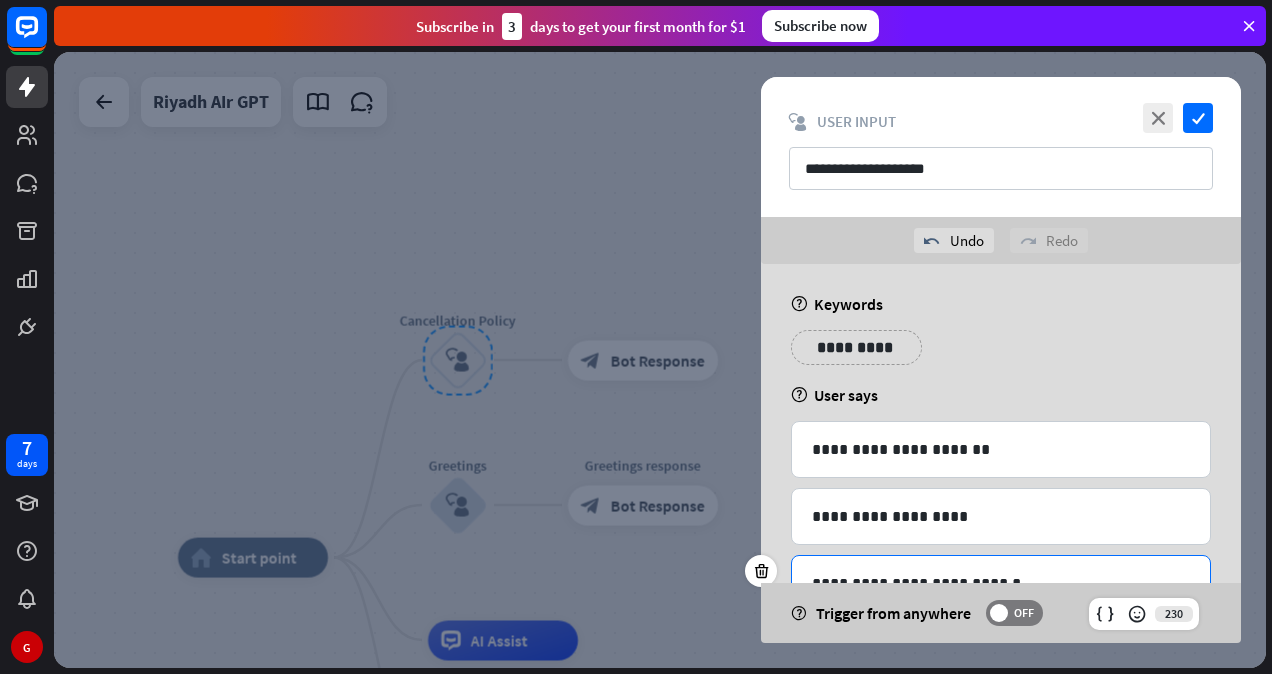 click on "**********" at bounding box center (1001, 355) 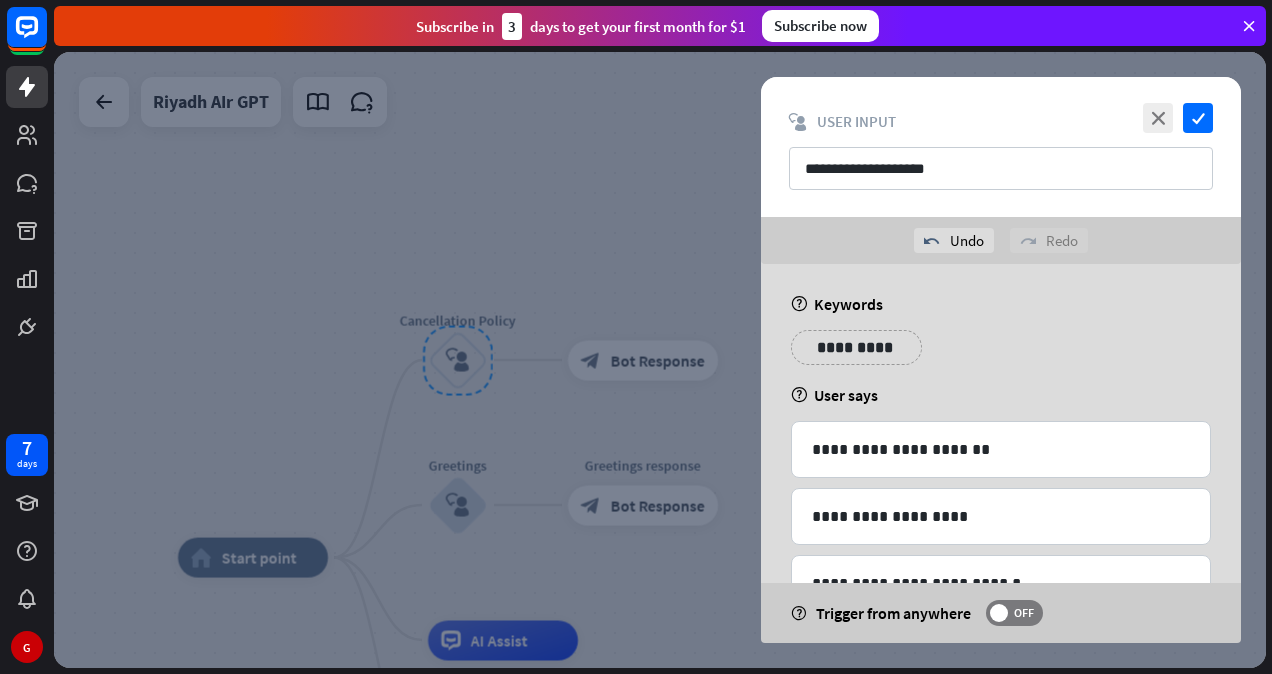 scroll, scrollTop: 132, scrollLeft: 0, axis: vertical 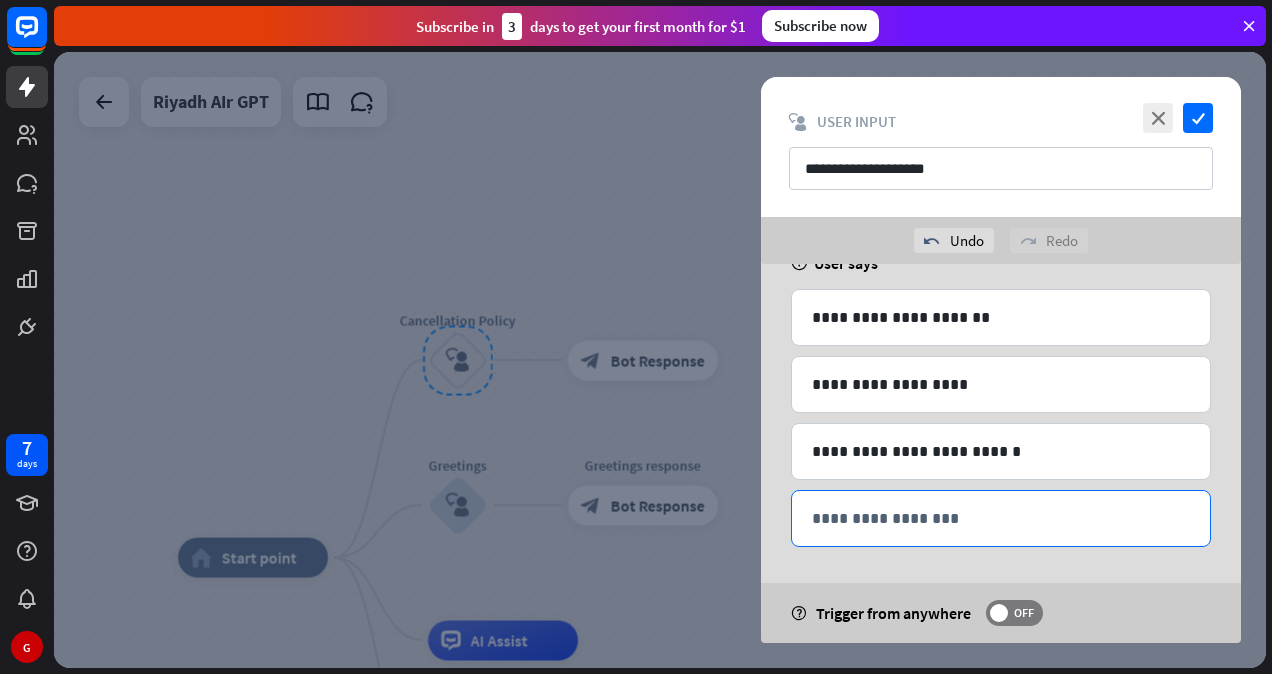 click on "**********" at bounding box center (1001, 518) 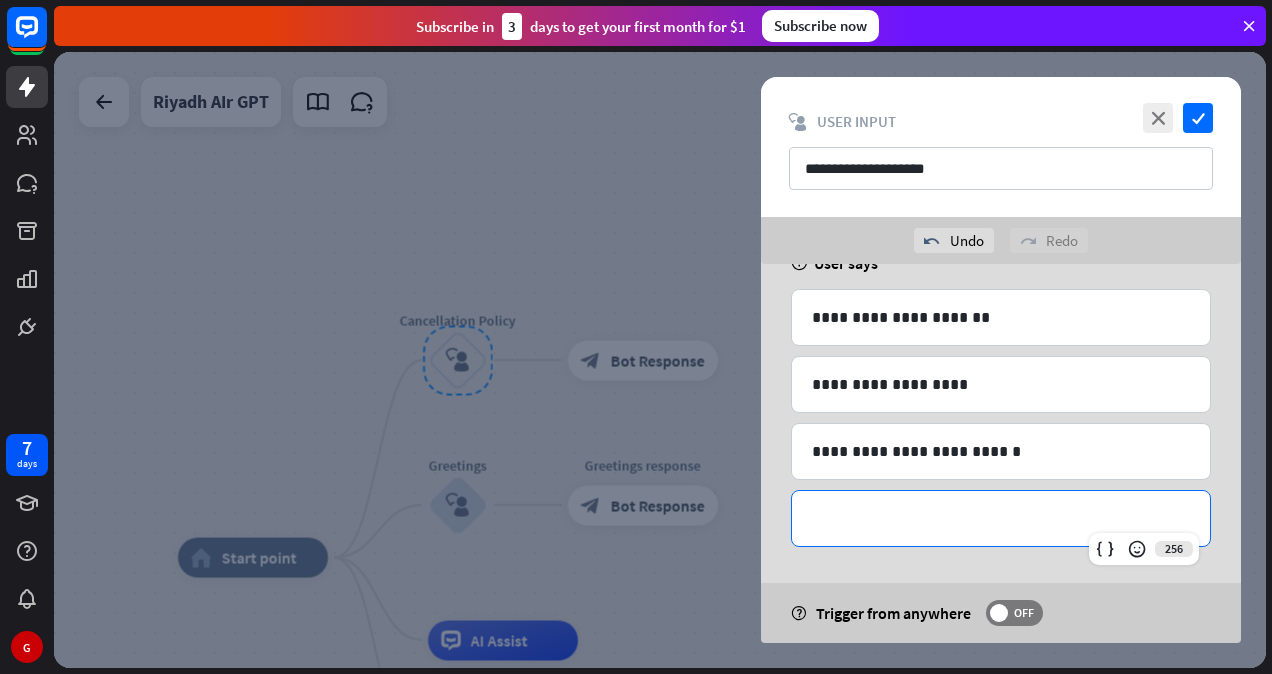 type 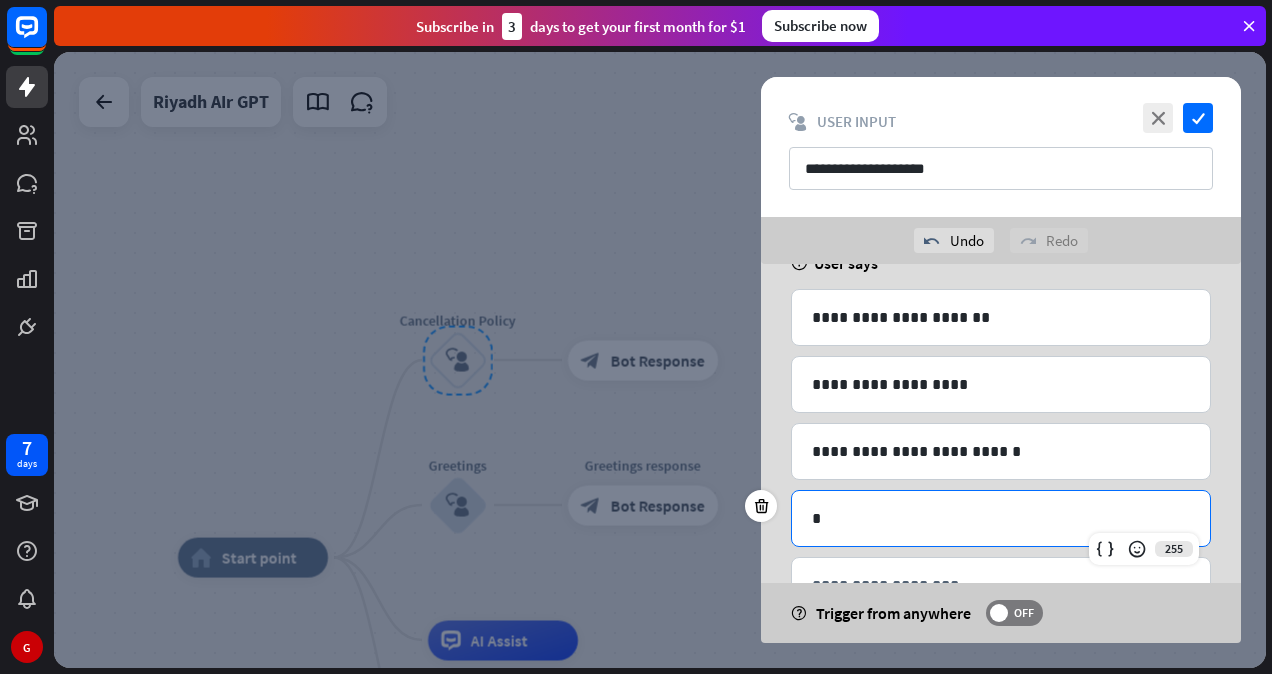scroll, scrollTop: 17, scrollLeft: 0, axis: vertical 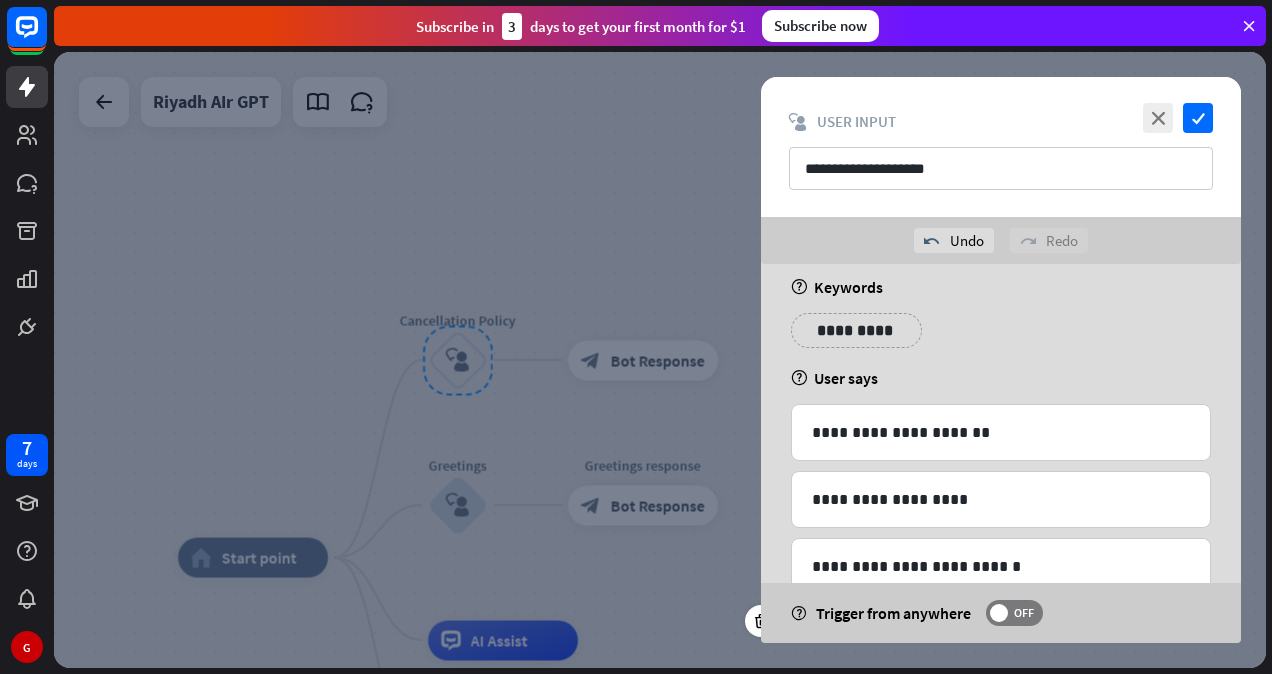 click on "**********" at bounding box center [1001, 338] 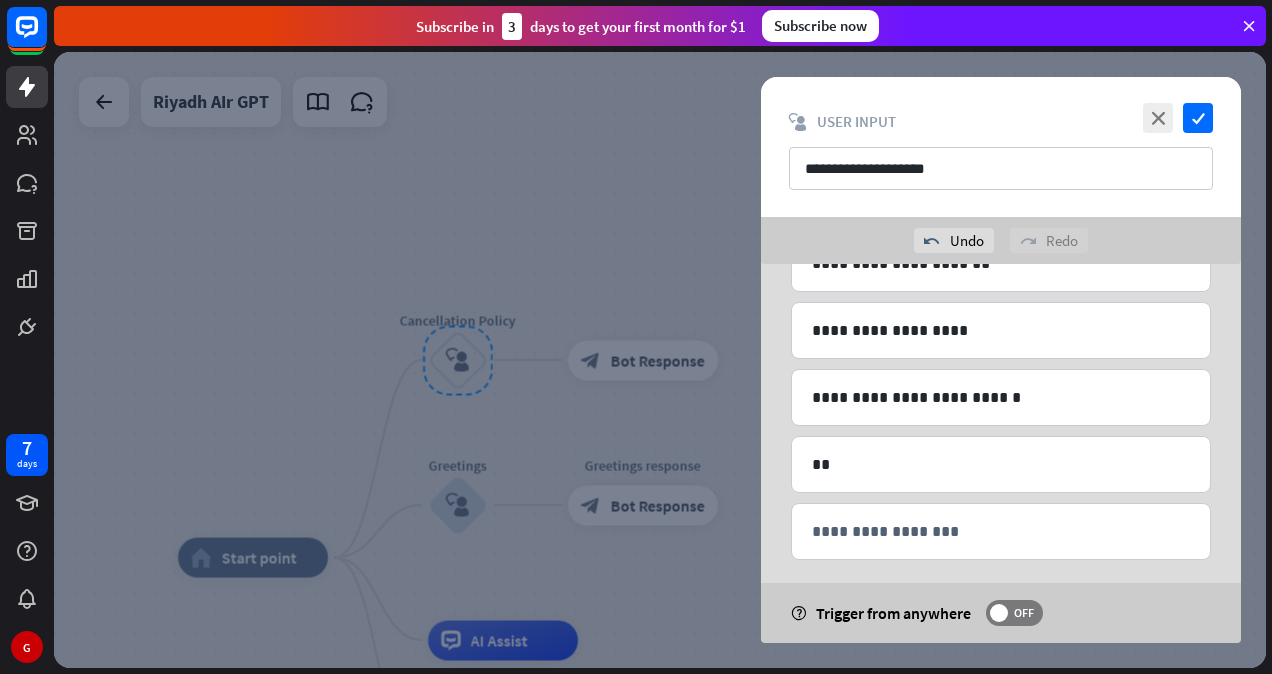 scroll, scrollTop: 198, scrollLeft: 0, axis: vertical 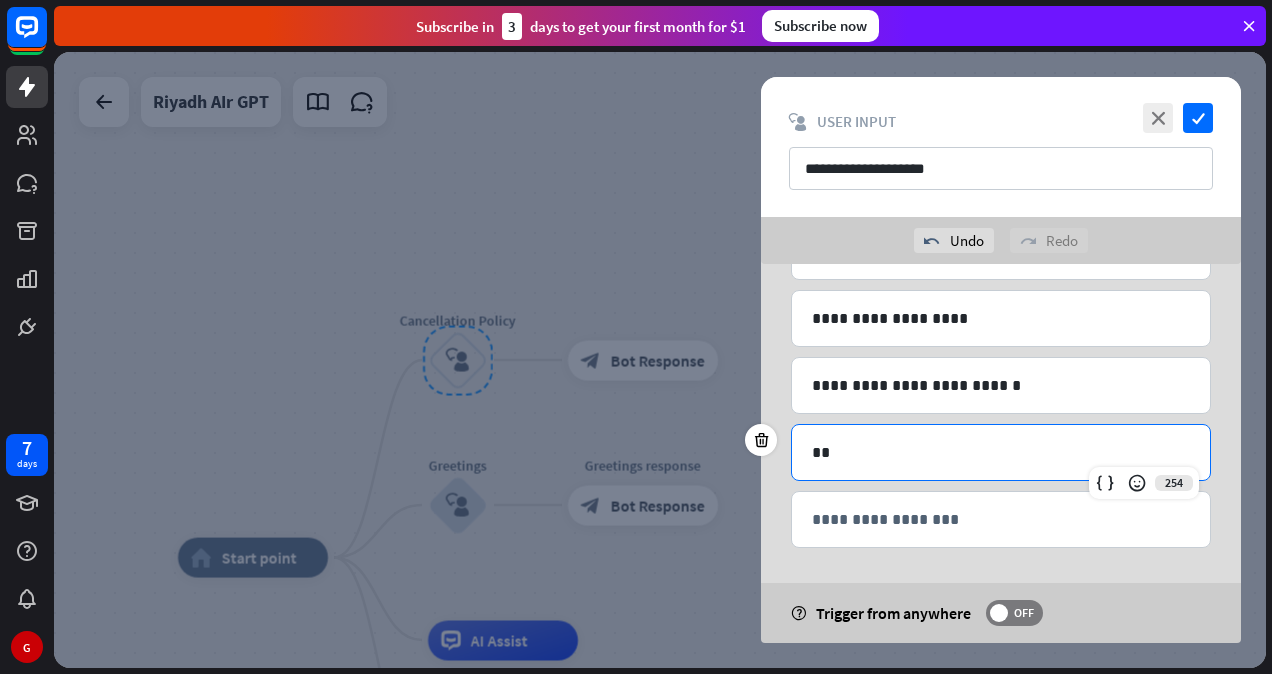 click on "**" at bounding box center [1001, 452] 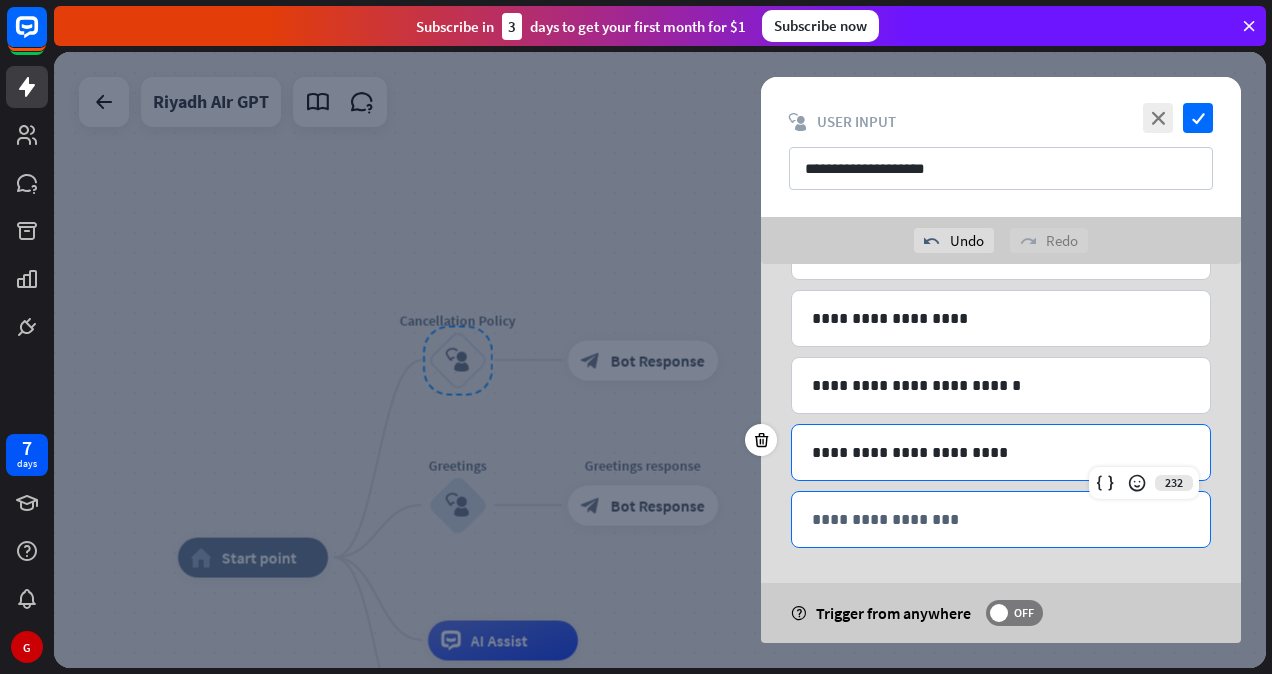click on "**********" at bounding box center [1001, 519] 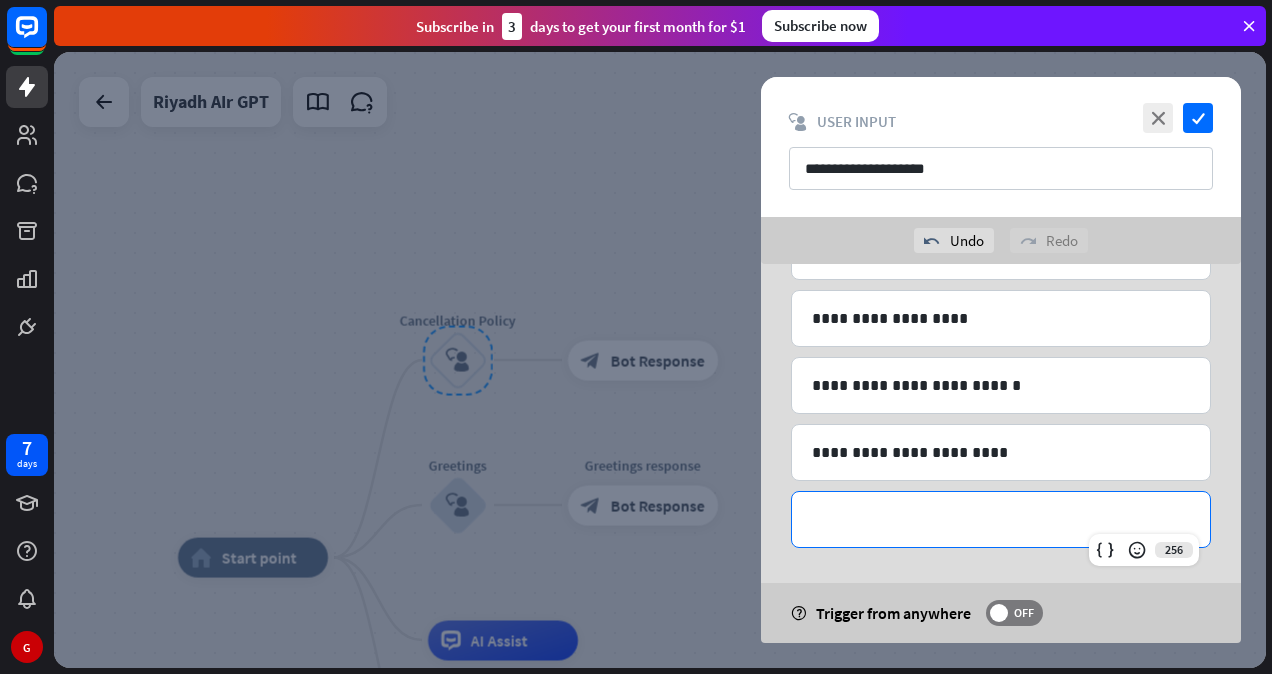 type 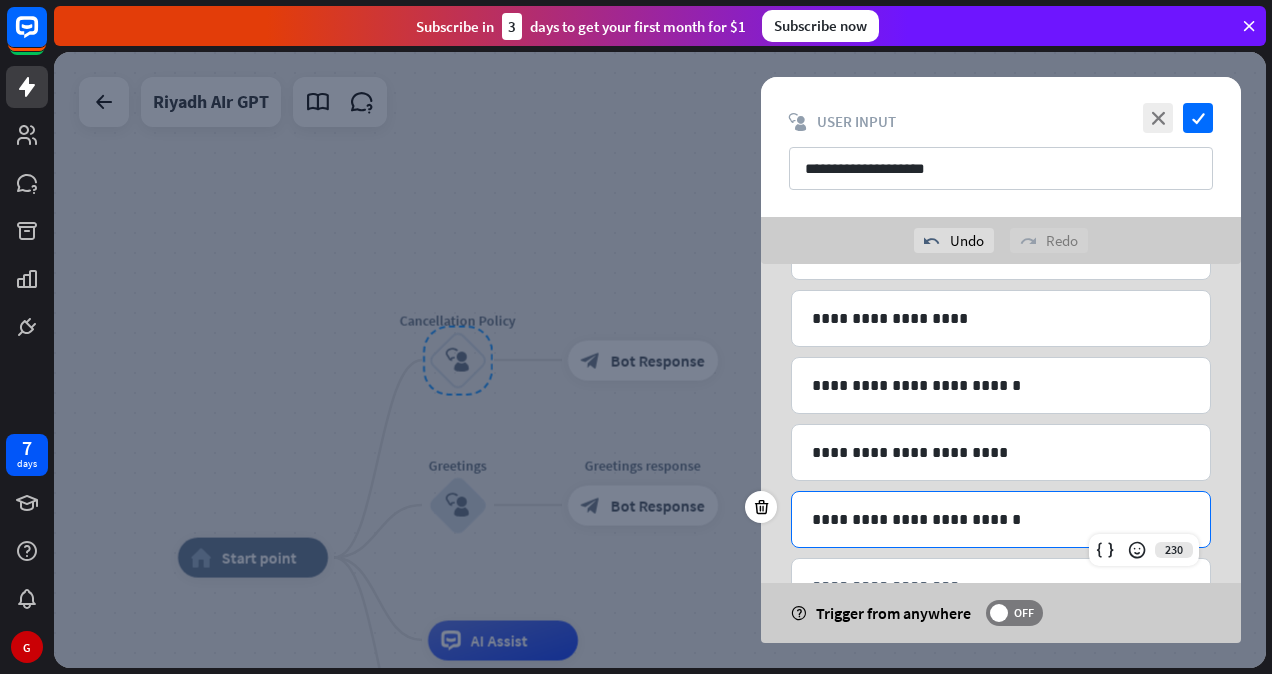 scroll, scrollTop: 265, scrollLeft: 0, axis: vertical 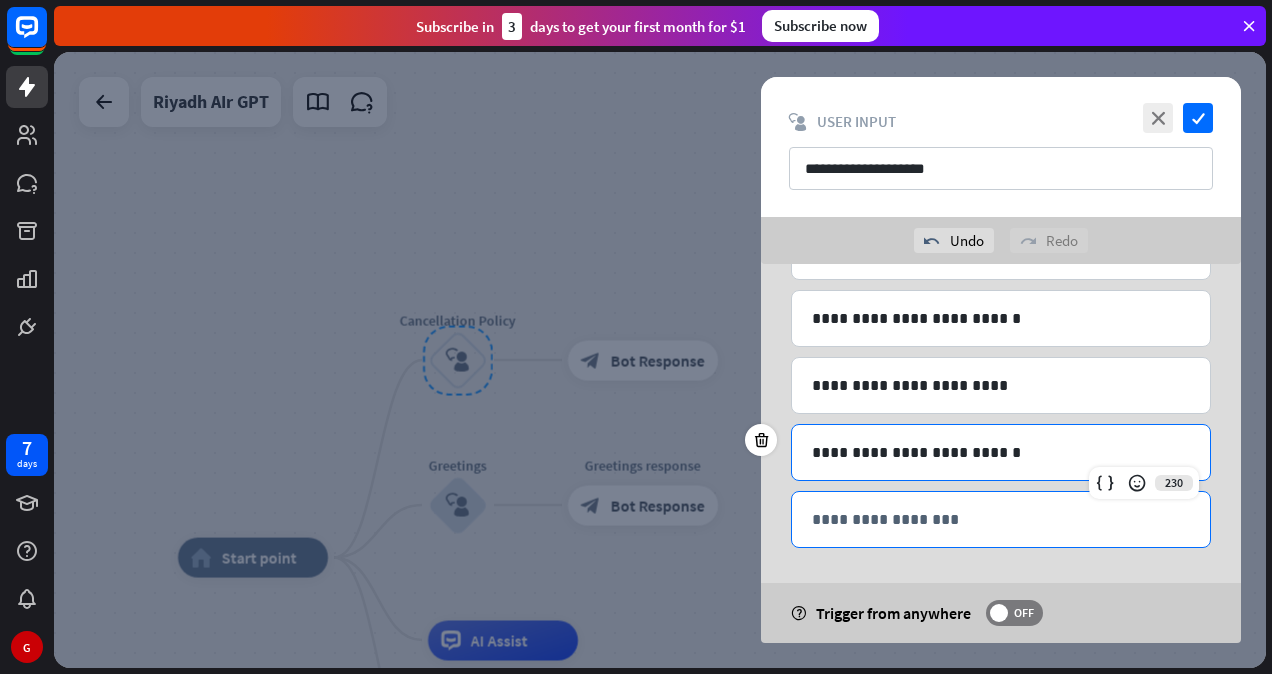 click on "**********" at bounding box center (1001, 519) 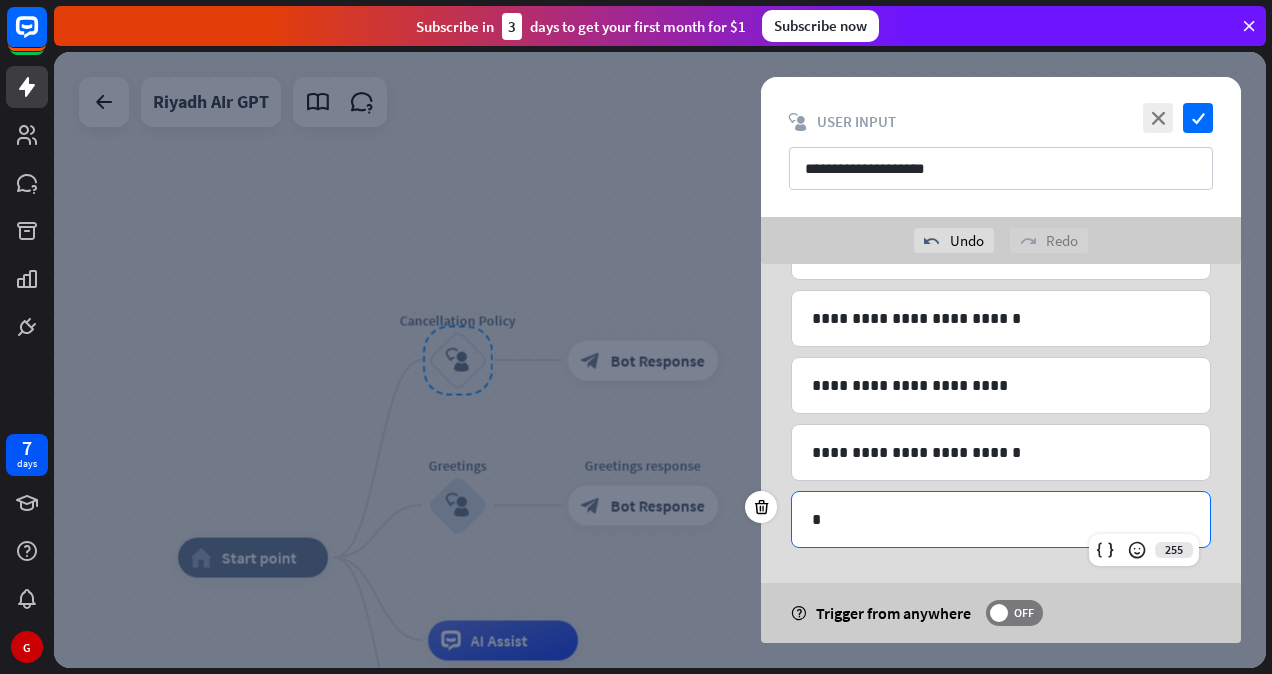 type 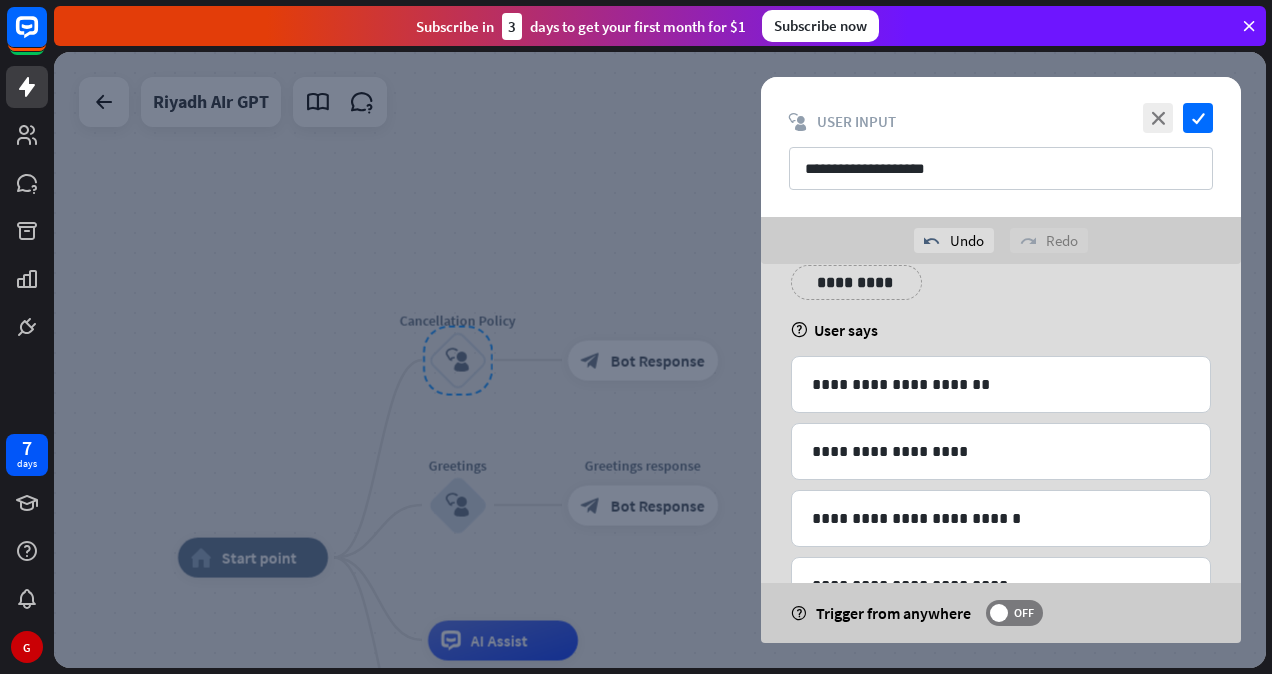scroll, scrollTop: 331, scrollLeft: 0, axis: vertical 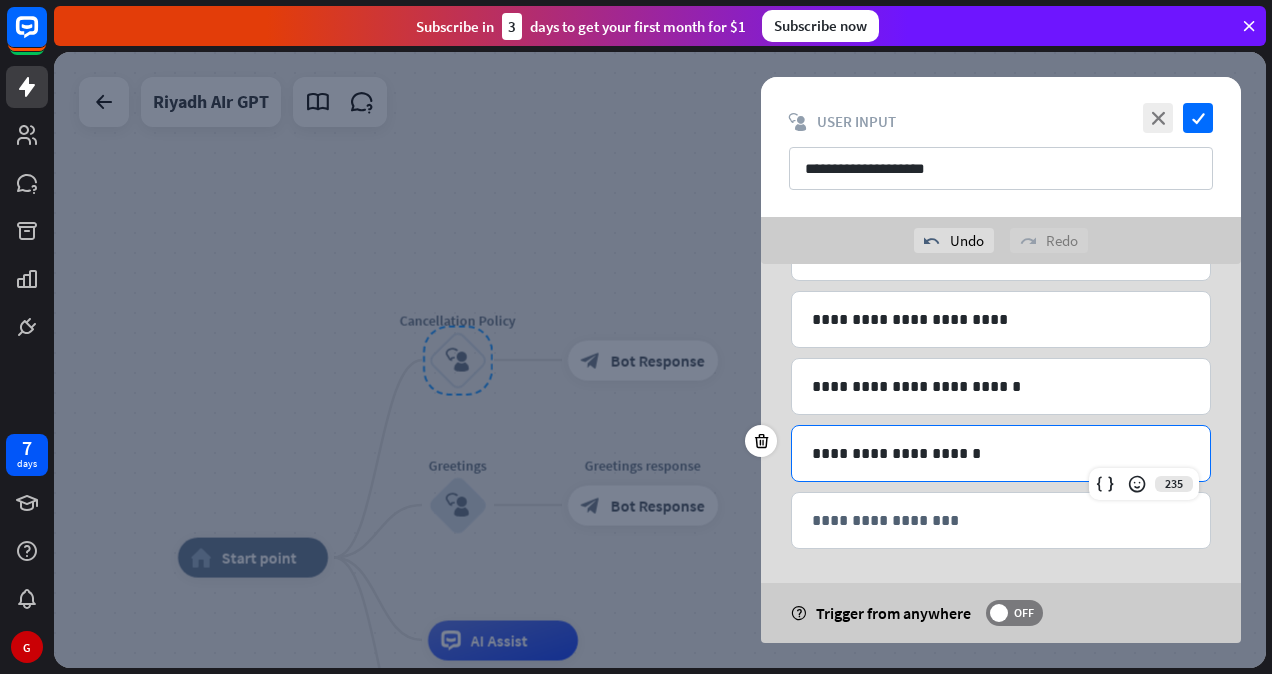 click on "**********" at bounding box center (1001, 453) 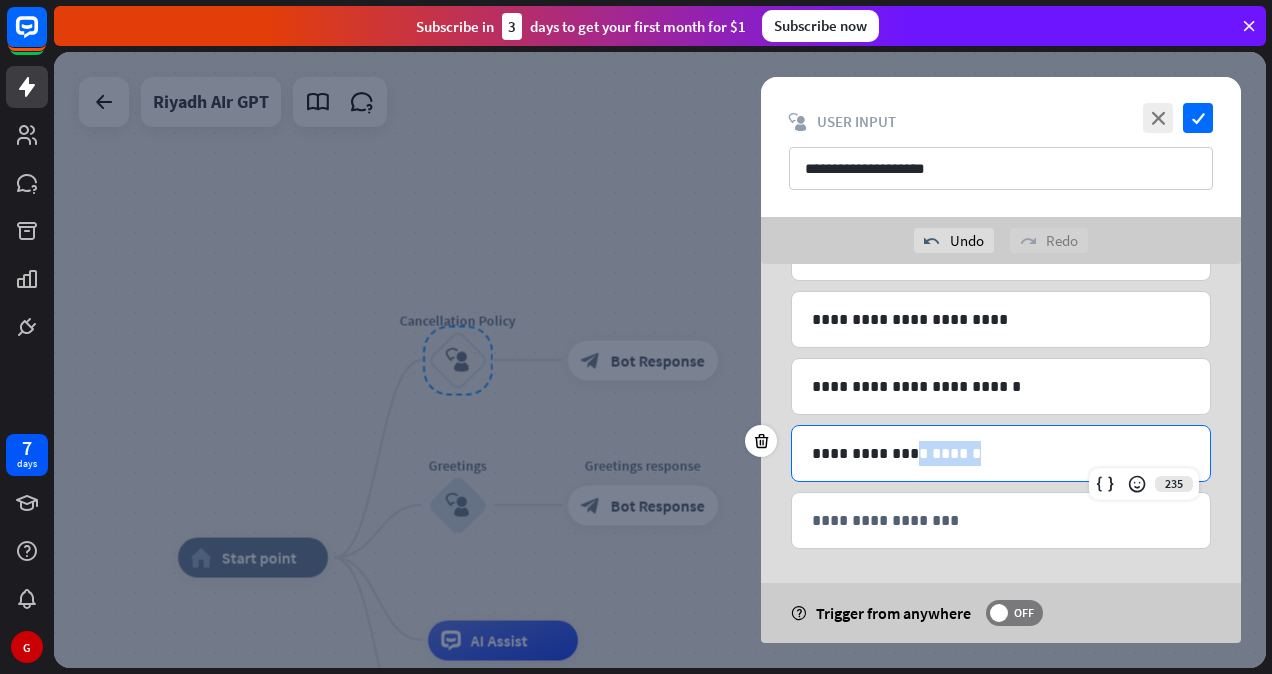 click on "**********" at bounding box center [1001, 453] 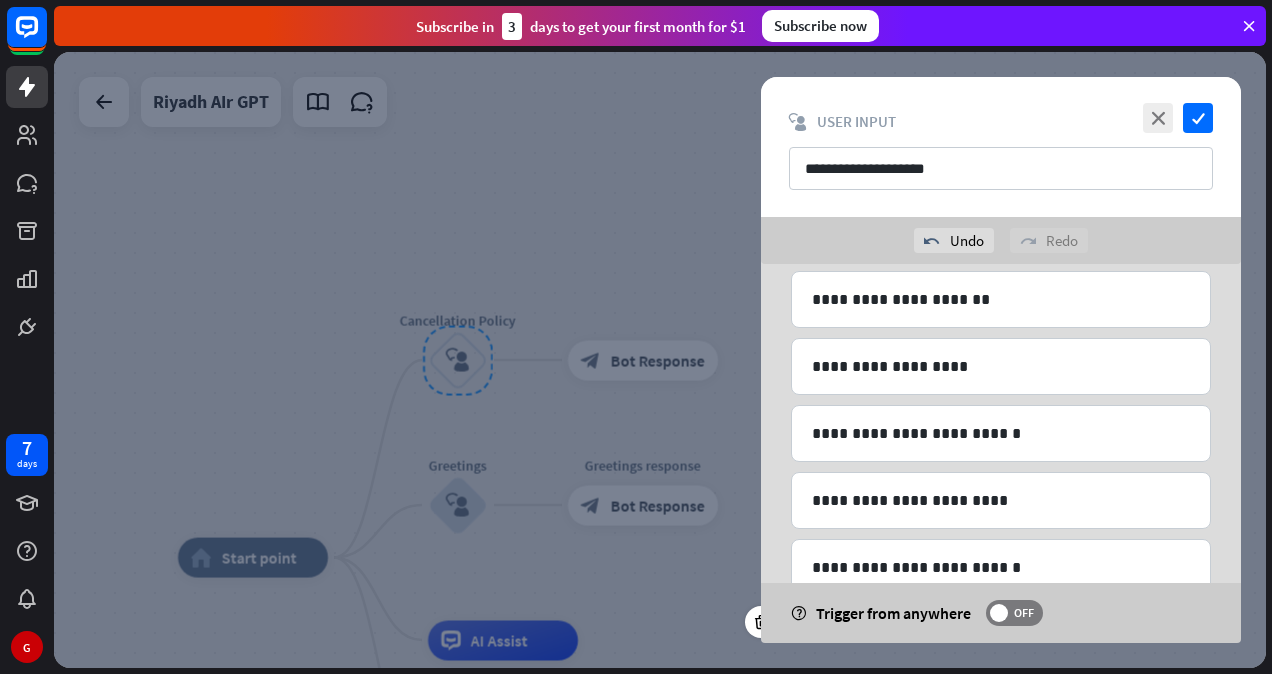 scroll, scrollTop: 331, scrollLeft: 0, axis: vertical 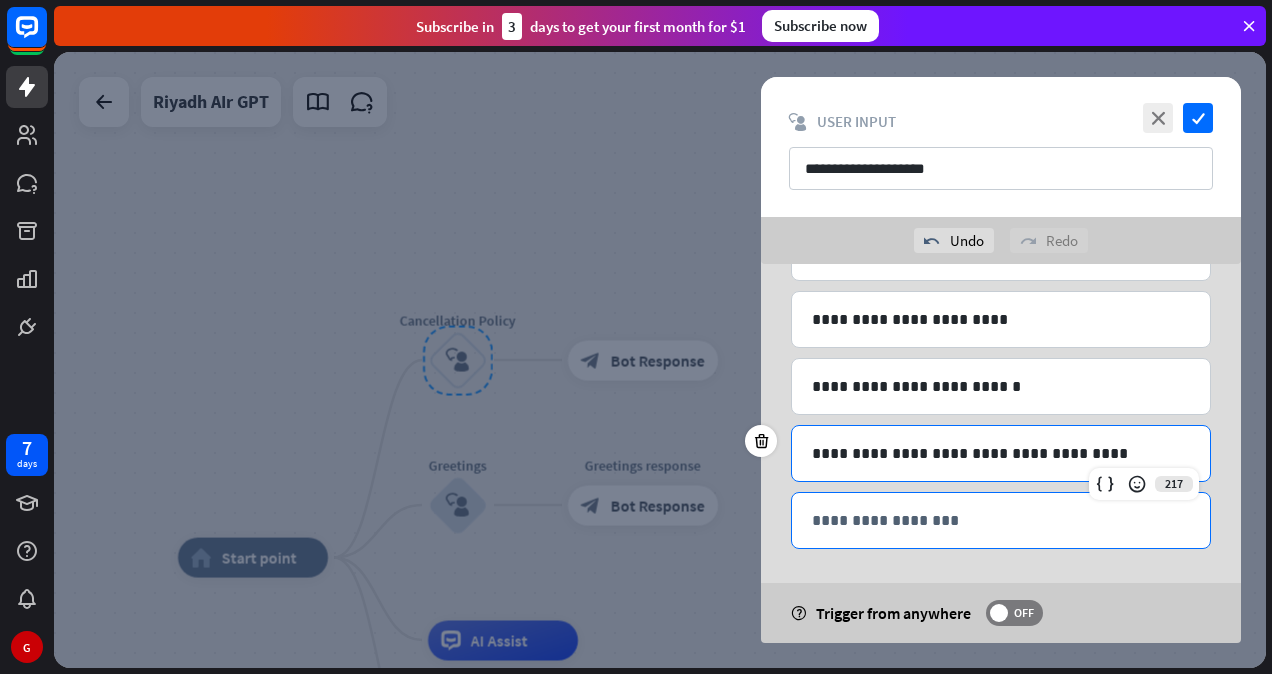 click on "**********" at bounding box center (1001, 520) 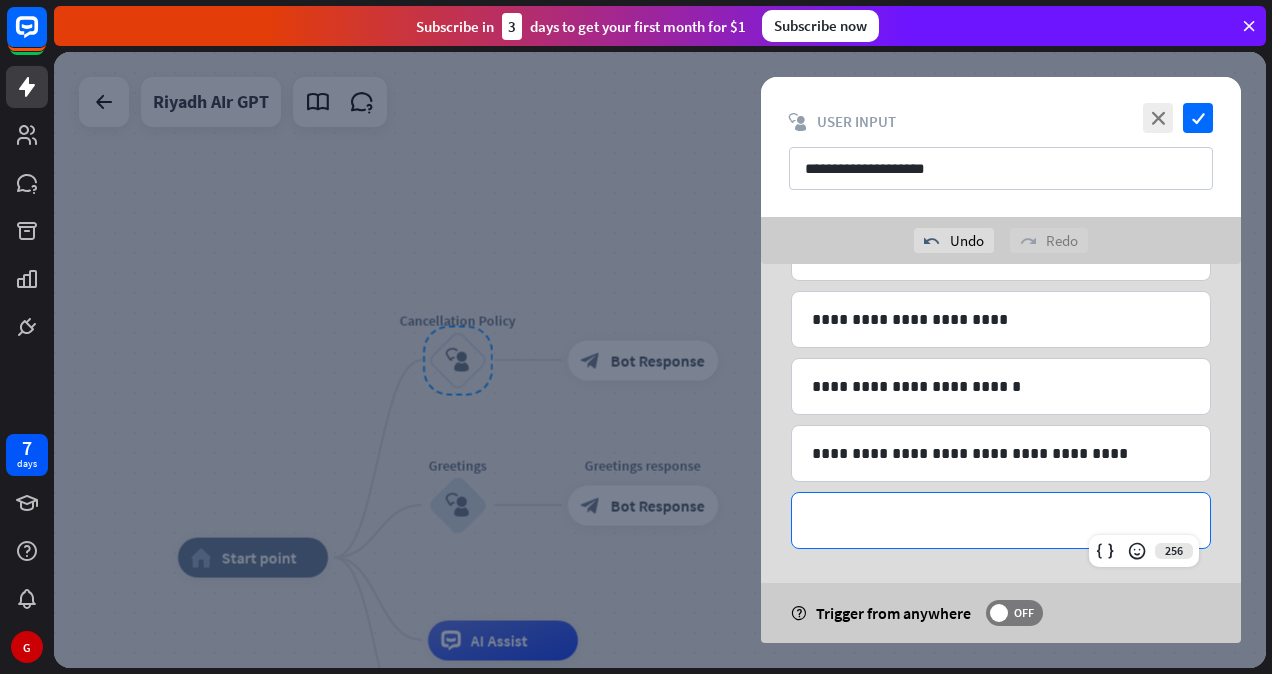 type 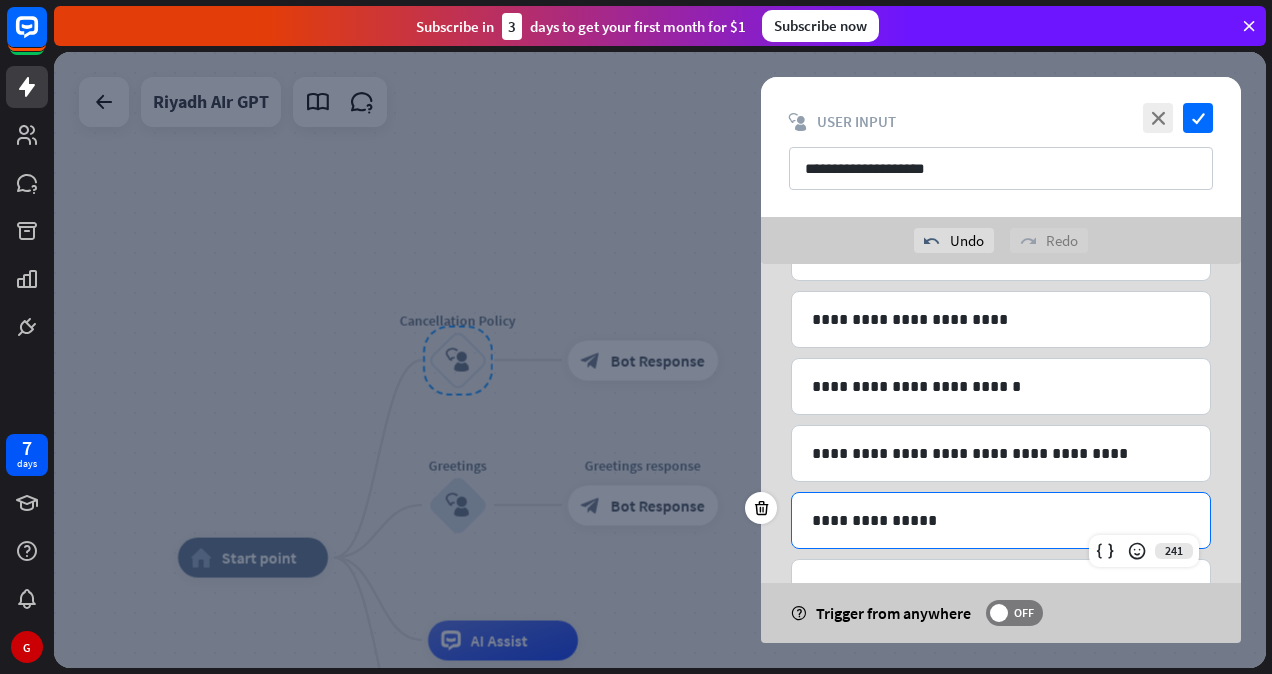 scroll, scrollTop: 398, scrollLeft: 0, axis: vertical 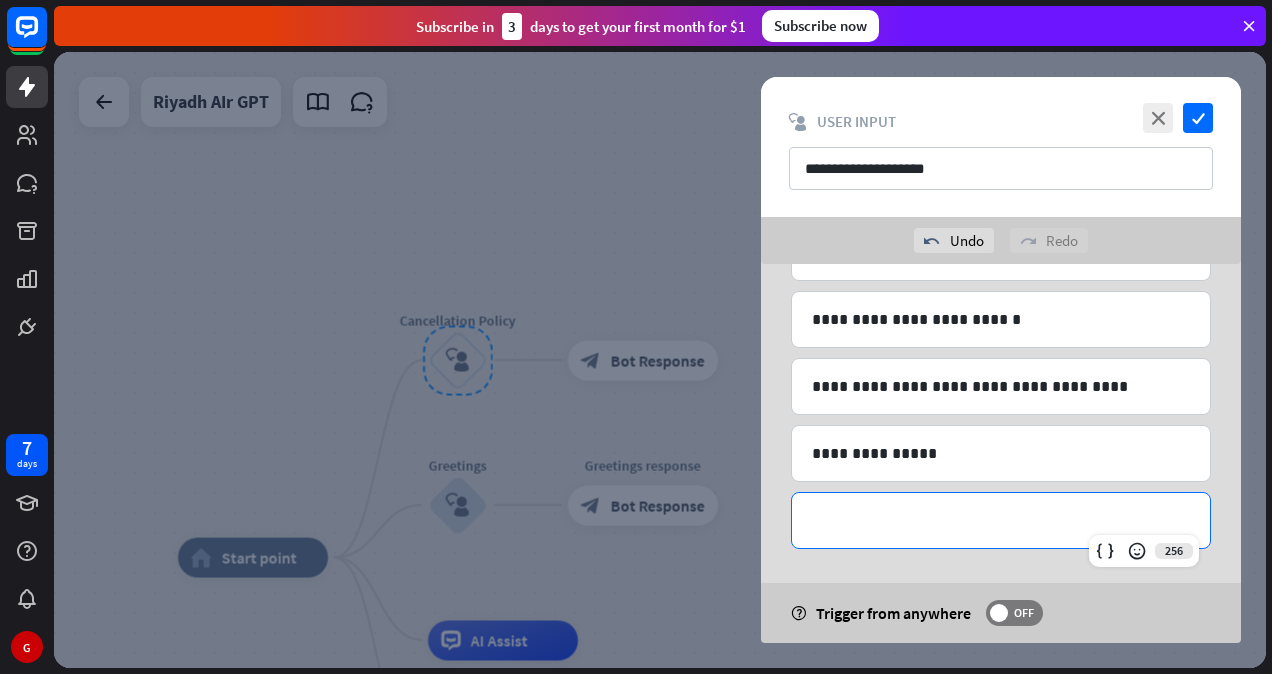 click on "**********" at bounding box center (1001, 520) 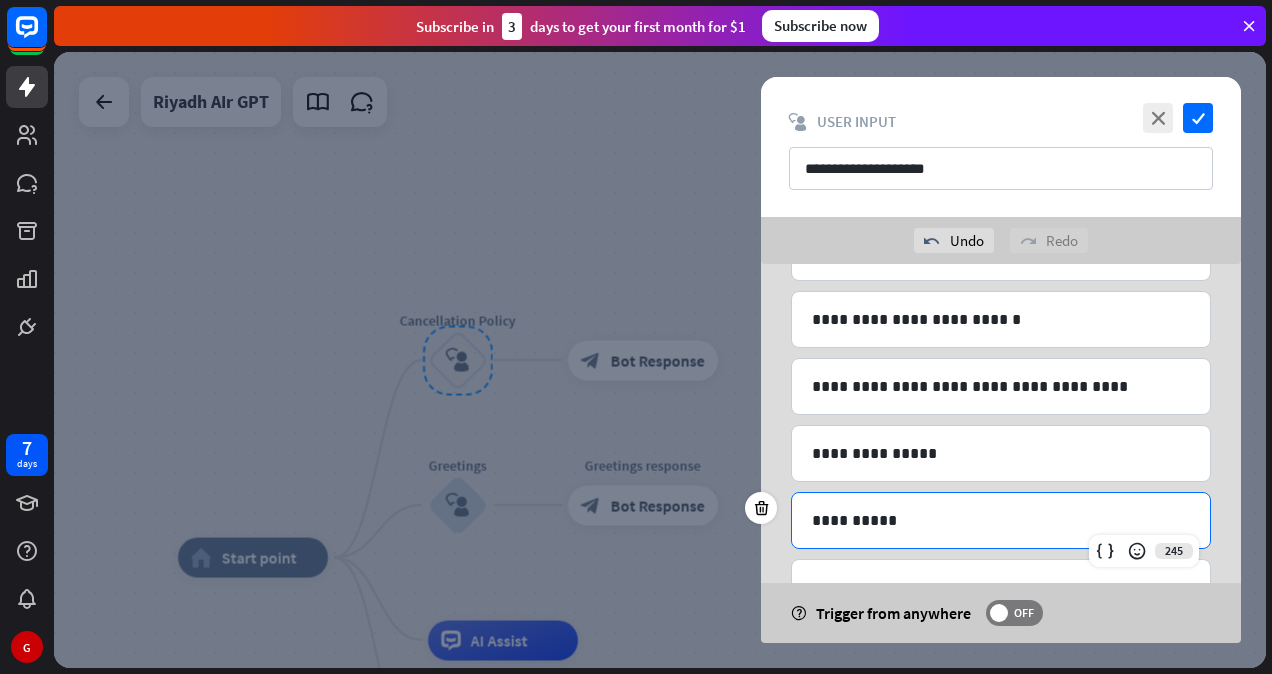 click on "**********" at bounding box center (1001, 520) 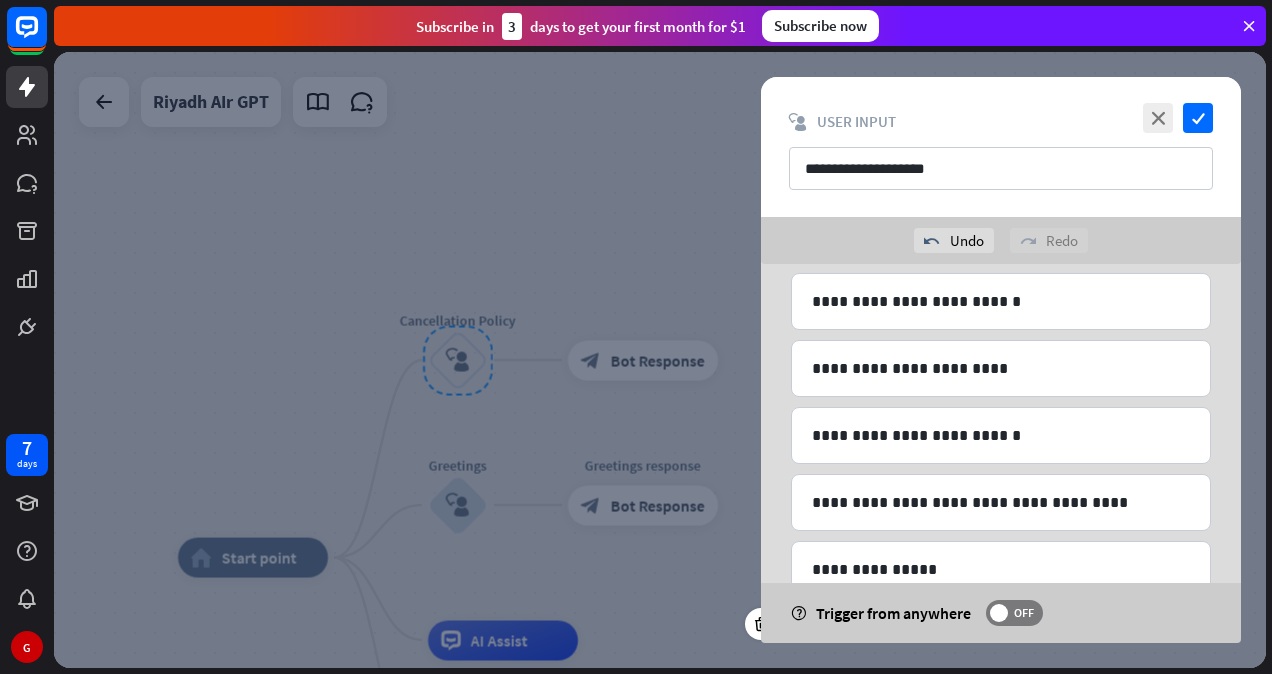 scroll, scrollTop: 464, scrollLeft: 0, axis: vertical 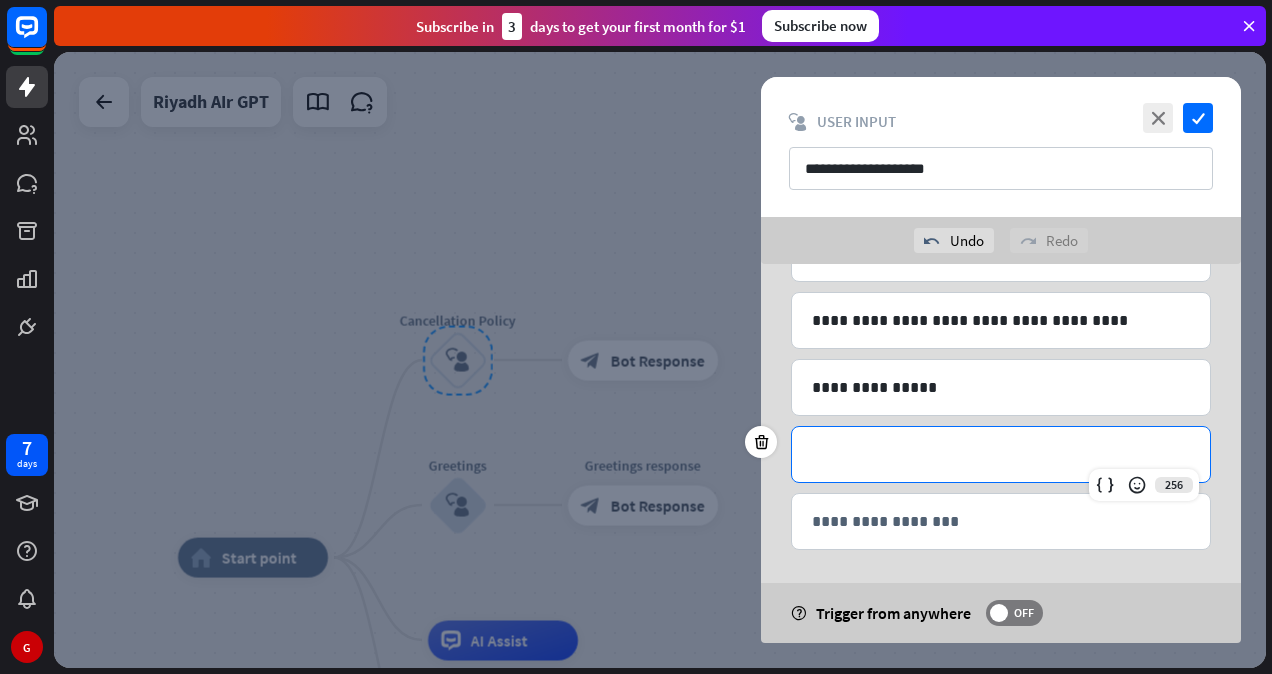 click on "**********" at bounding box center [1001, 454] 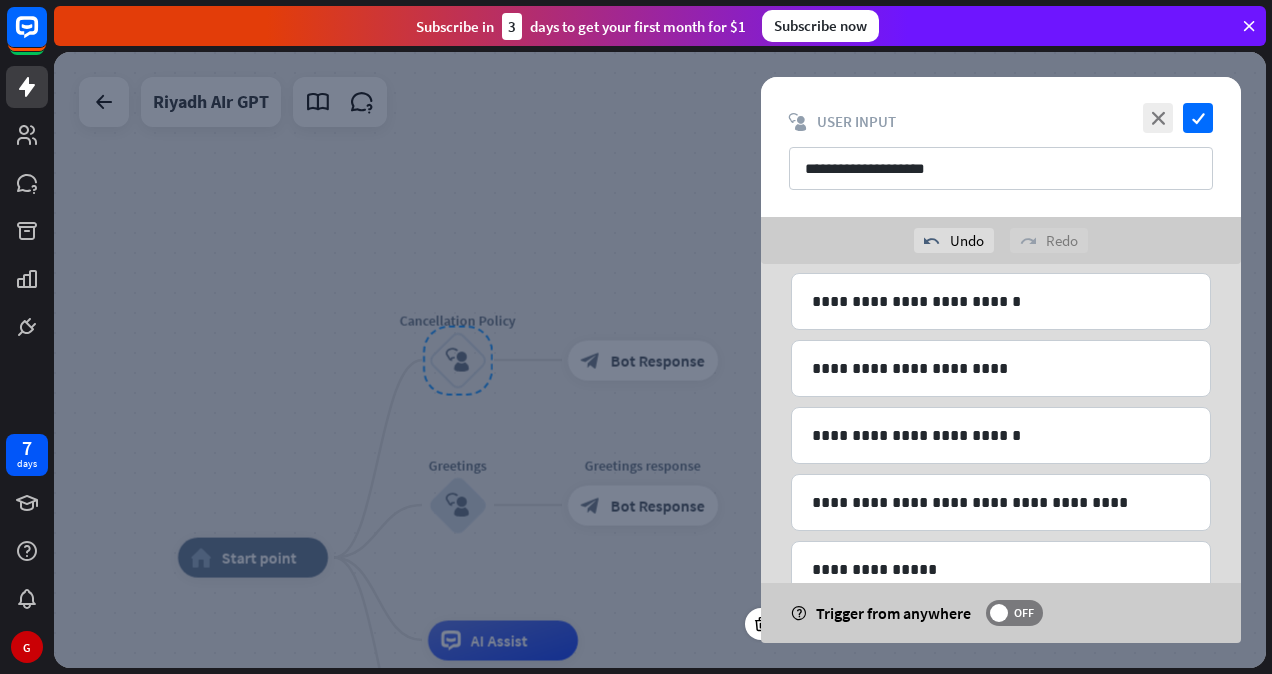 scroll, scrollTop: 464, scrollLeft: 0, axis: vertical 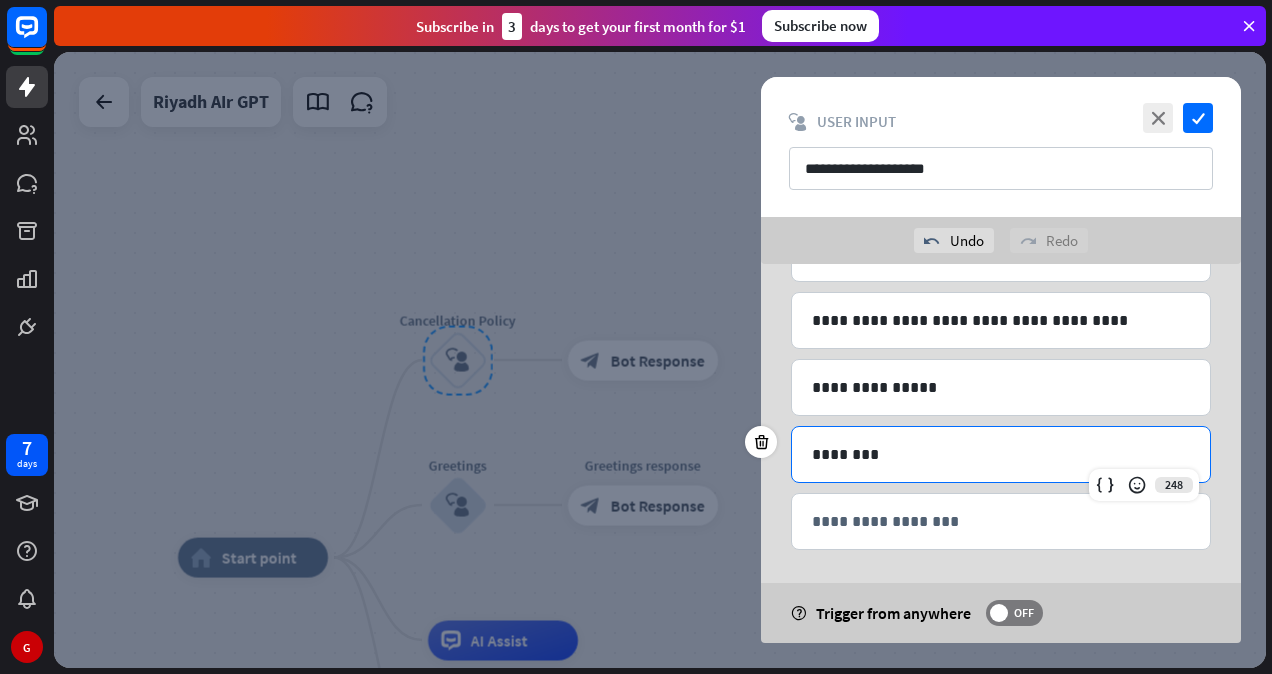 click on "********" at bounding box center (1001, 454) 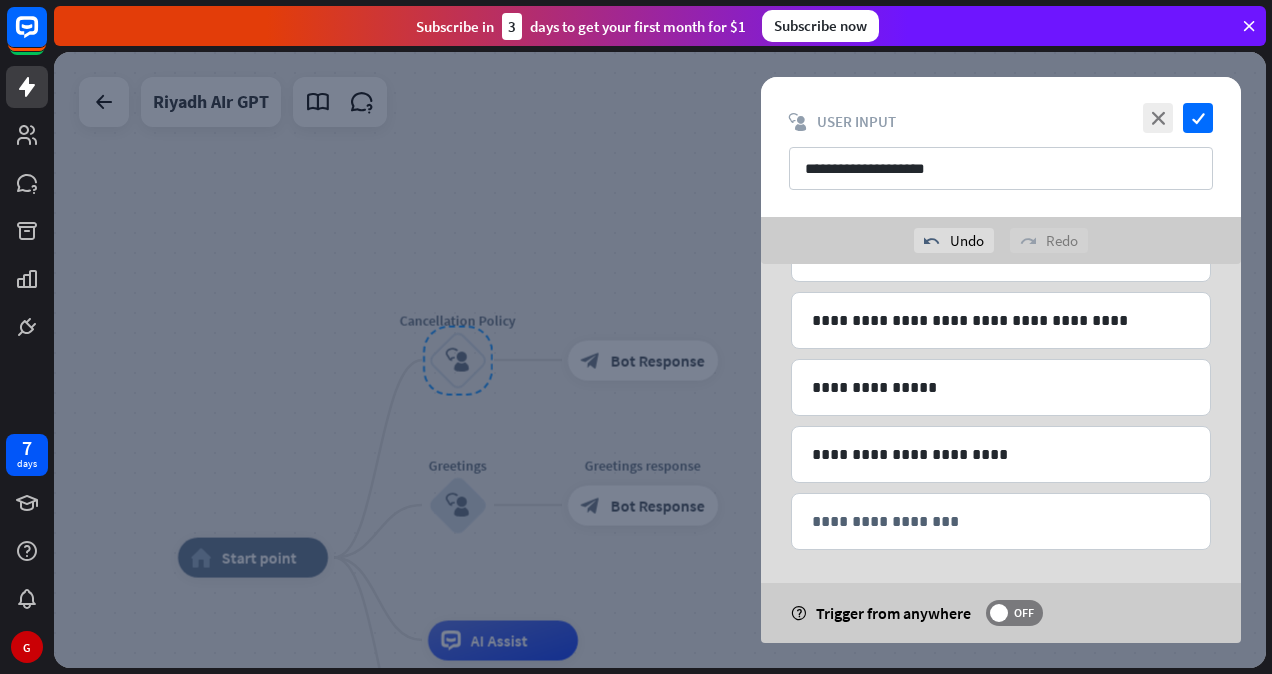 click at bounding box center (660, 360) 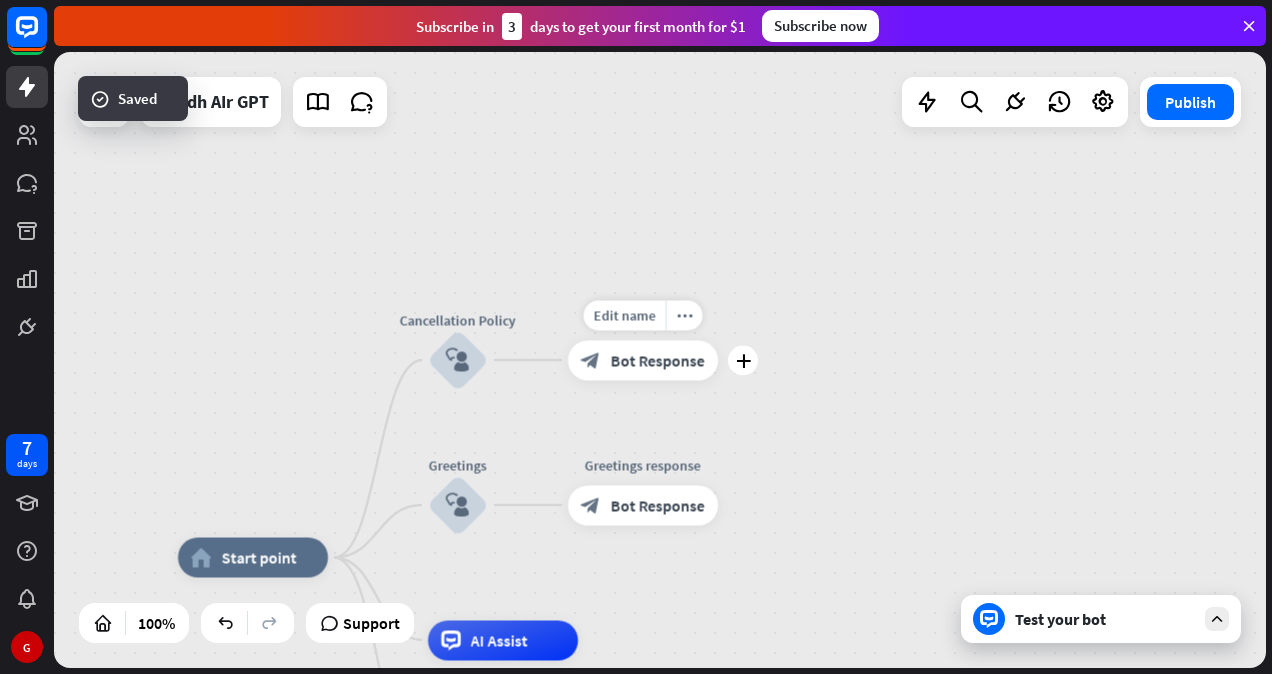 click on "Bot Response" at bounding box center [658, 360] 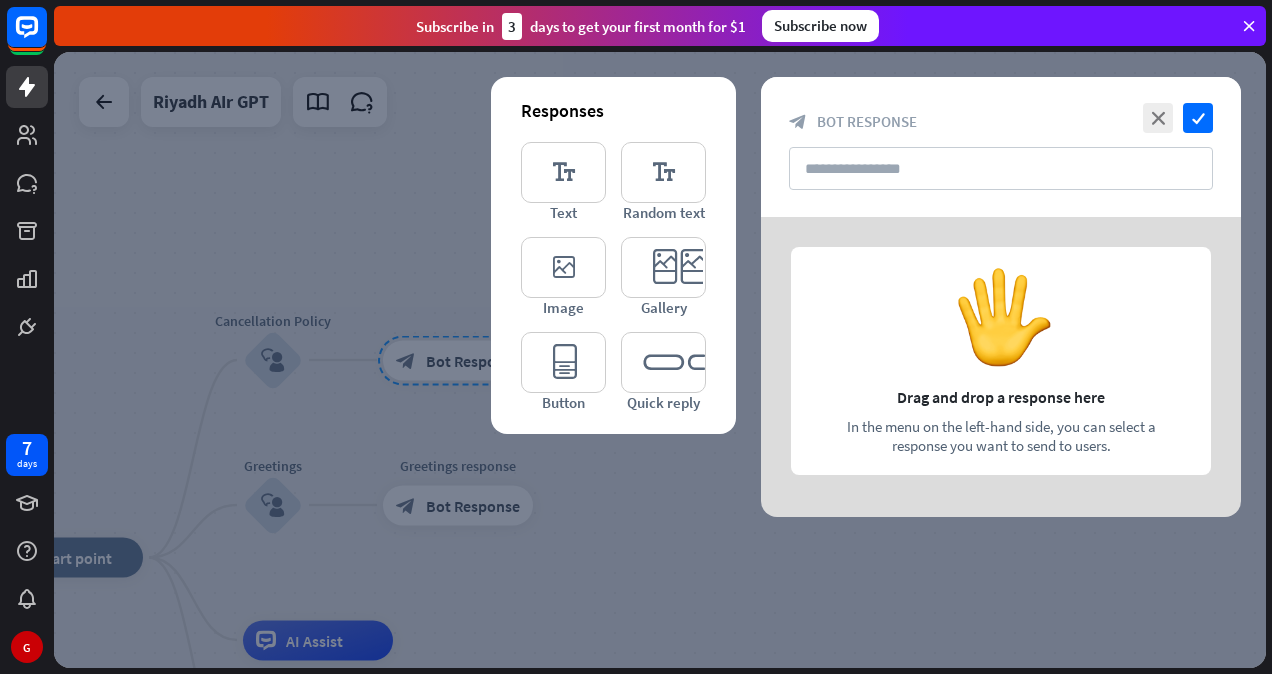click at bounding box center (660, 360) 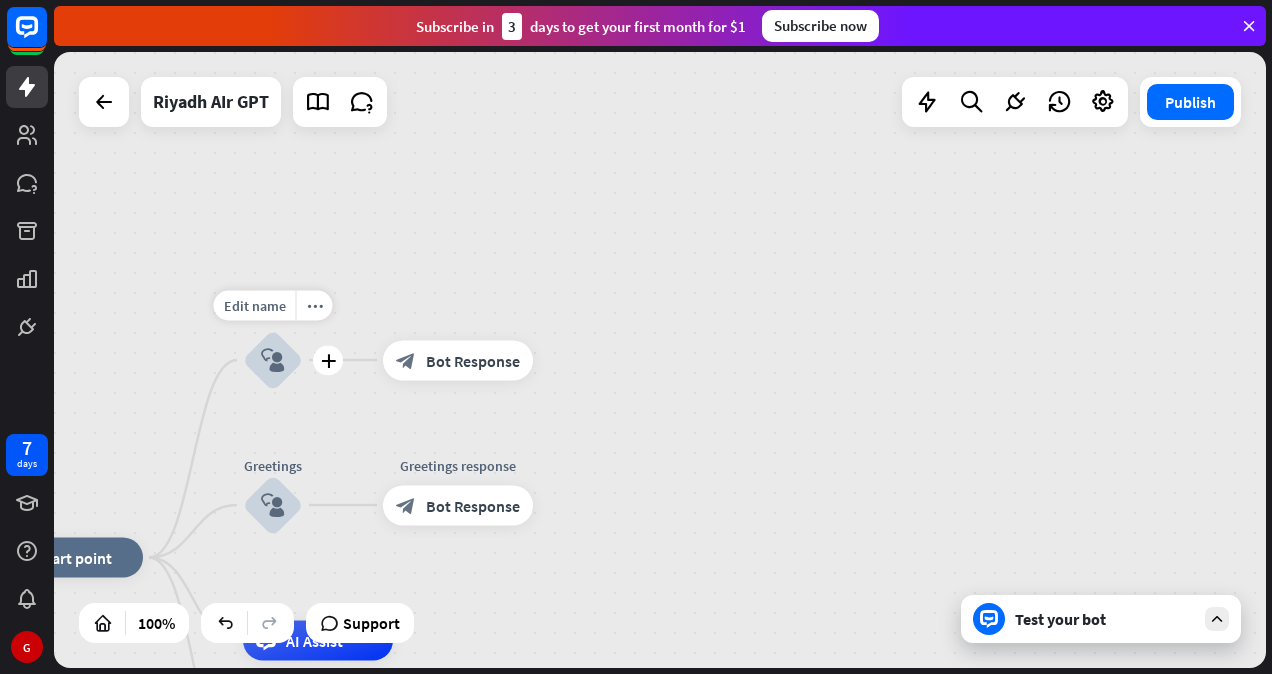 click on "block_user_input" at bounding box center [273, 360] 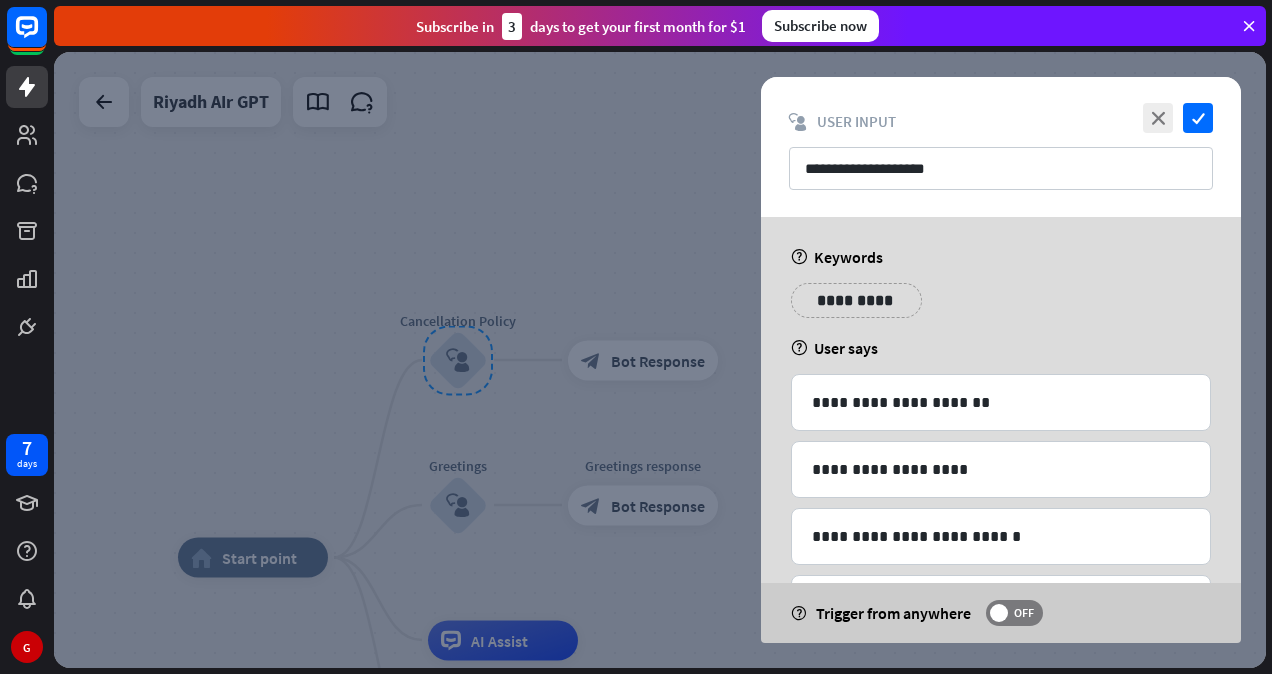 click at bounding box center (660, 360) 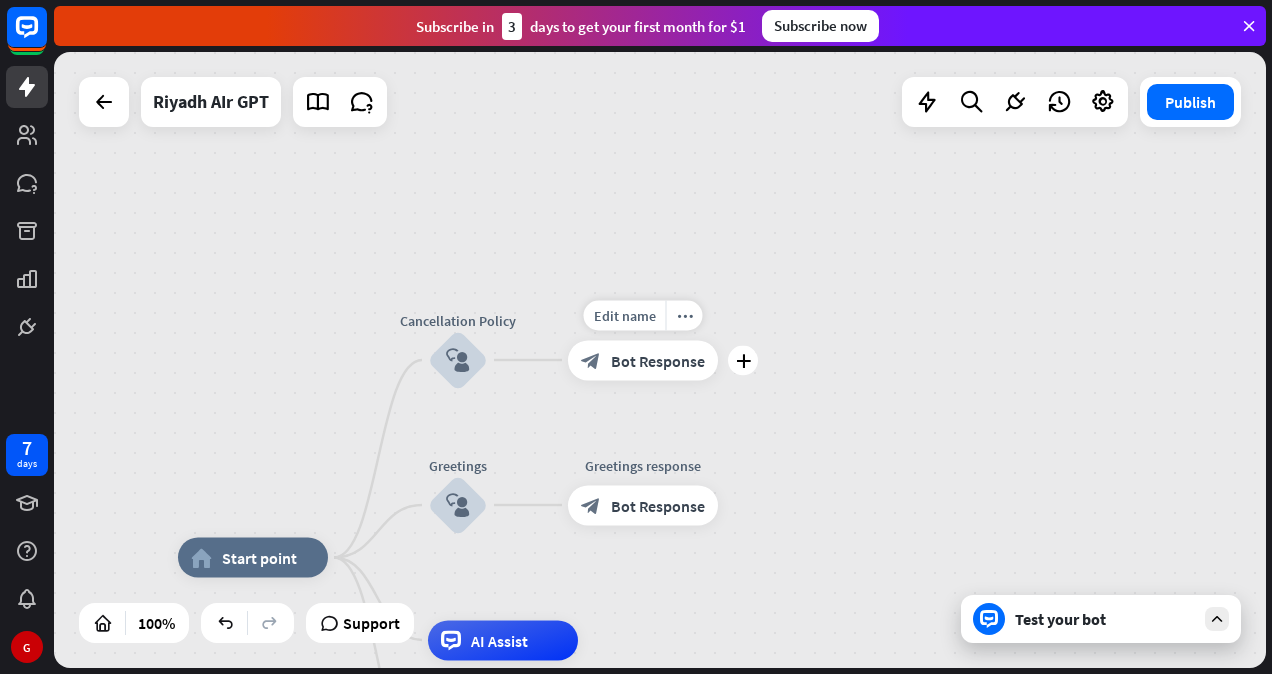 click on "block_bot_response   Bot Response" at bounding box center [643, 360] 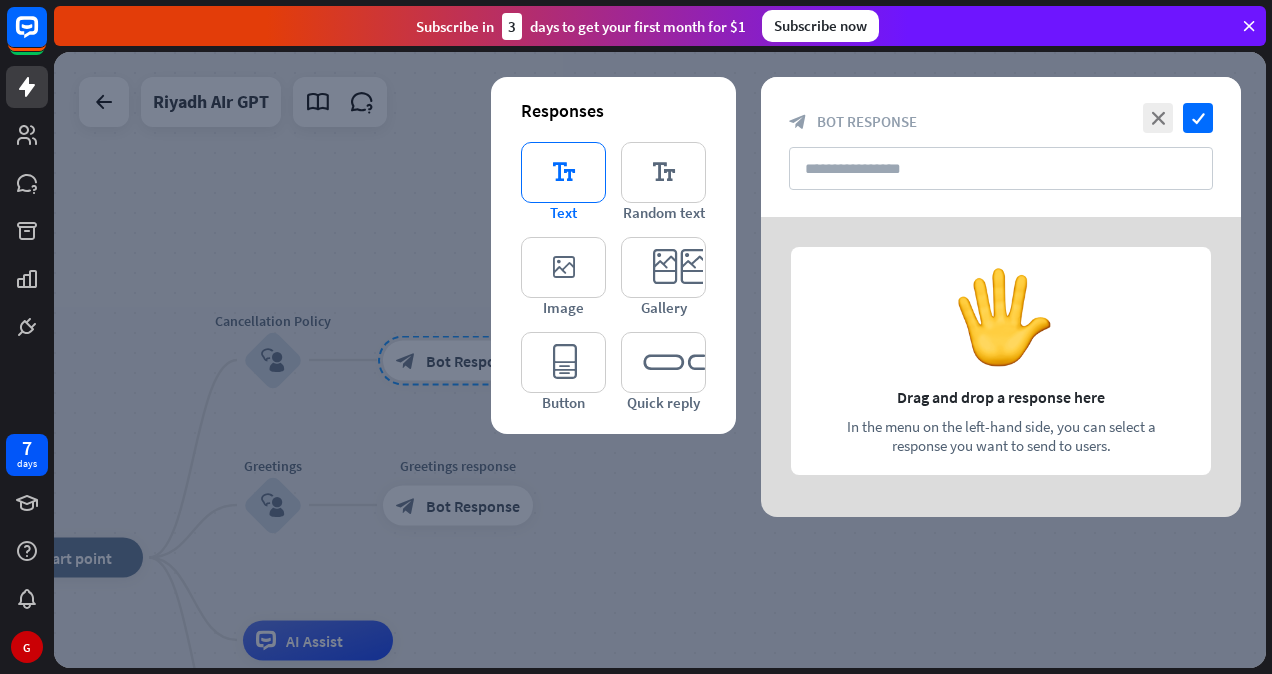 click on "editor_text" at bounding box center (563, 172) 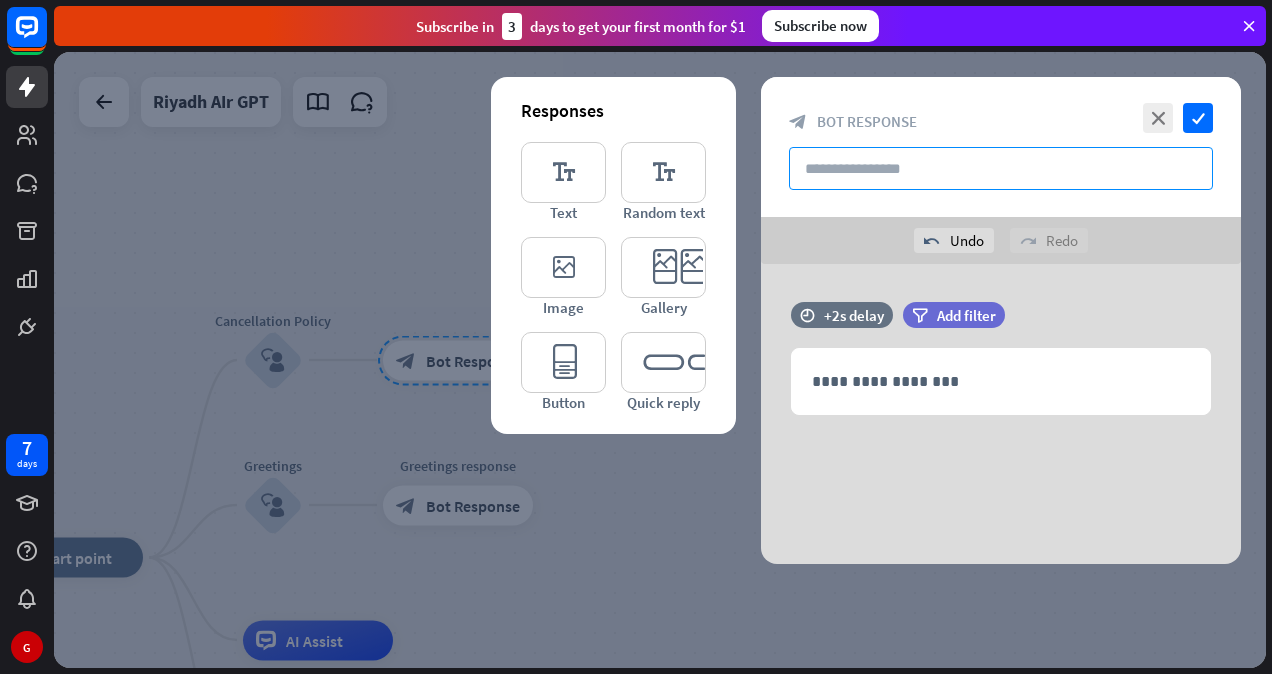 click at bounding box center [1001, 168] 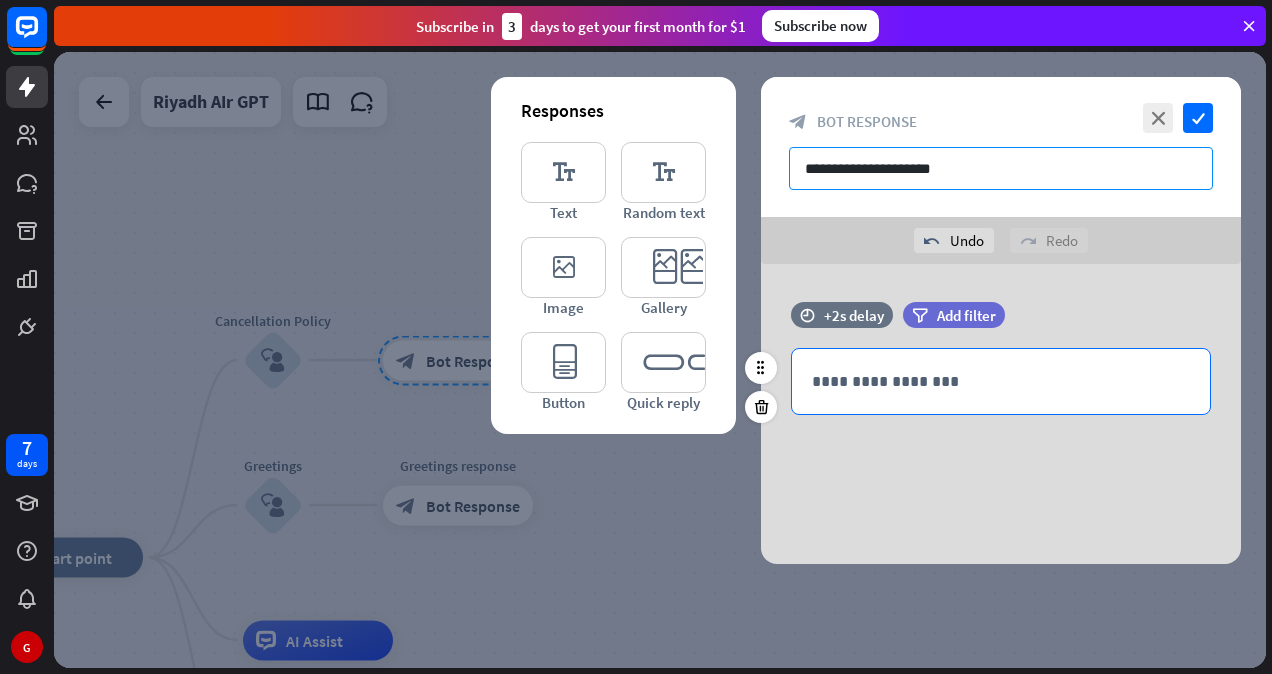 type on "**********" 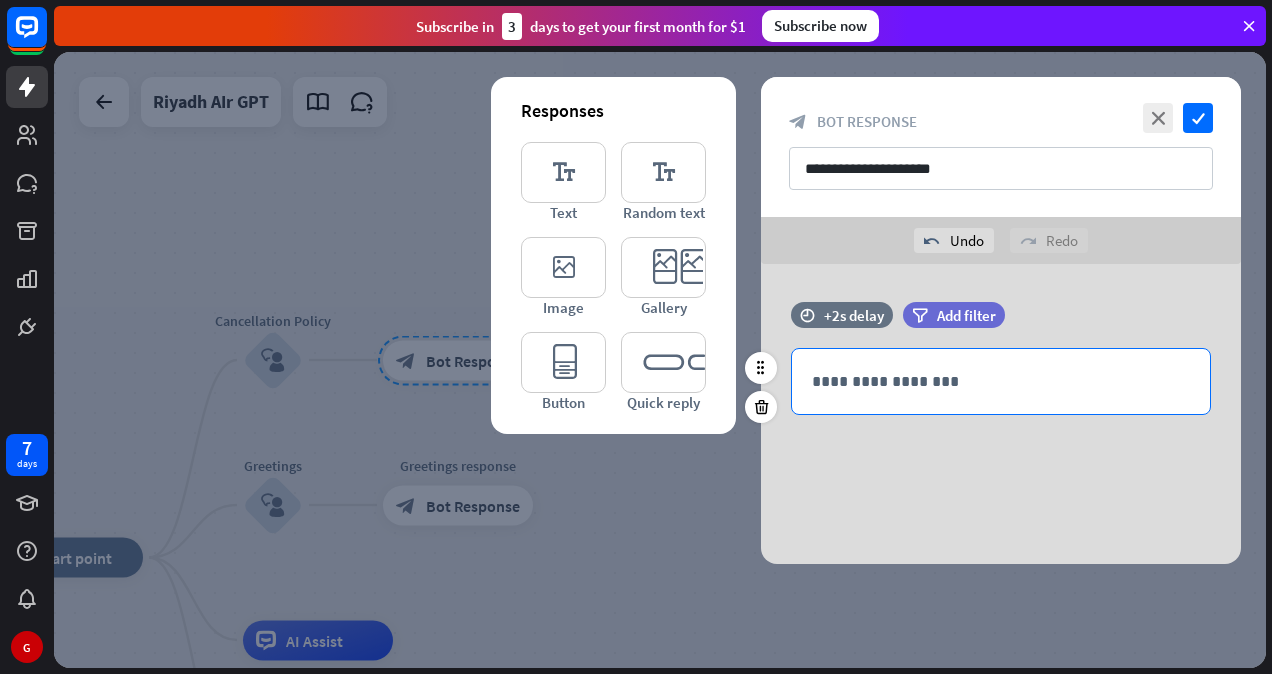 click on "**********" at bounding box center [1001, 381] 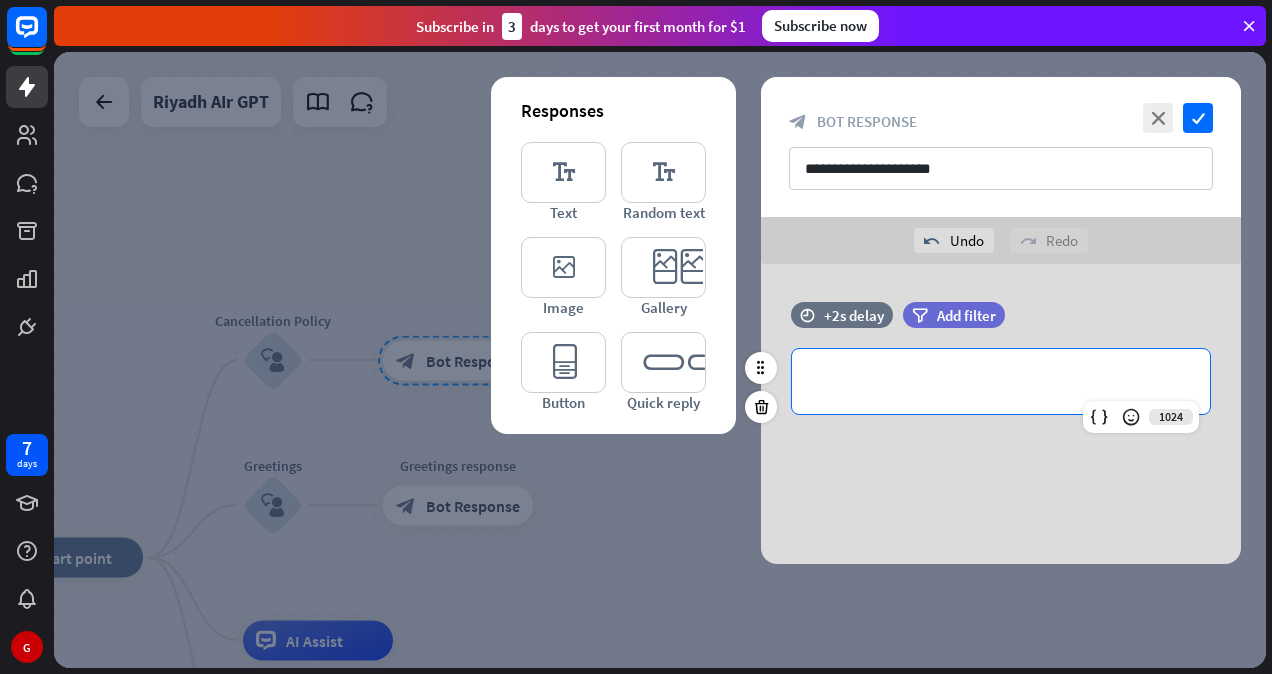 type 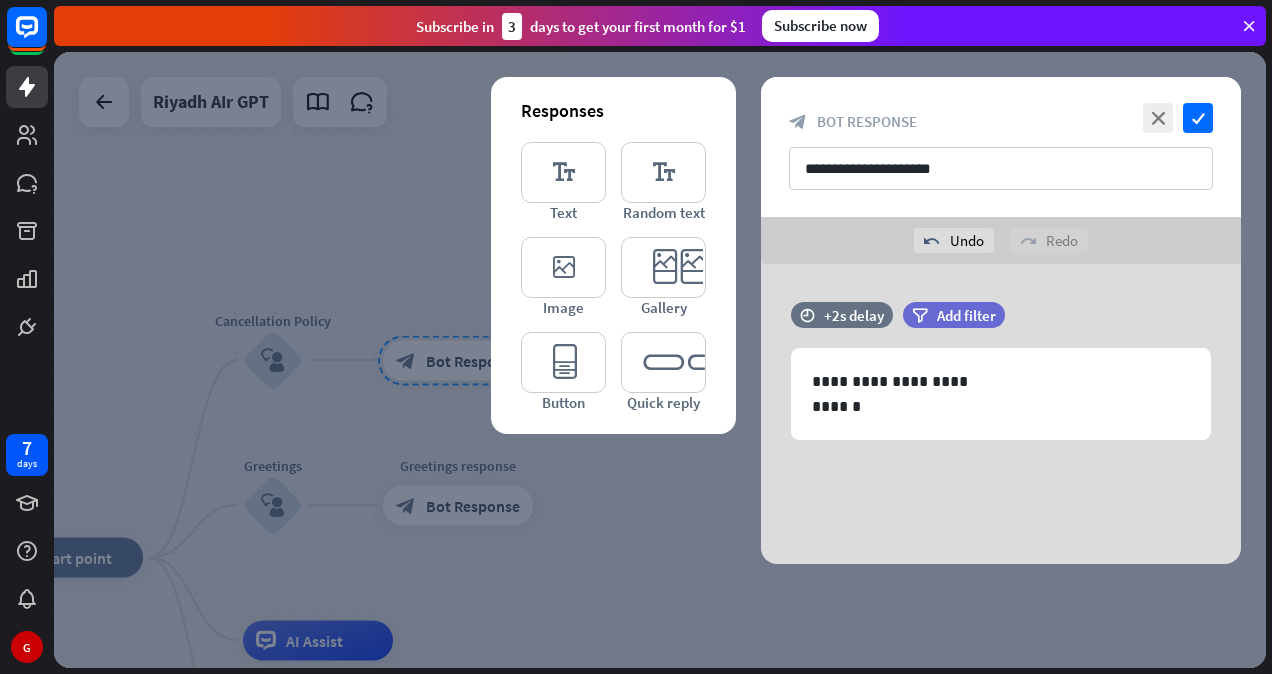click at bounding box center [660, 360] 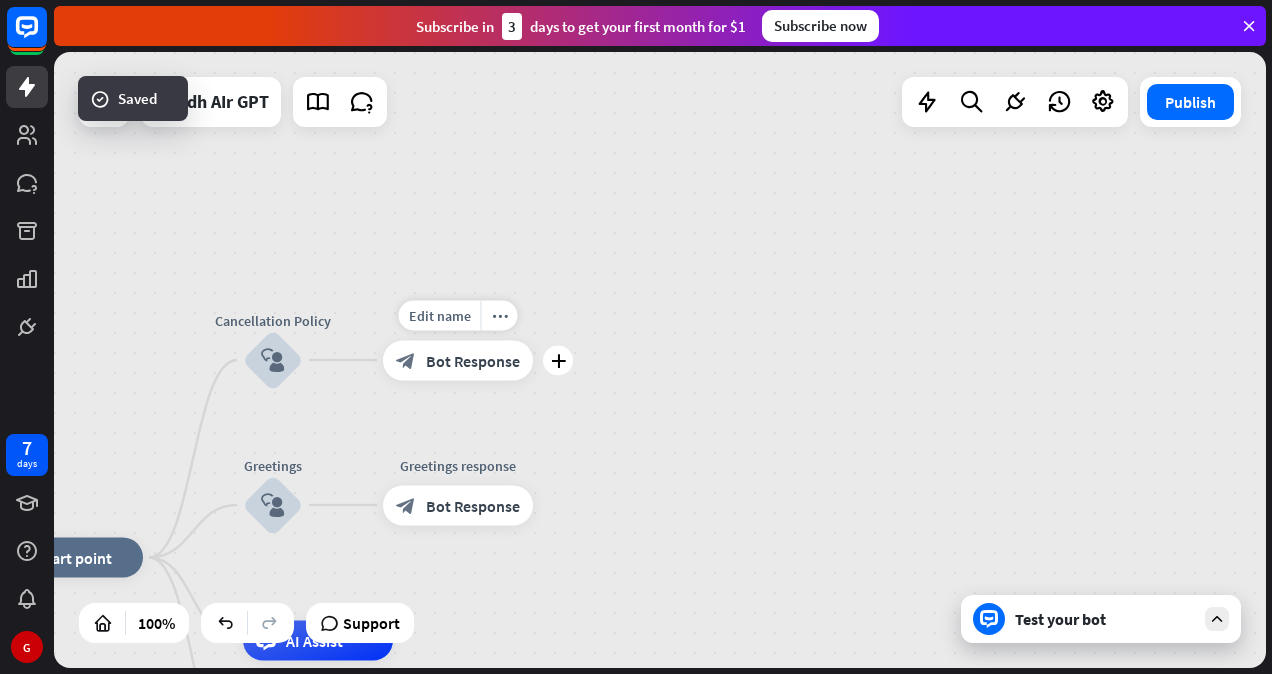 click on "Edit name   more_horiz         plus     block_bot_response   Bot Response" at bounding box center [458, 360] 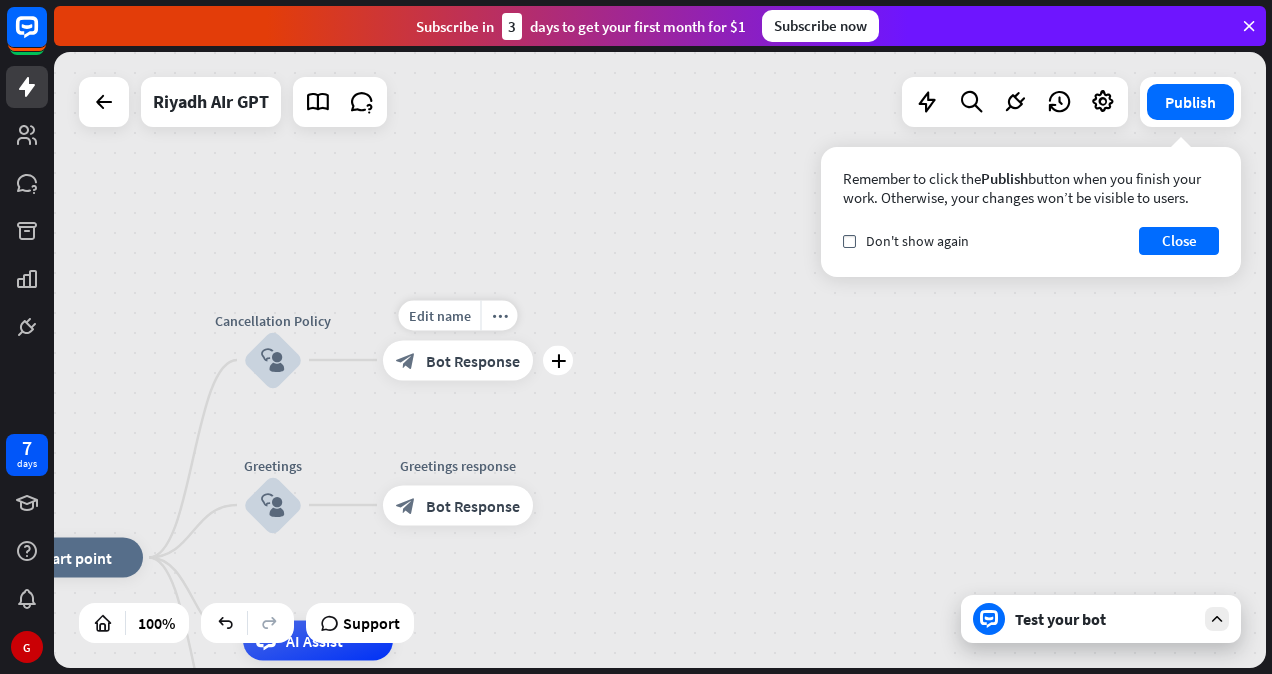 click on "block_bot_response   Bot Response" at bounding box center (458, 360) 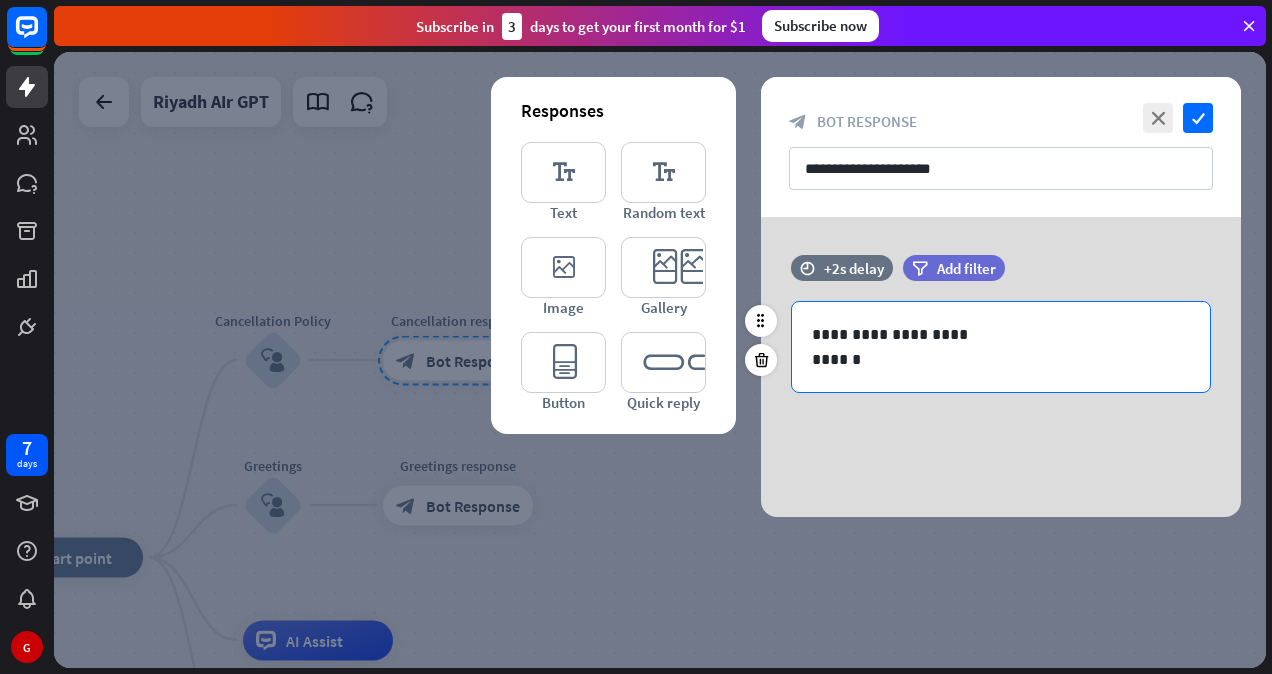 click on "******" at bounding box center [1001, 359] 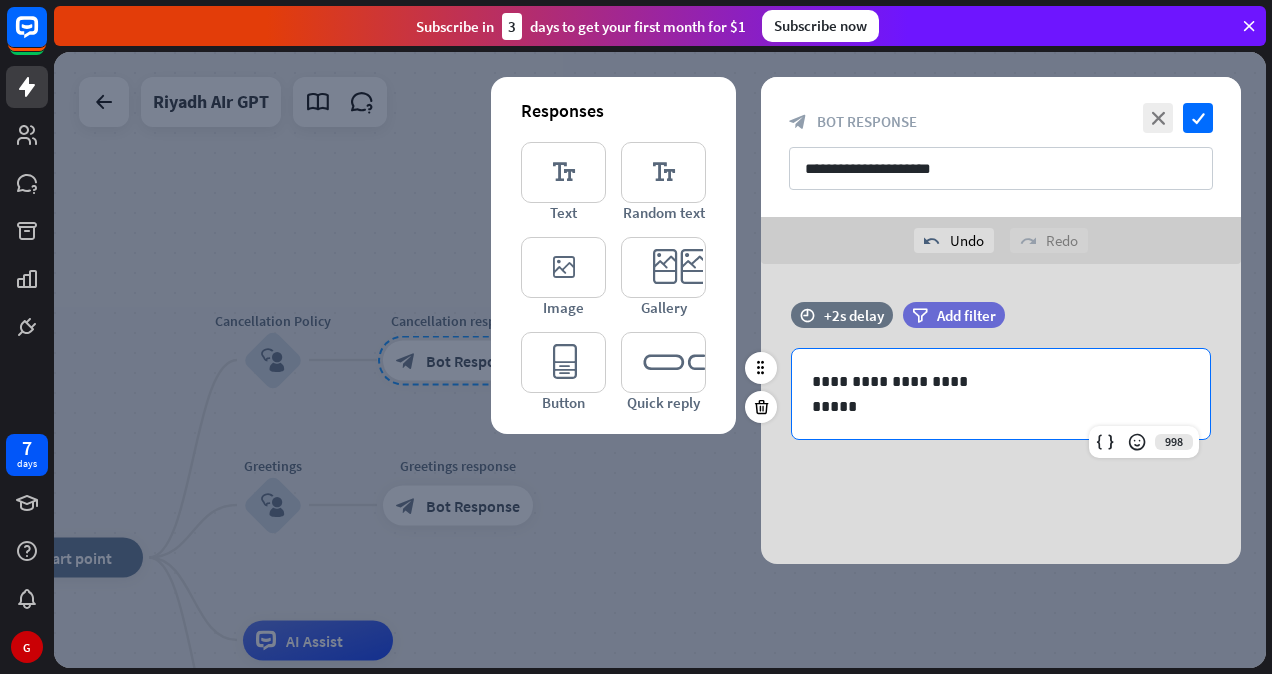 type 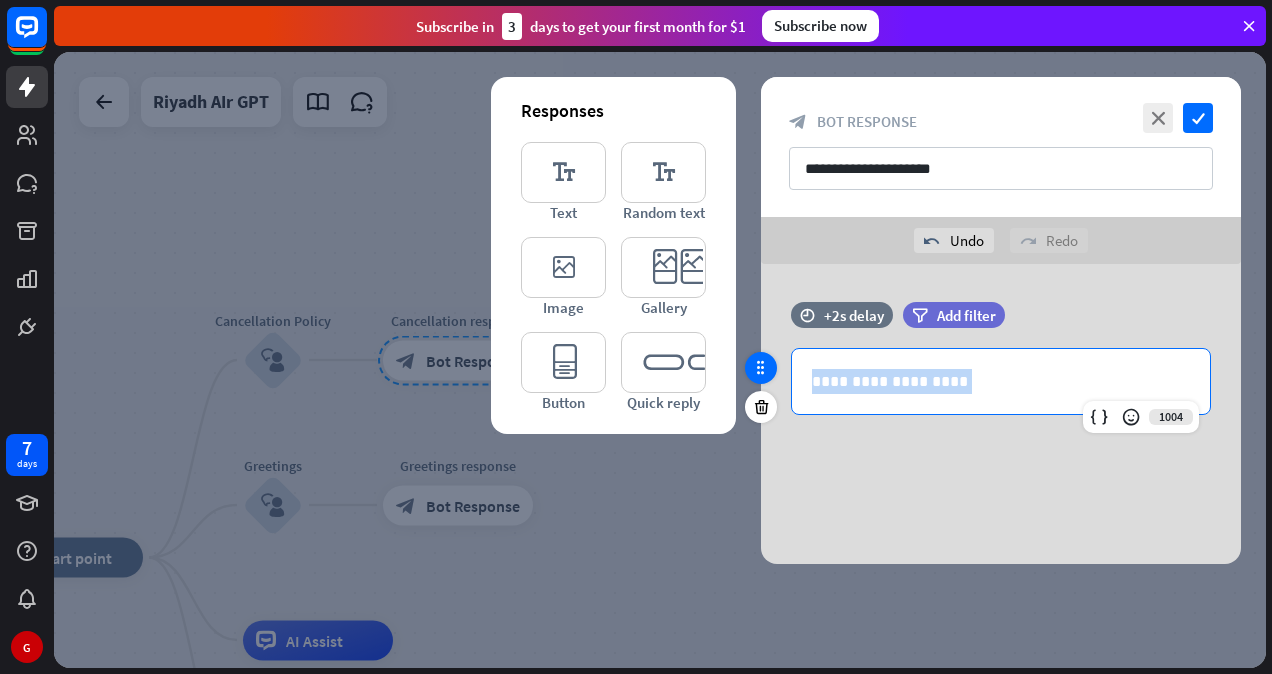 drag, startPoint x: 962, startPoint y: 372, endPoint x: 772, endPoint y: 361, distance: 190.31816 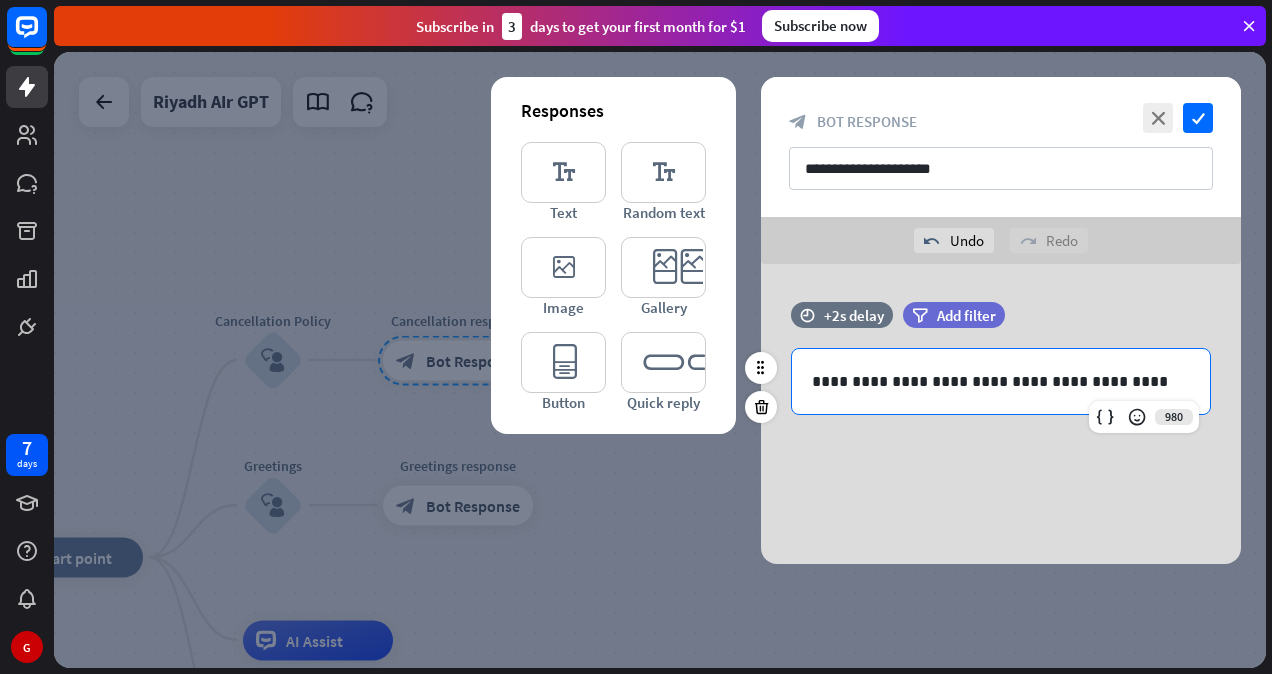 click on "**********" at bounding box center [1001, 381] 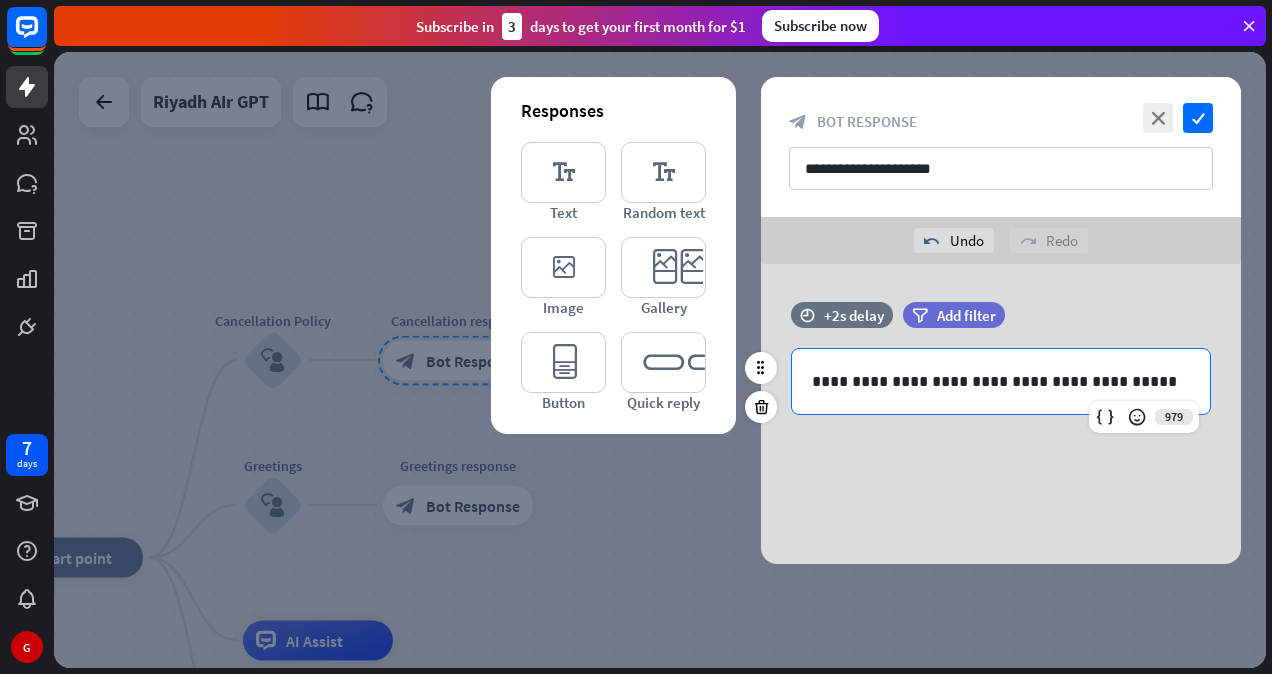 click on "**********" at bounding box center (1001, 381) 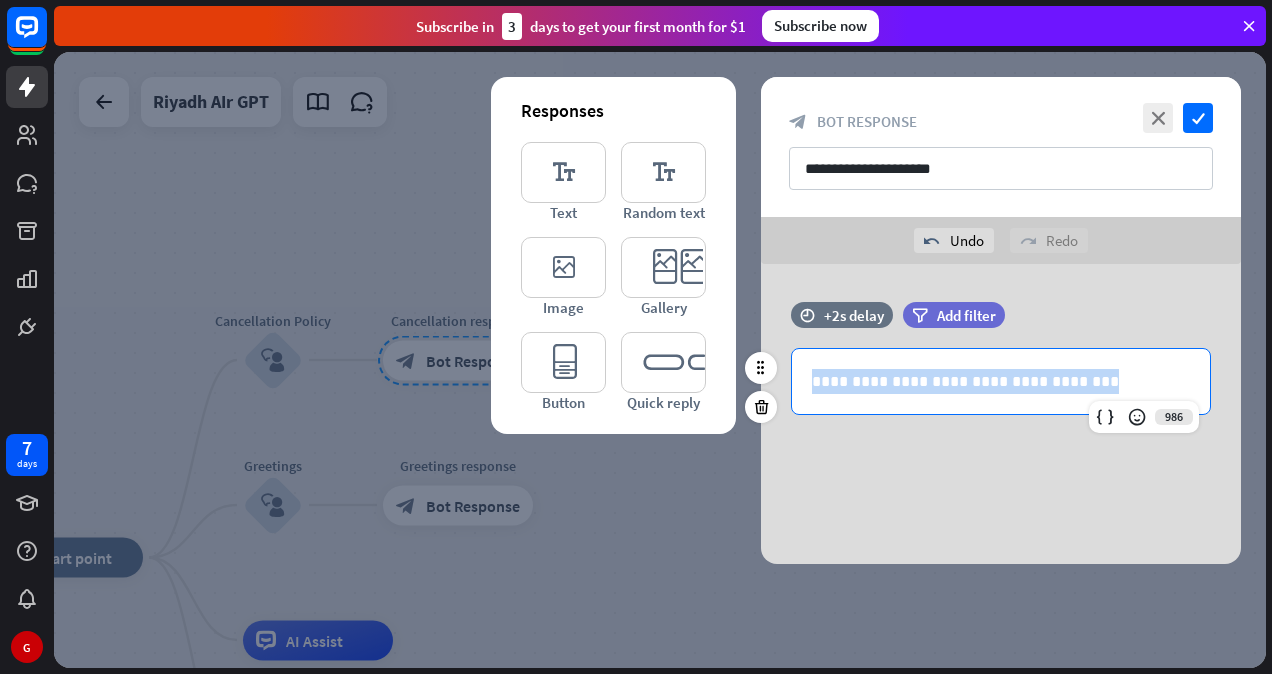 drag, startPoint x: 1064, startPoint y: 376, endPoint x: 804, endPoint y: 378, distance: 260.0077 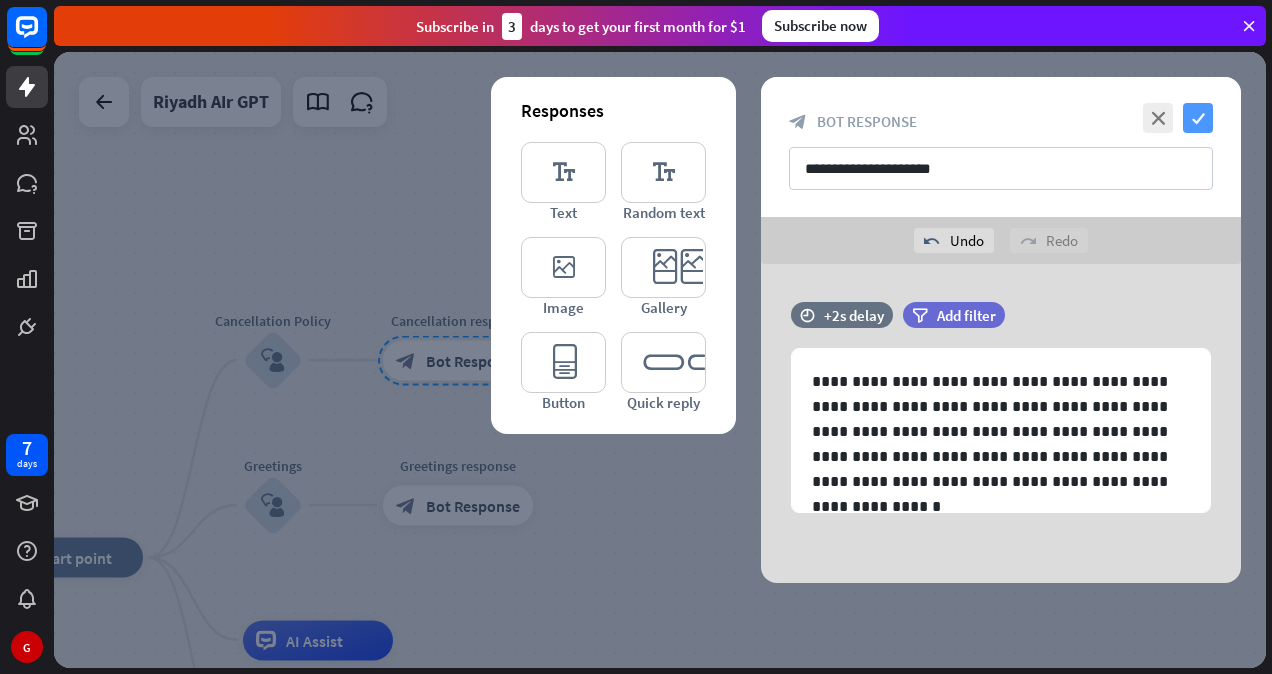 click on "check" at bounding box center (1198, 118) 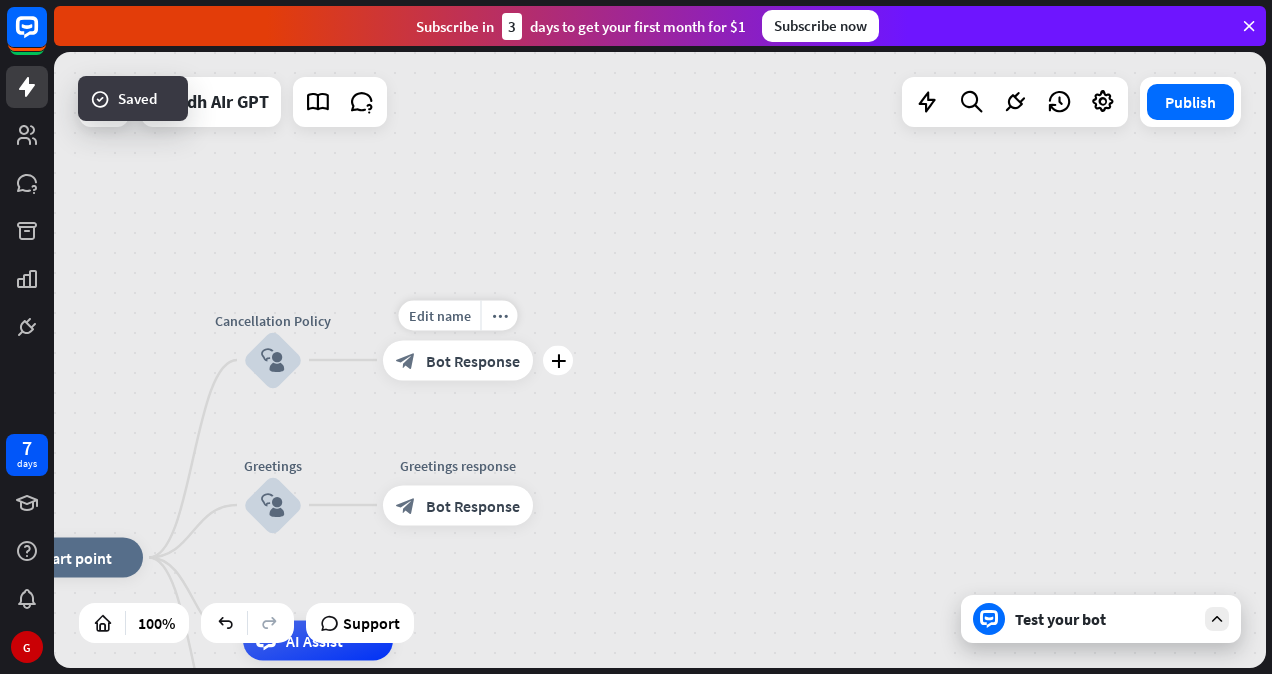 click on "Bot Response" at bounding box center (473, 360) 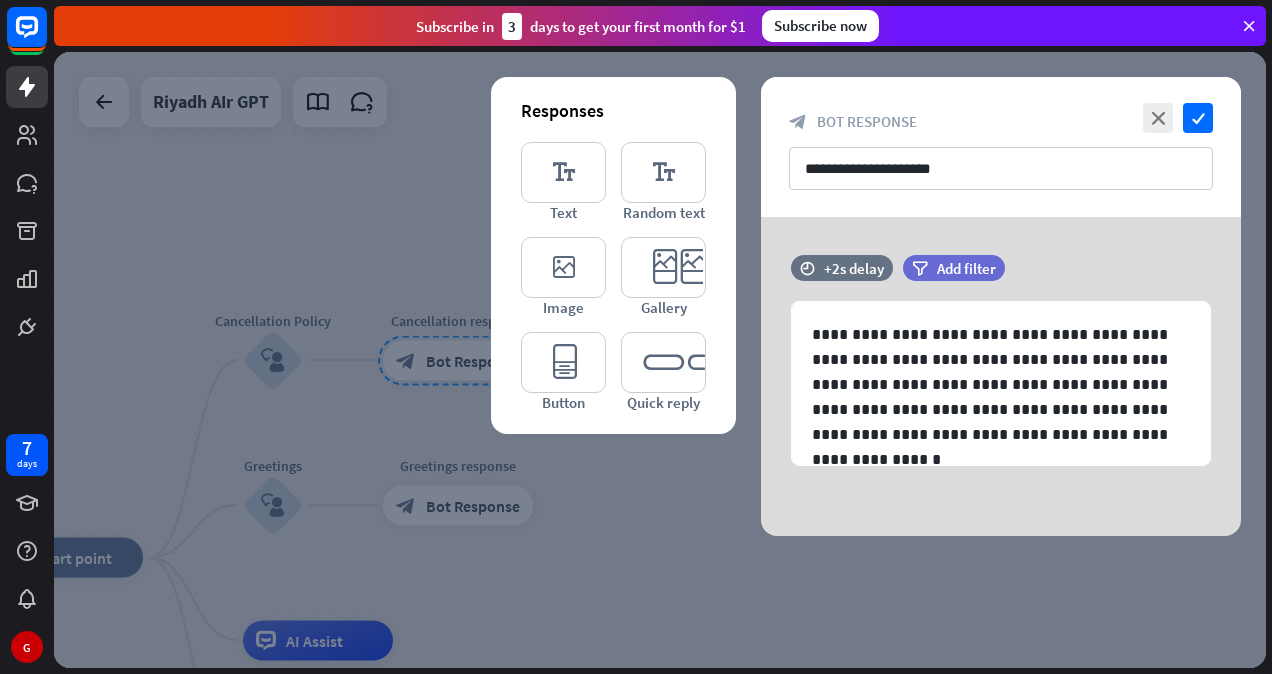 click at bounding box center [660, 360] 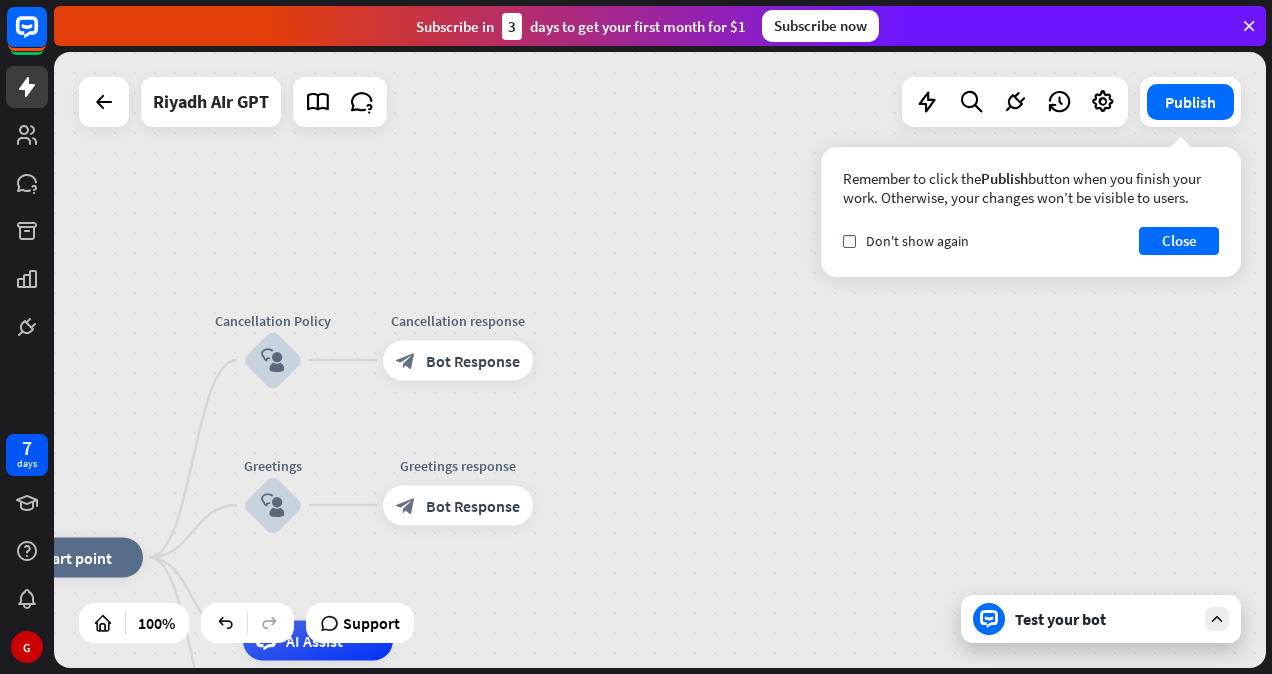 click on "Test your bot" at bounding box center [1105, 619] 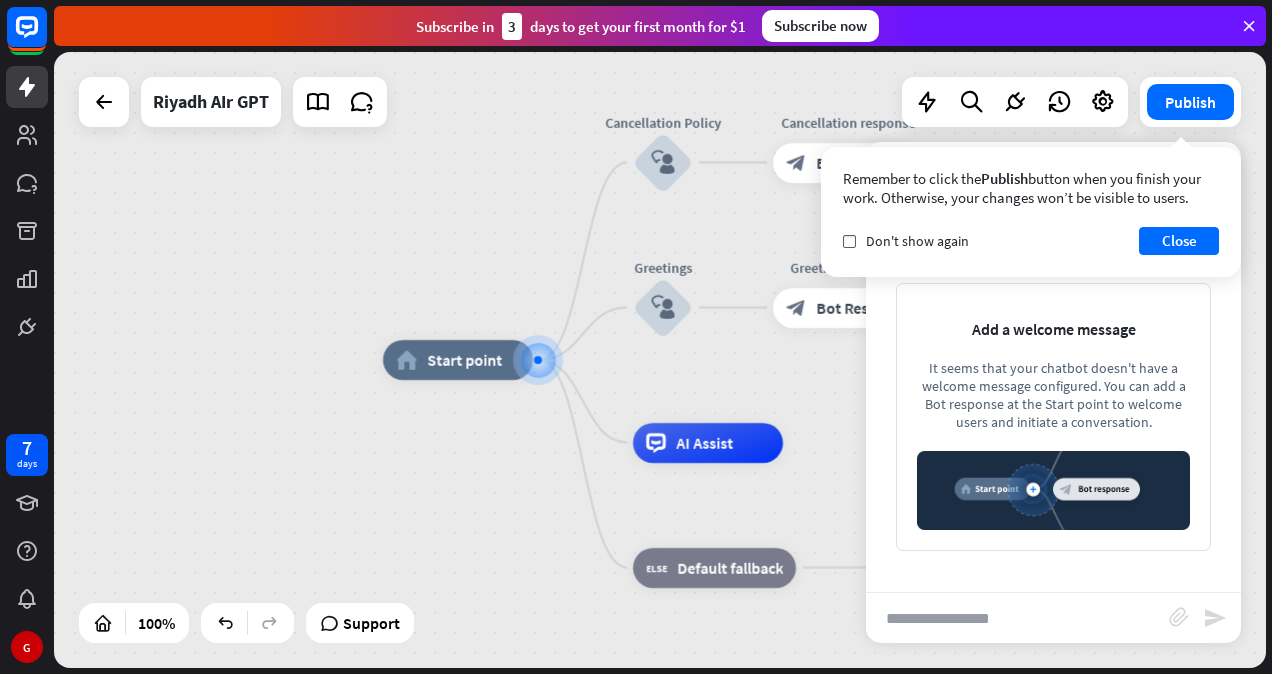click at bounding box center [1017, 618] 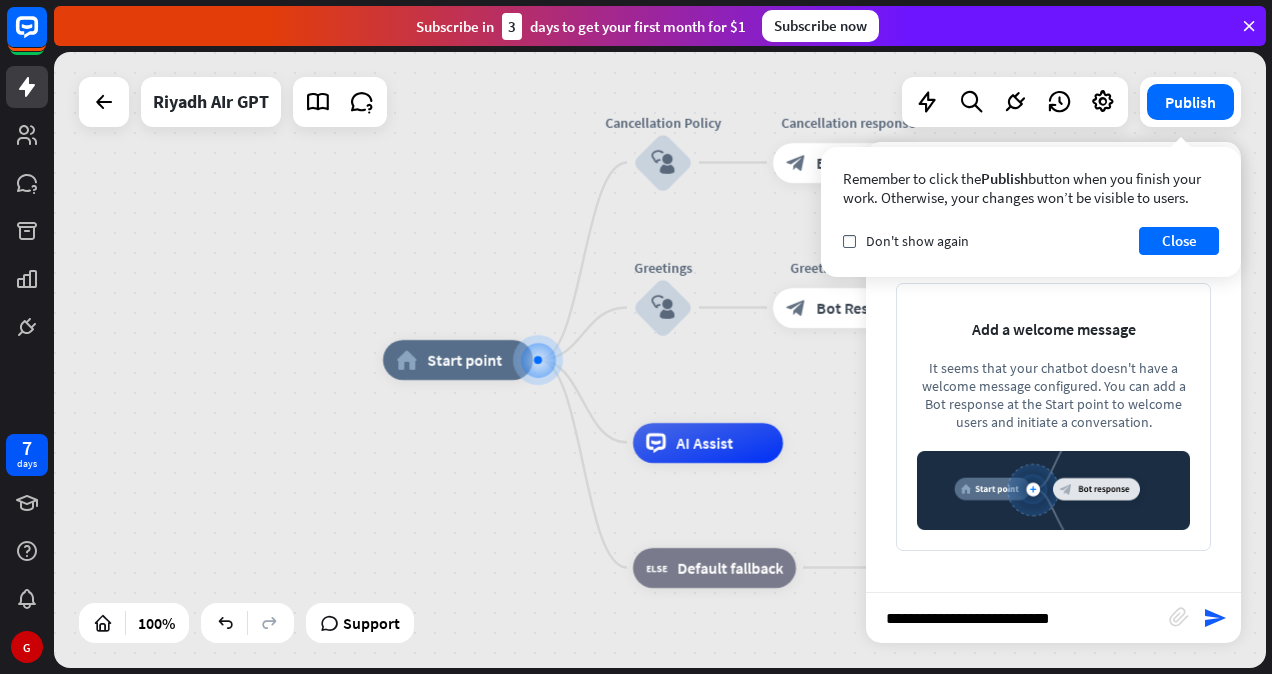 type on "**********" 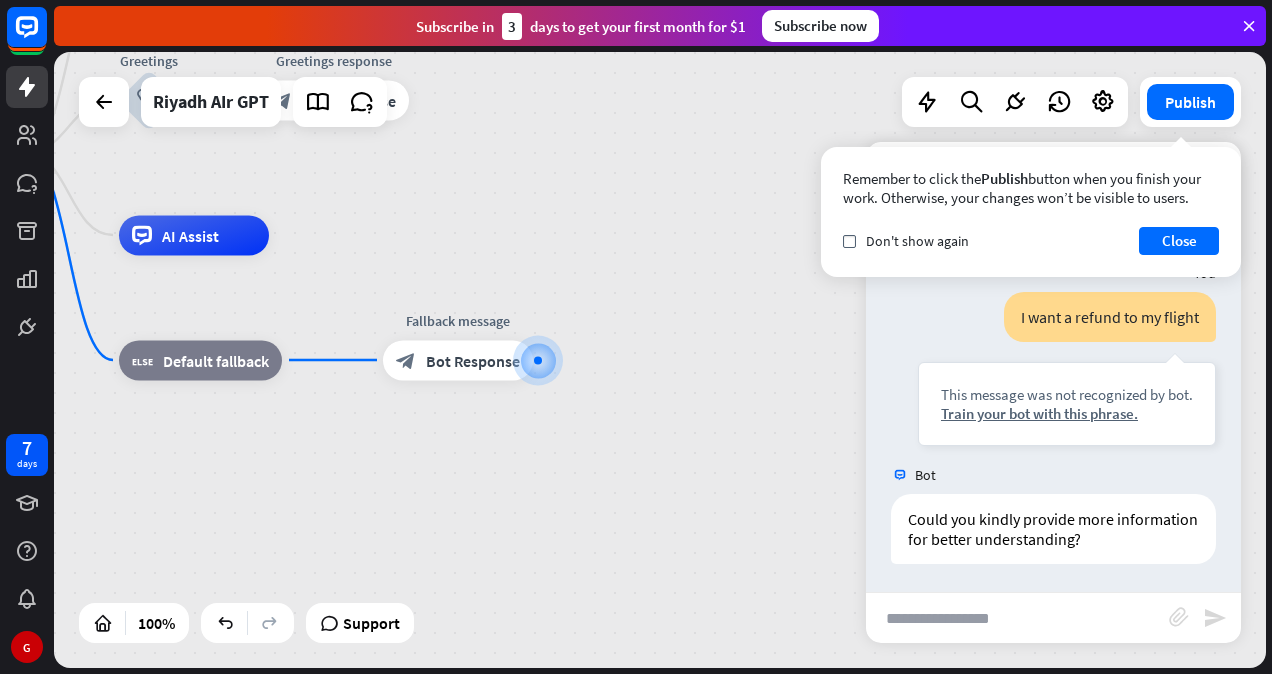 scroll, scrollTop: 8, scrollLeft: 0, axis: vertical 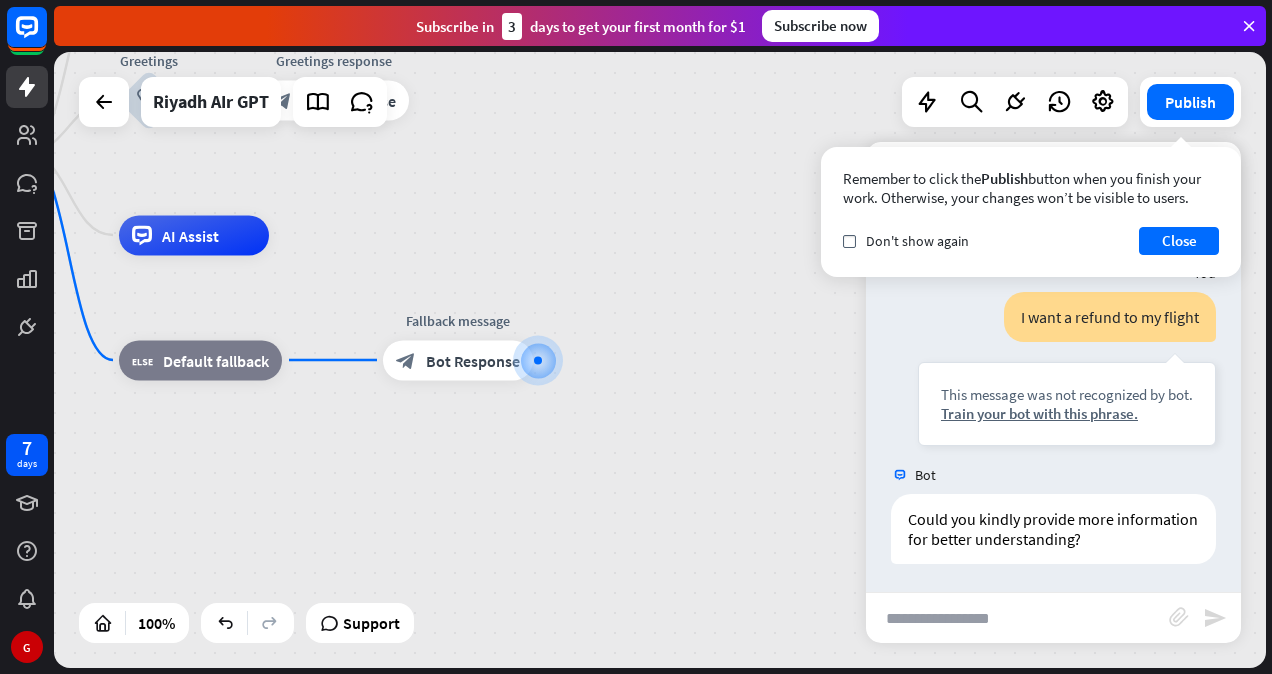 click on "home_2   Start point                 Cancellation  Policy   block_user_input                 Cancellation response   block_bot_response   Bot Response                 Greetings   block_user_input                 Greetings response   block_bot_response   Bot Response                     AI Assist                   block_fallback   Default fallback                 Fallback message   block_bot_response   Bot Response" at bounding box center [475, 461] 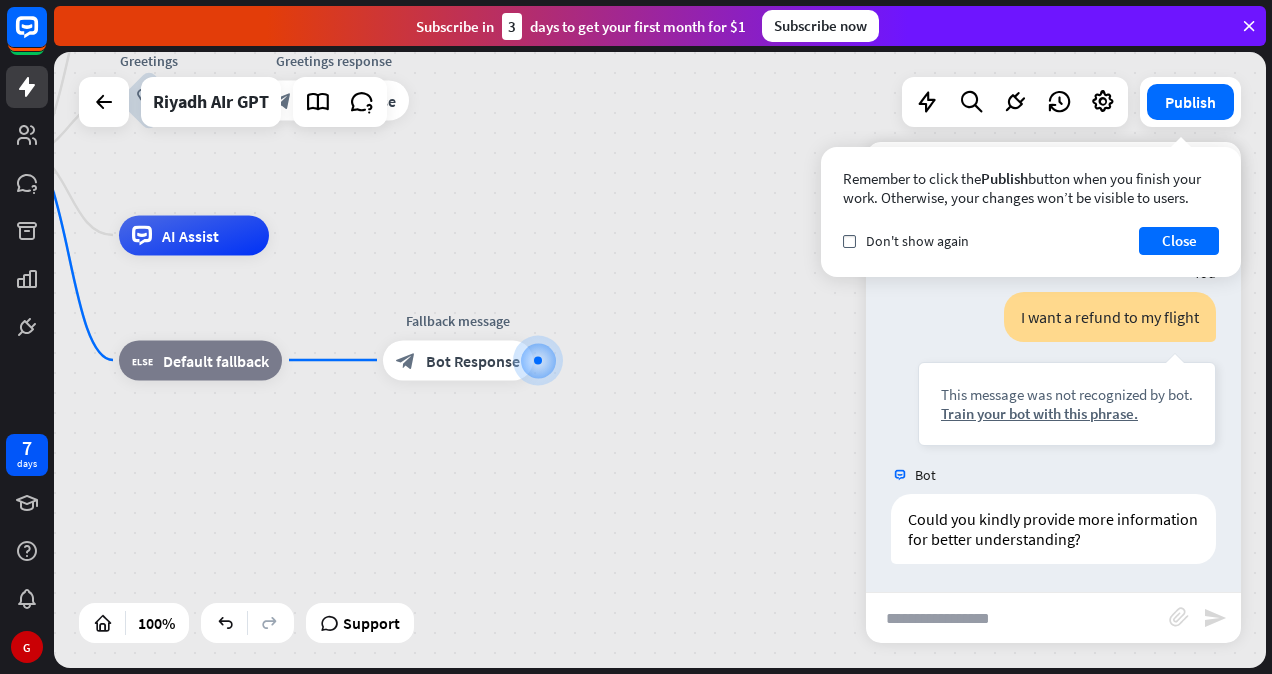 click at bounding box center (1017, 618) 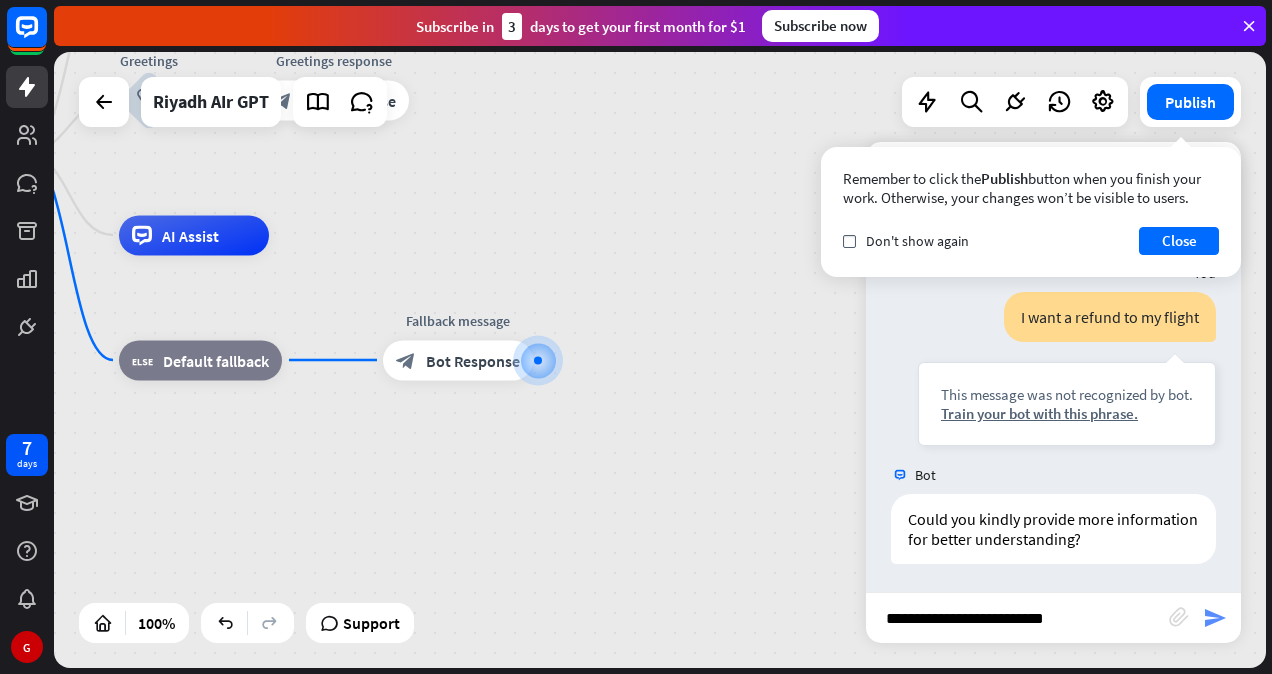 type on "**********" 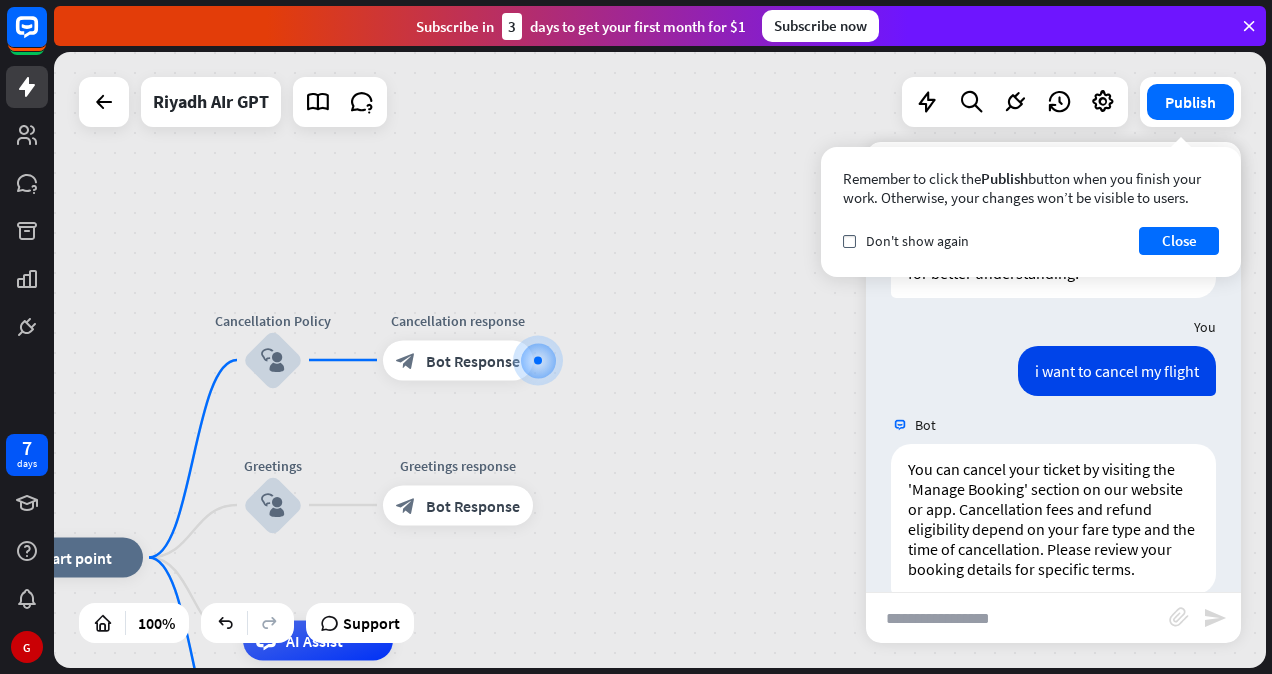 scroll, scrollTop: 304, scrollLeft: 0, axis: vertical 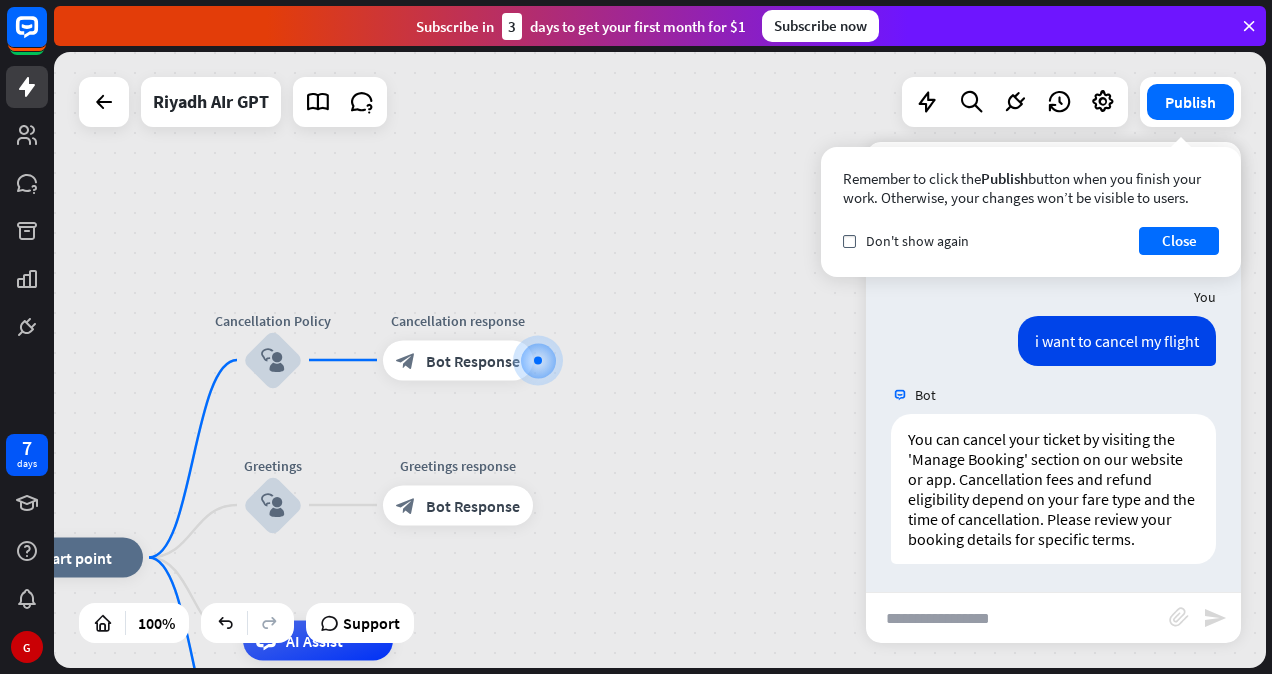 click at bounding box center [1017, 618] 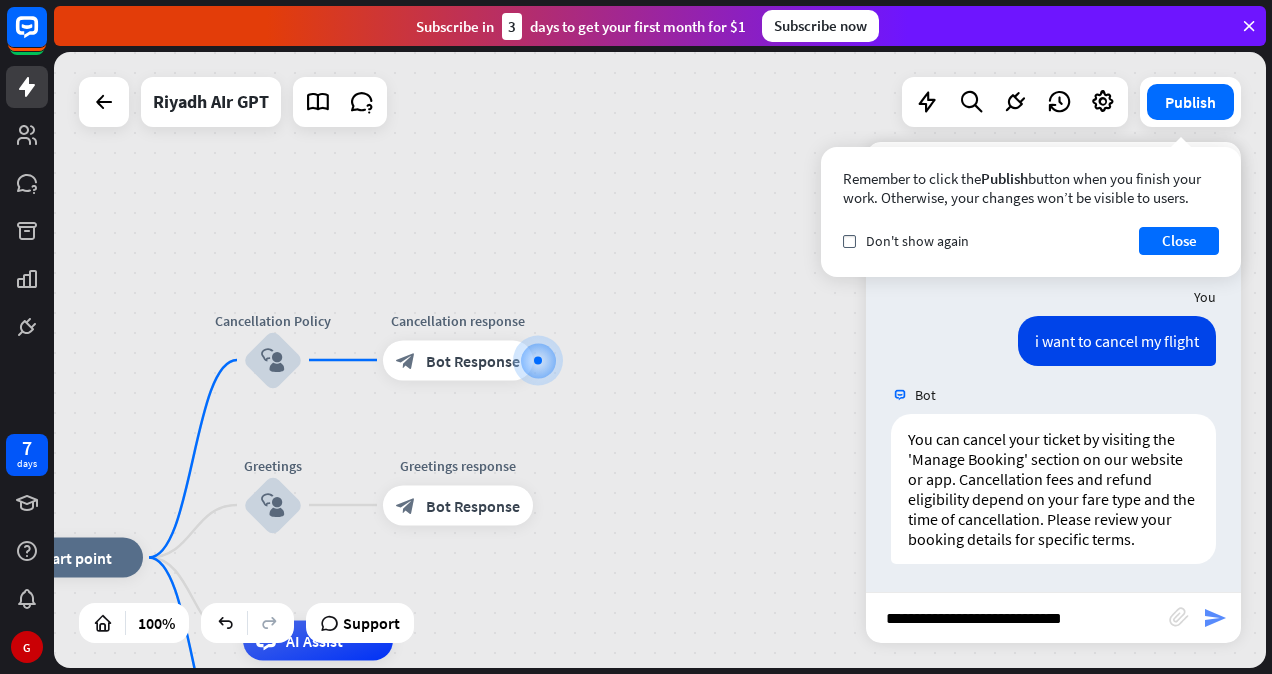 type on "**********" 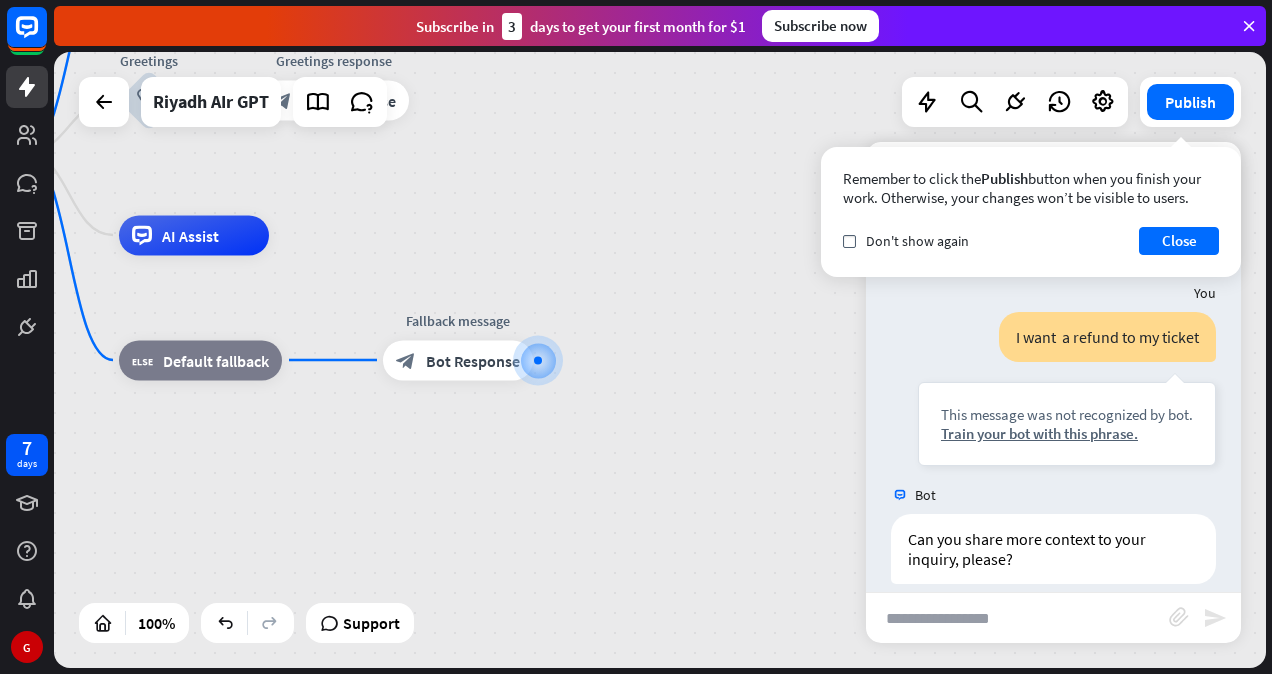 scroll, scrollTop: 624, scrollLeft: 0, axis: vertical 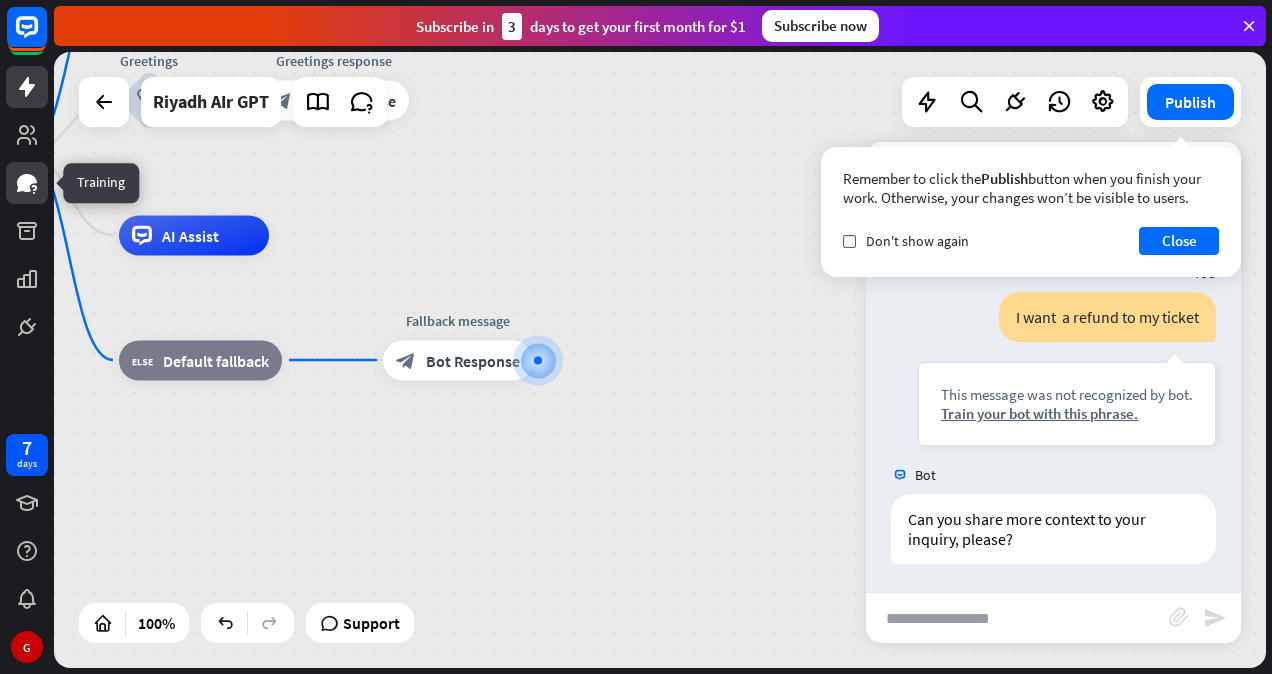 click 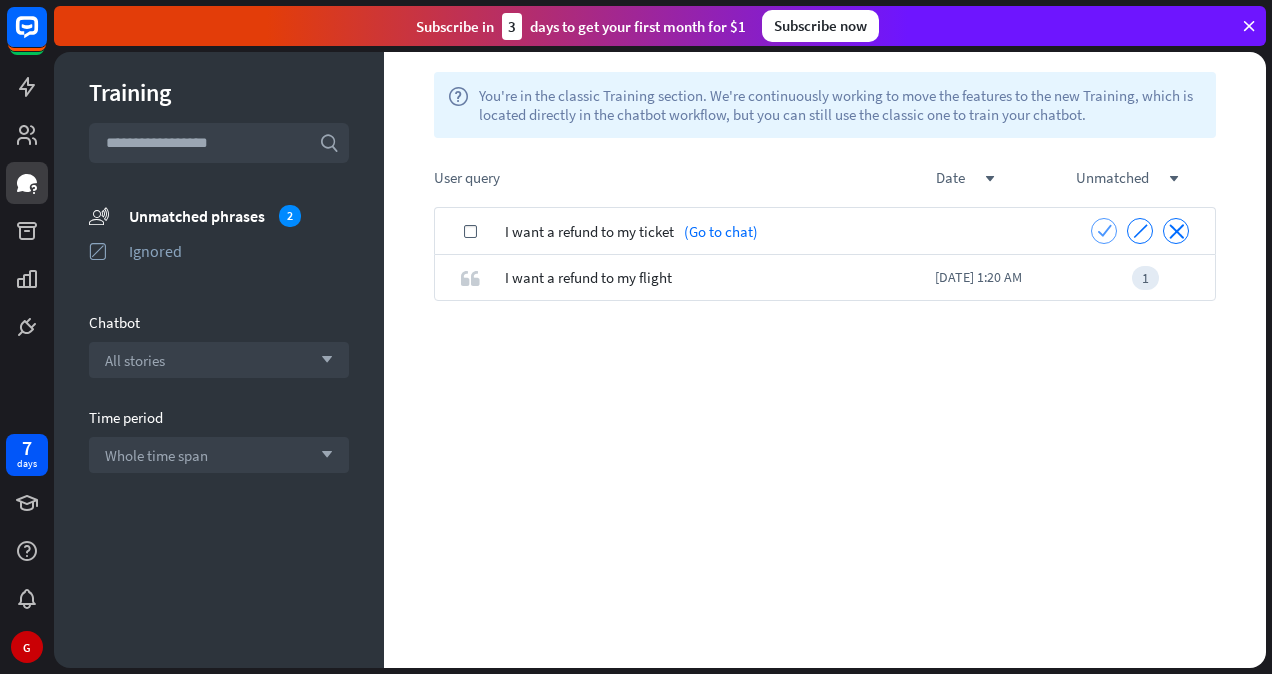 click on "check" at bounding box center [1104, 230] 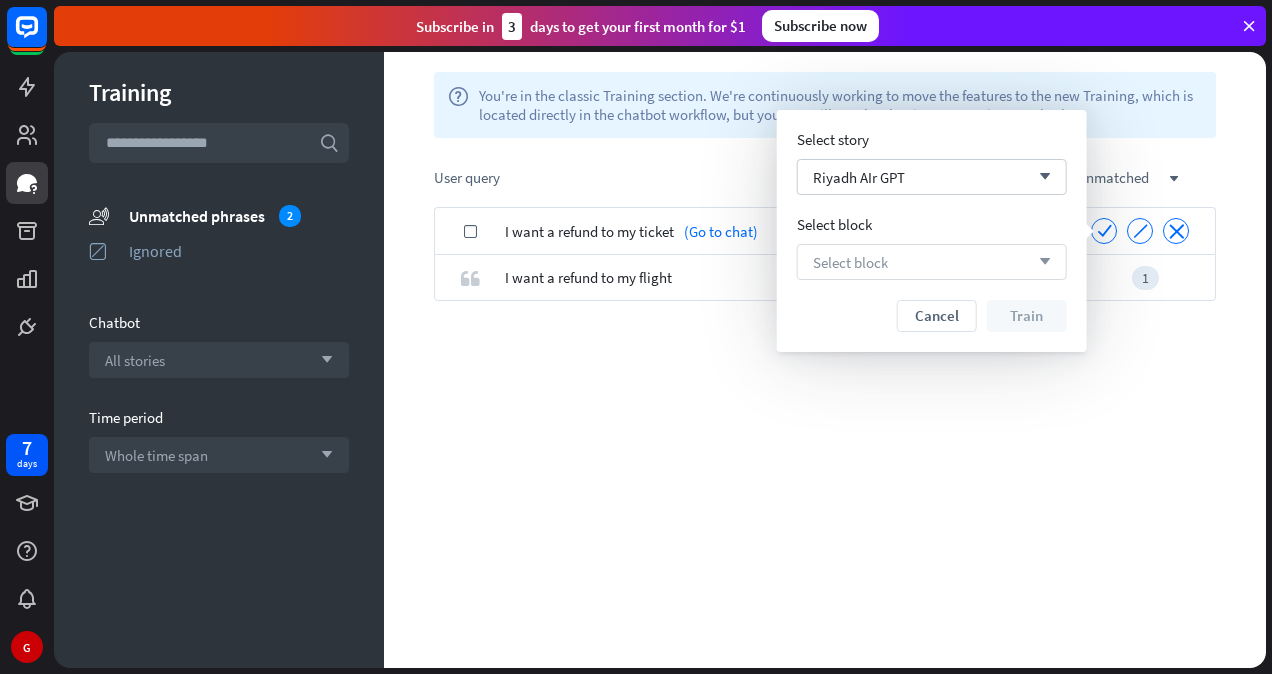 click on "Select block
arrow_down" at bounding box center [932, 262] 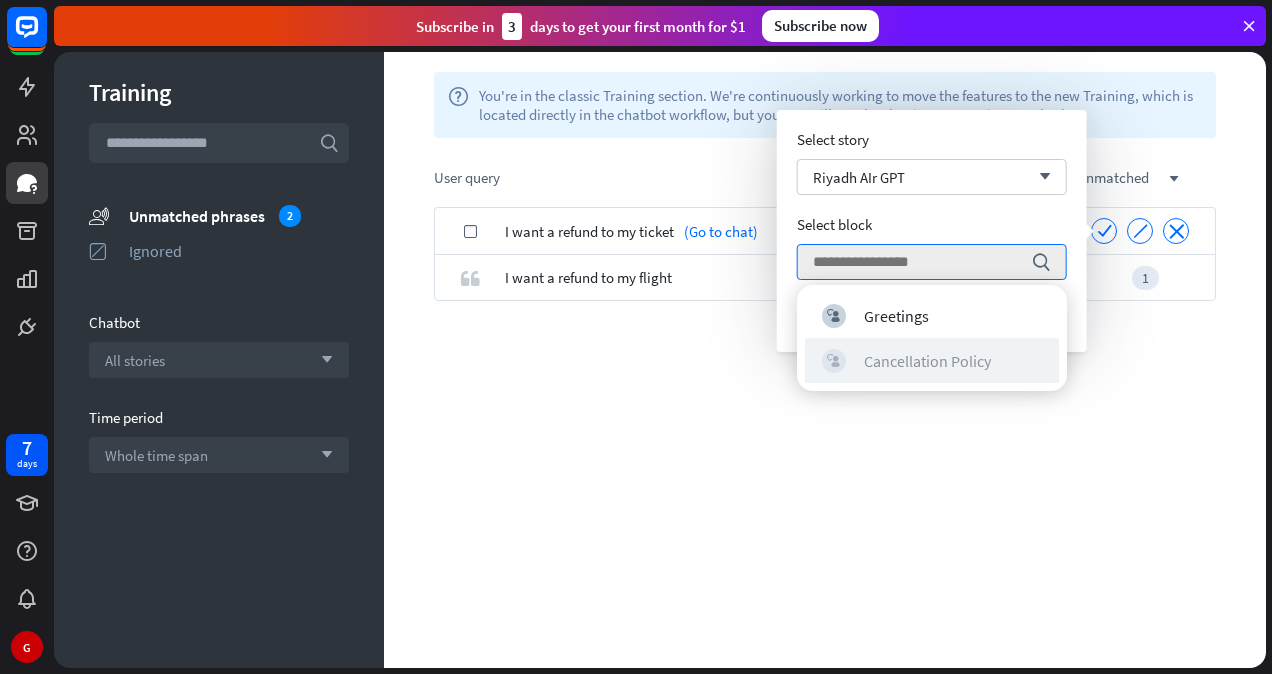 click on "Cancellation  Policy" at bounding box center [927, 361] 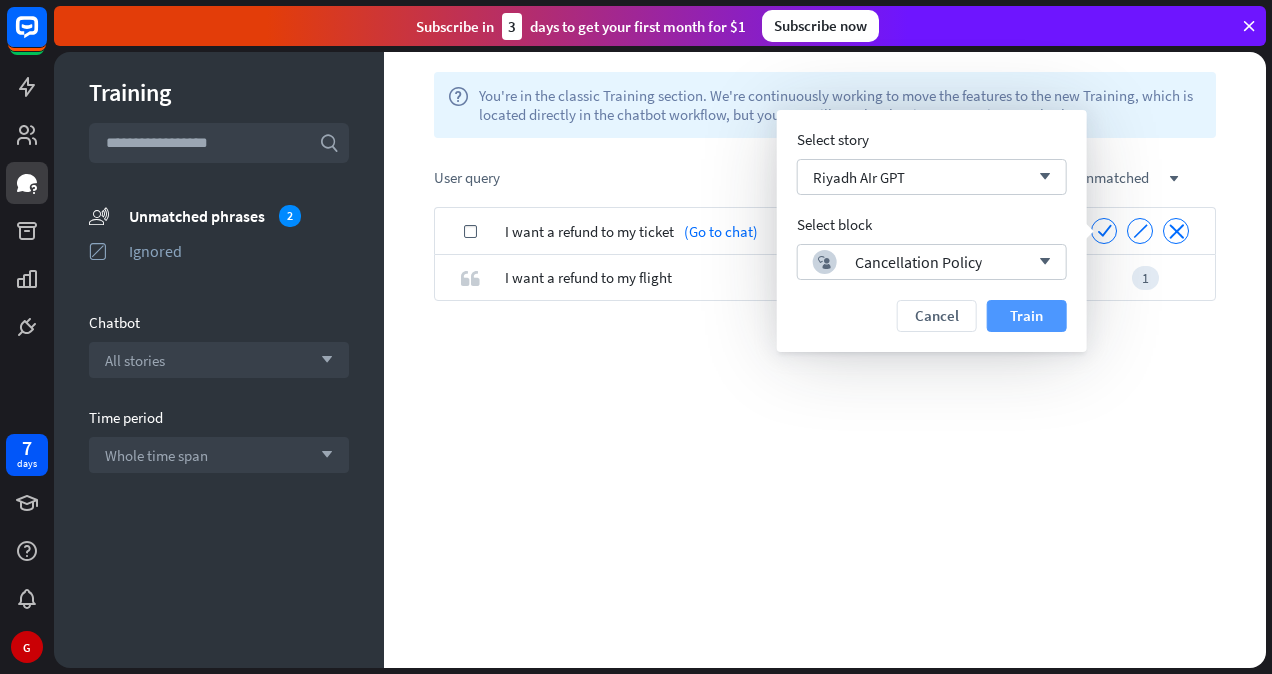 click on "Train" at bounding box center (1027, 316) 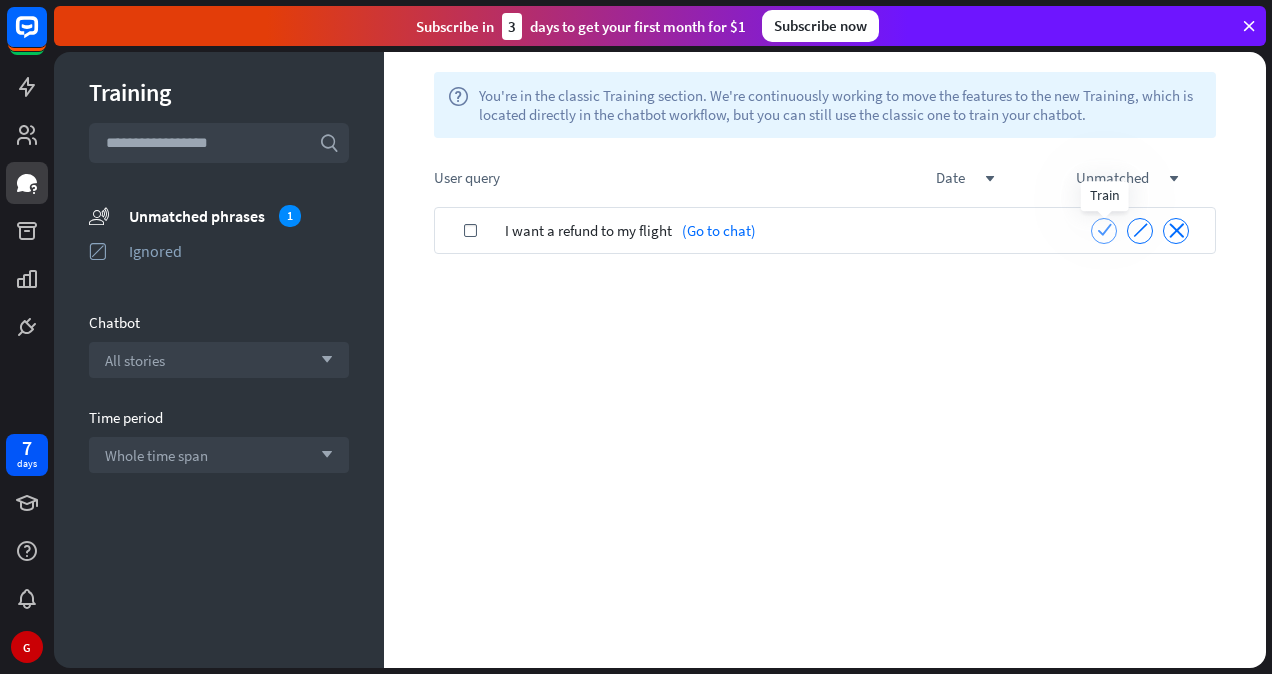 click on "check" at bounding box center [1104, 229] 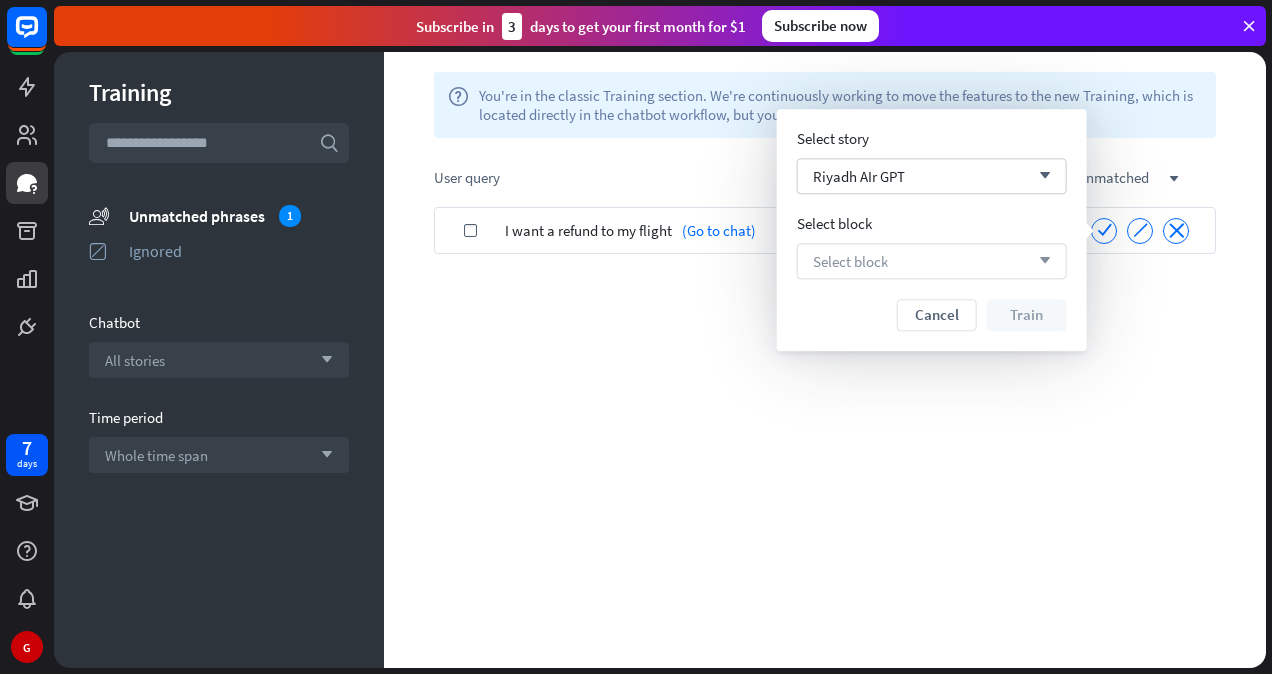 click on "Select block
arrow_down" at bounding box center [932, 261] 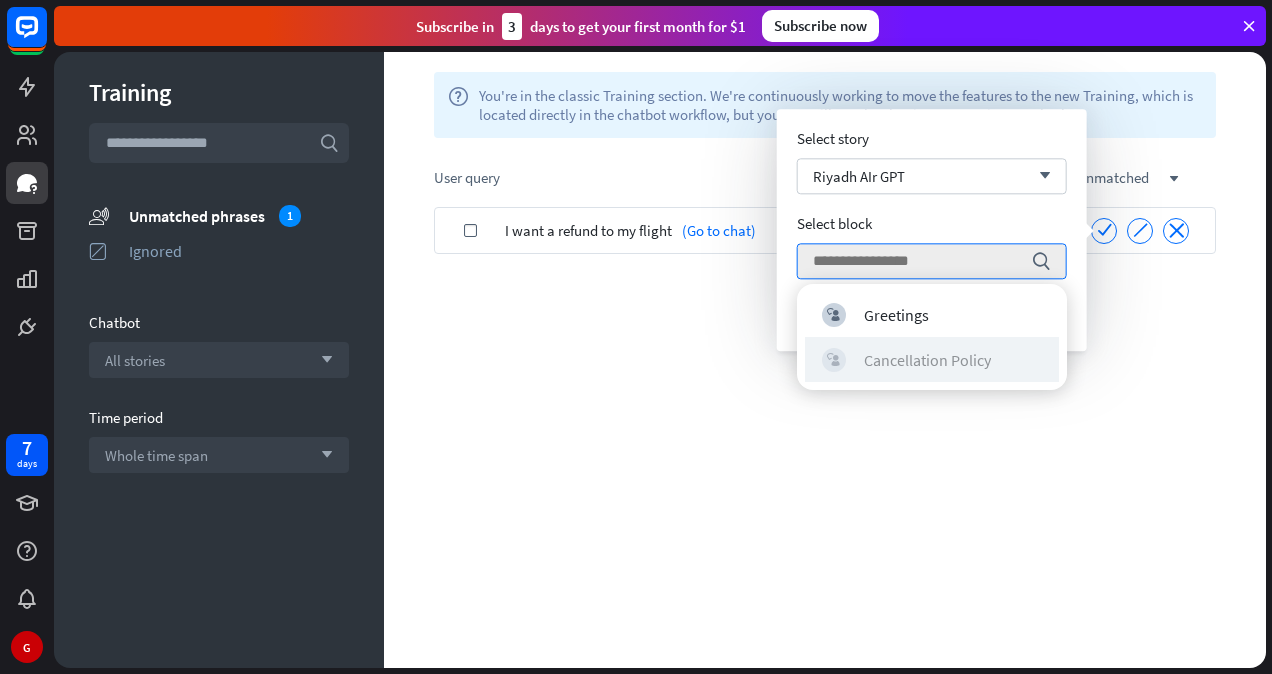 click on "Cancellation  Policy" at bounding box center [927, 360] 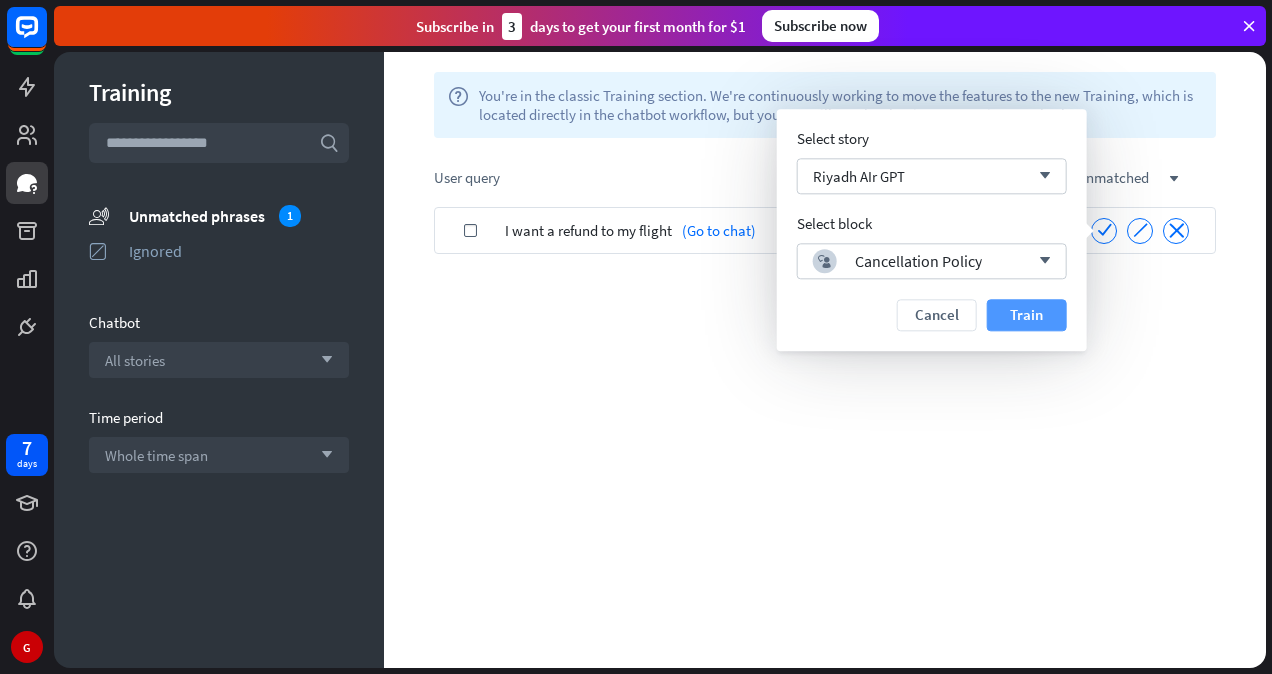 click on "Train" at bounding box center (1027, 315) 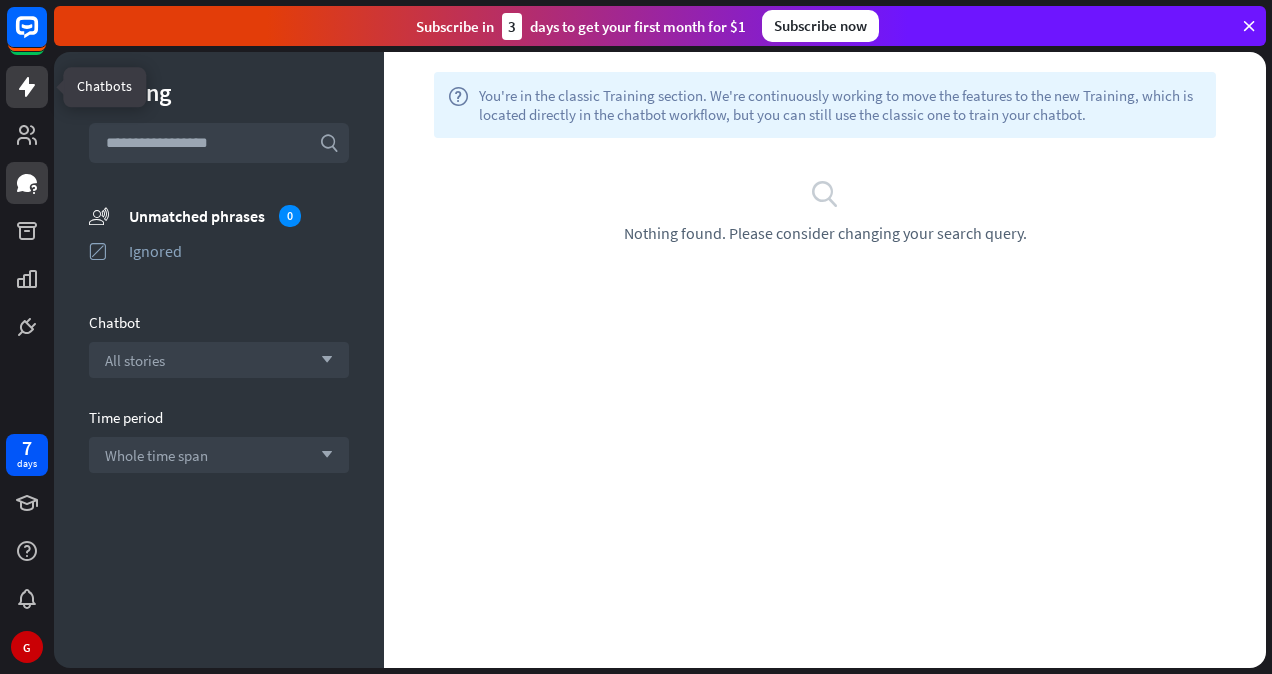 click 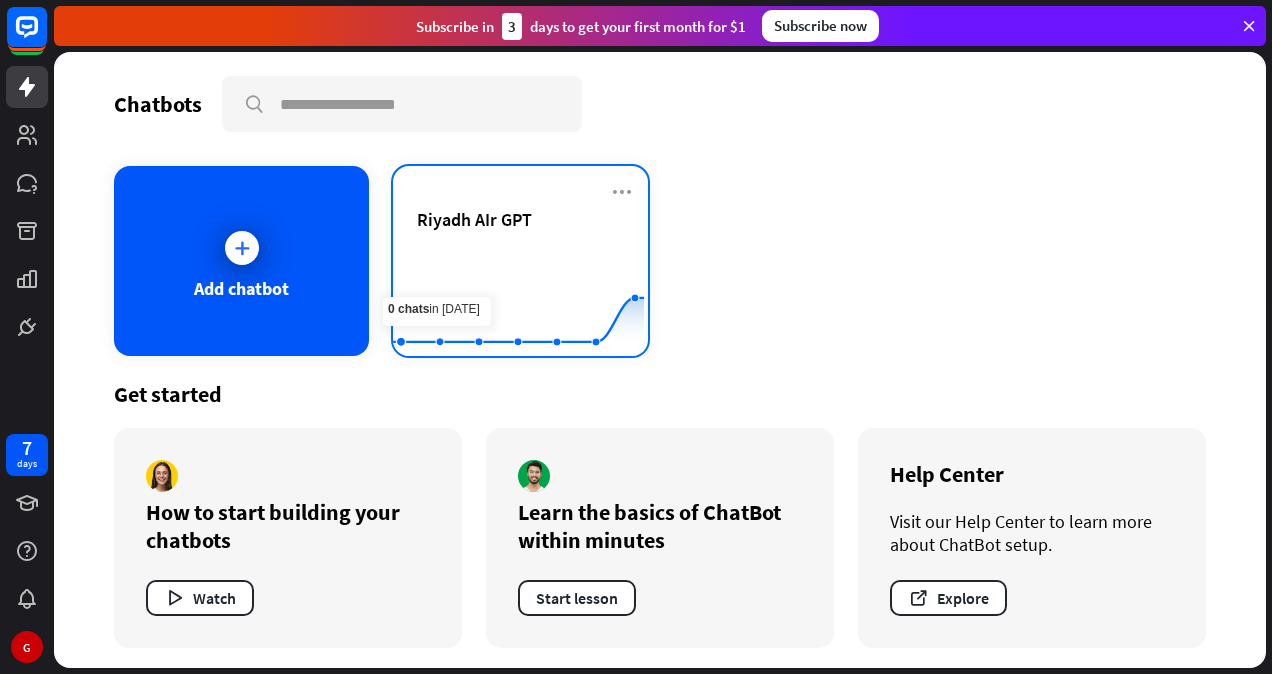 click 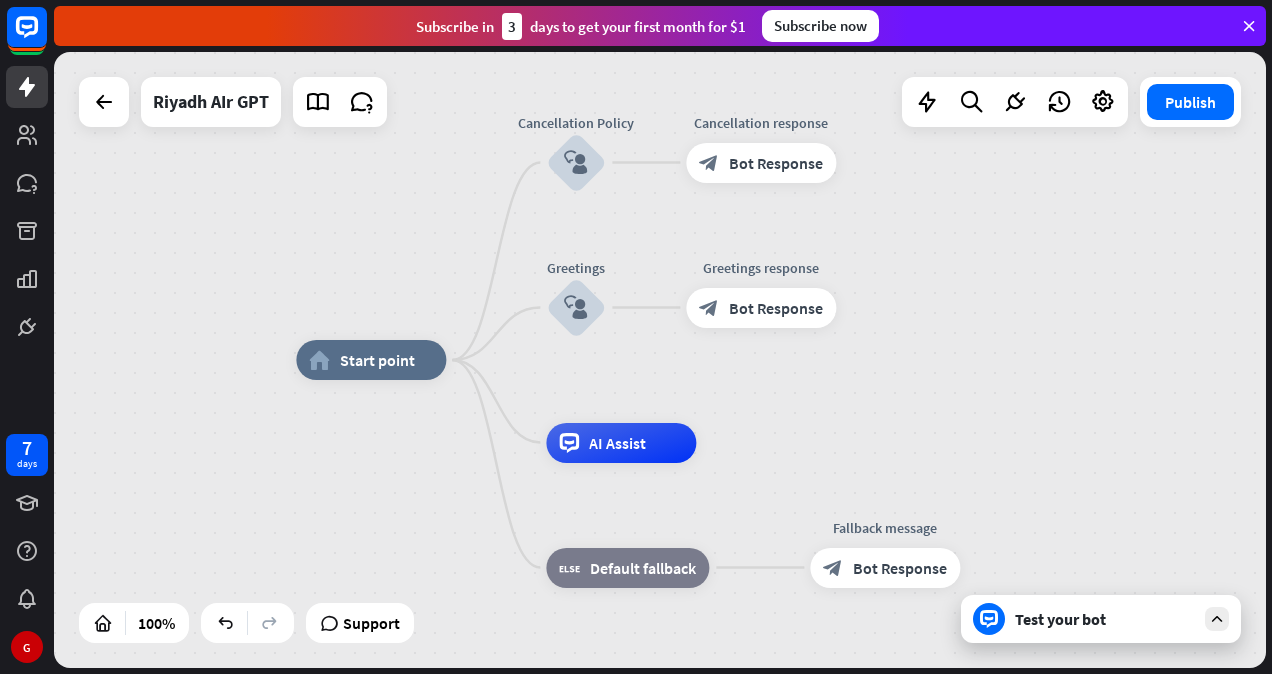 click on "Test your bot" at bounding box center (1105, 619) 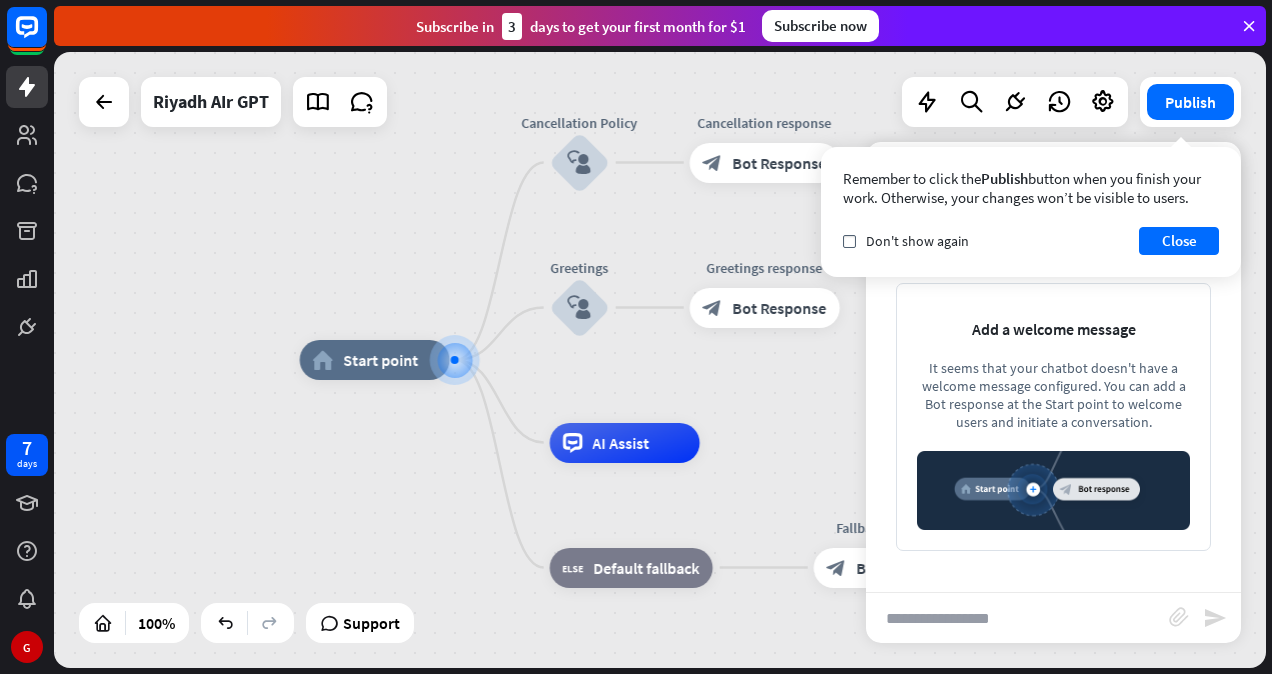 click at bounding box center (1017, 618) 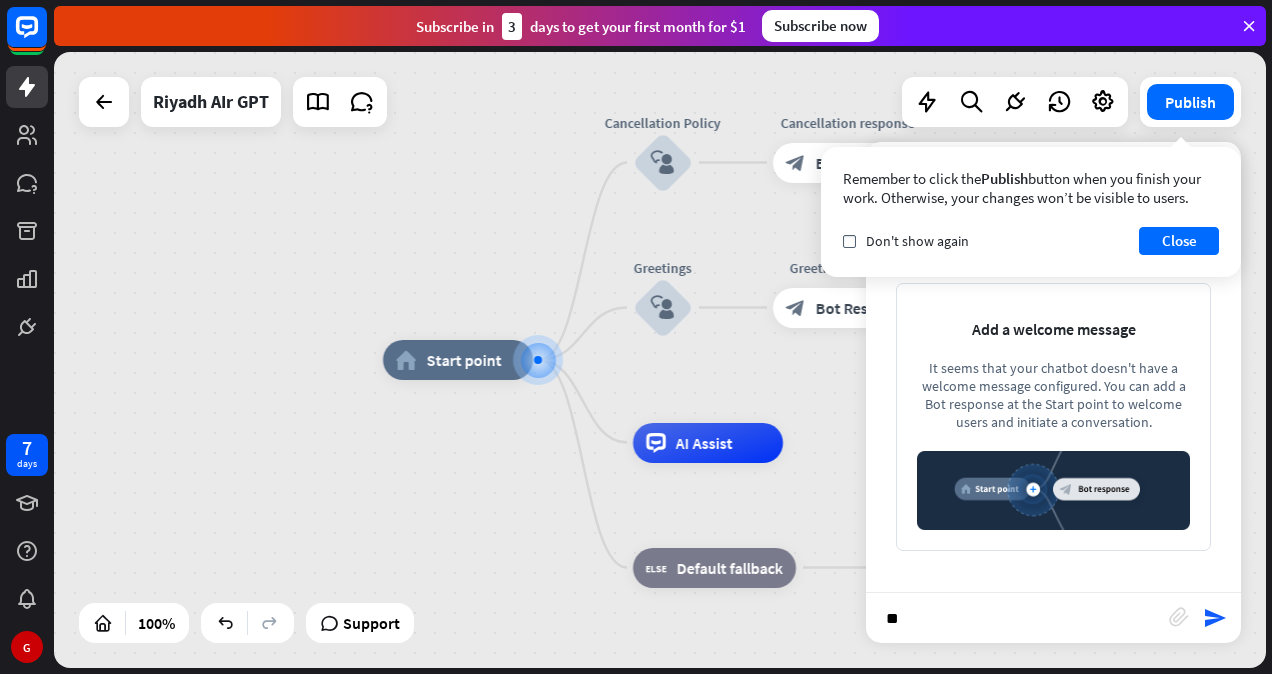 type on "*" 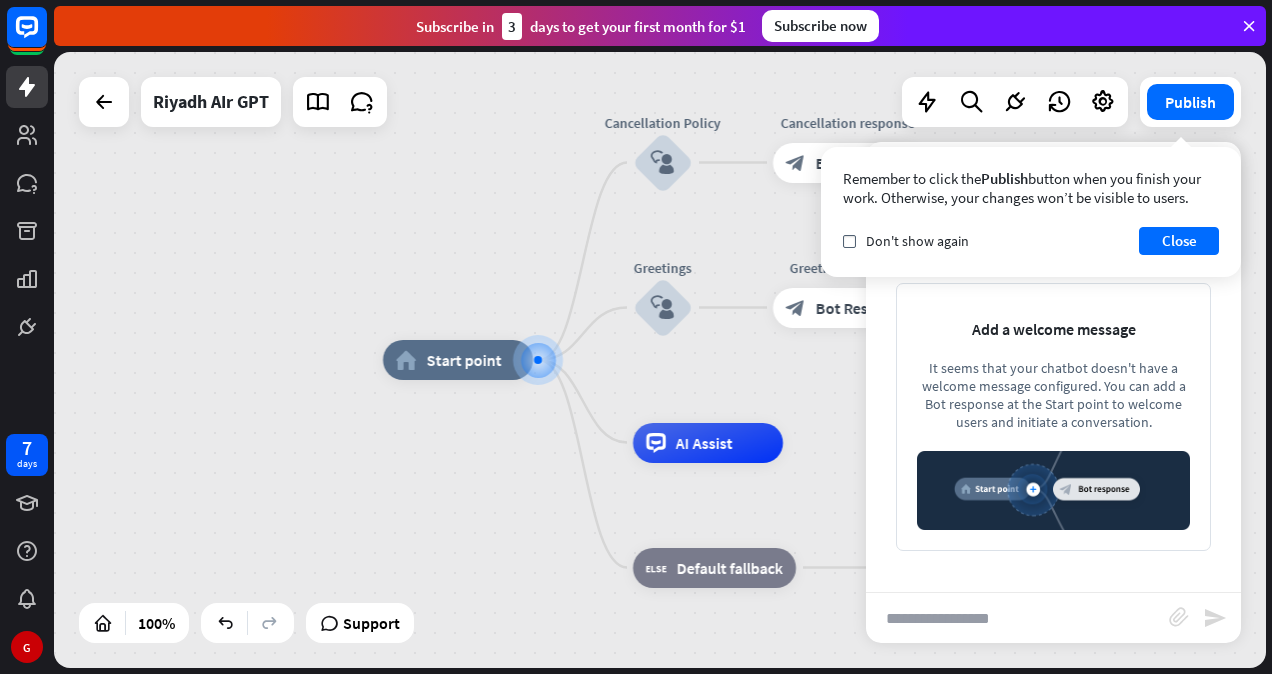 type on "*" 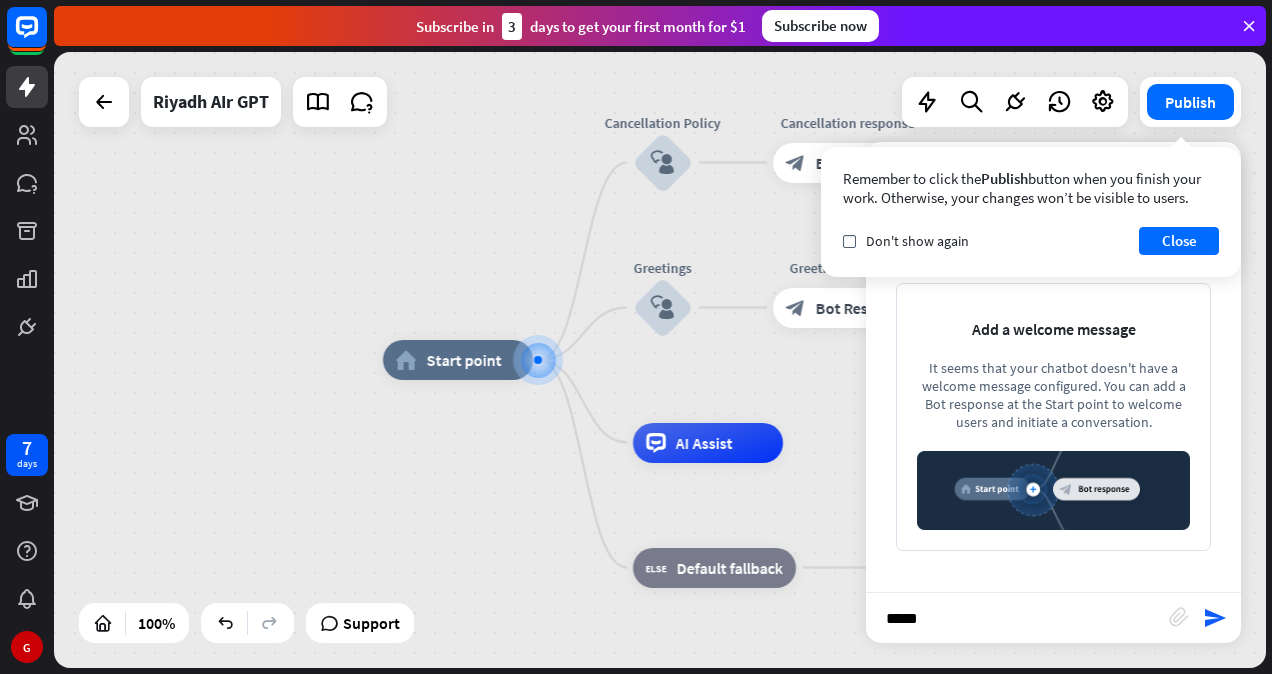 type on "******" 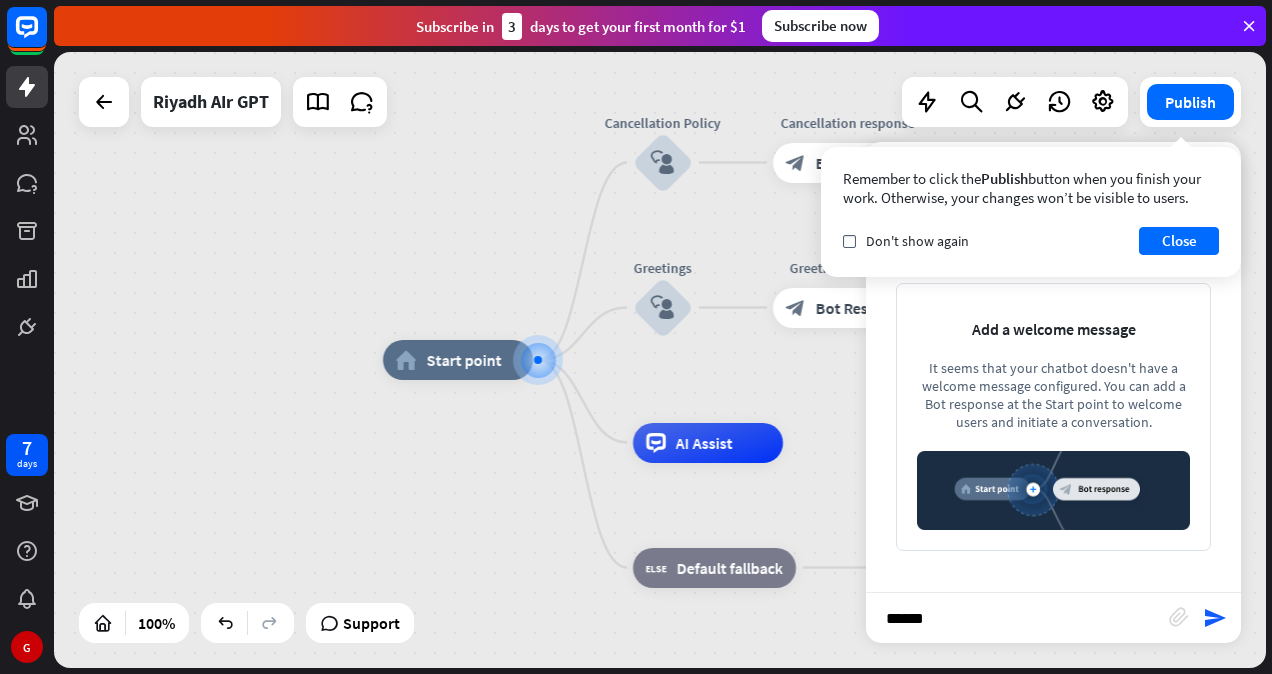type 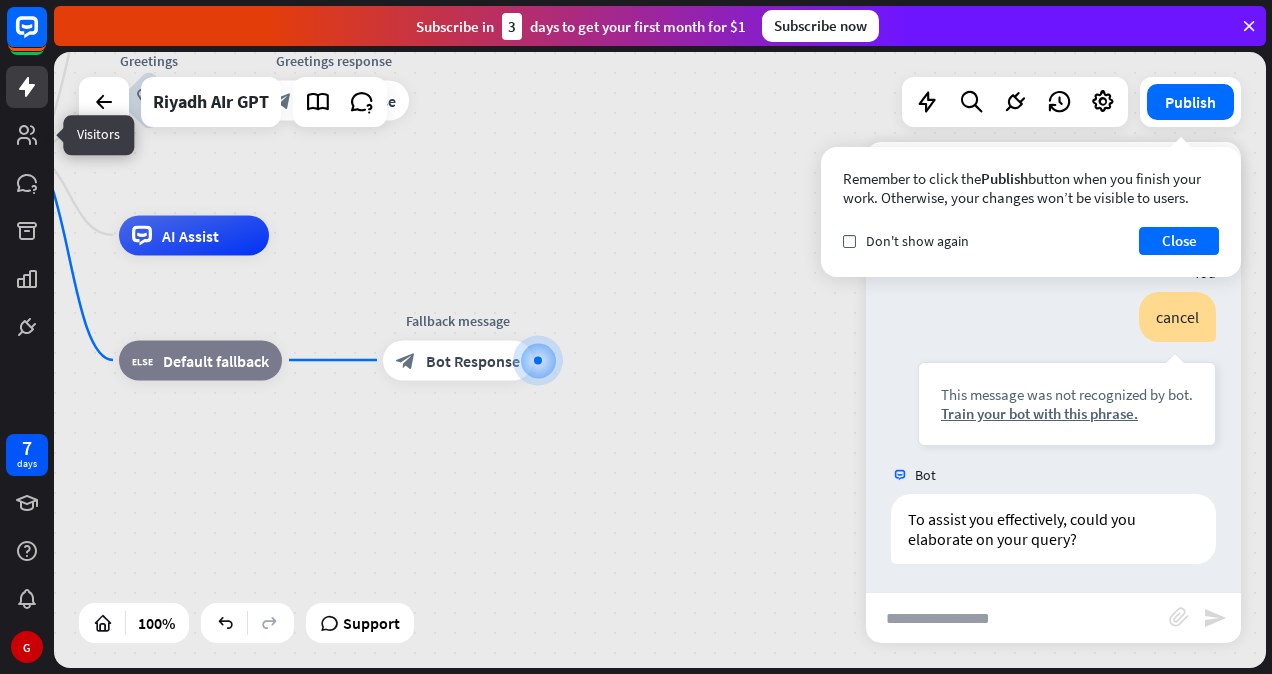 scroll, scrollTop: 8, scrollLeft: 0, axis: vertical 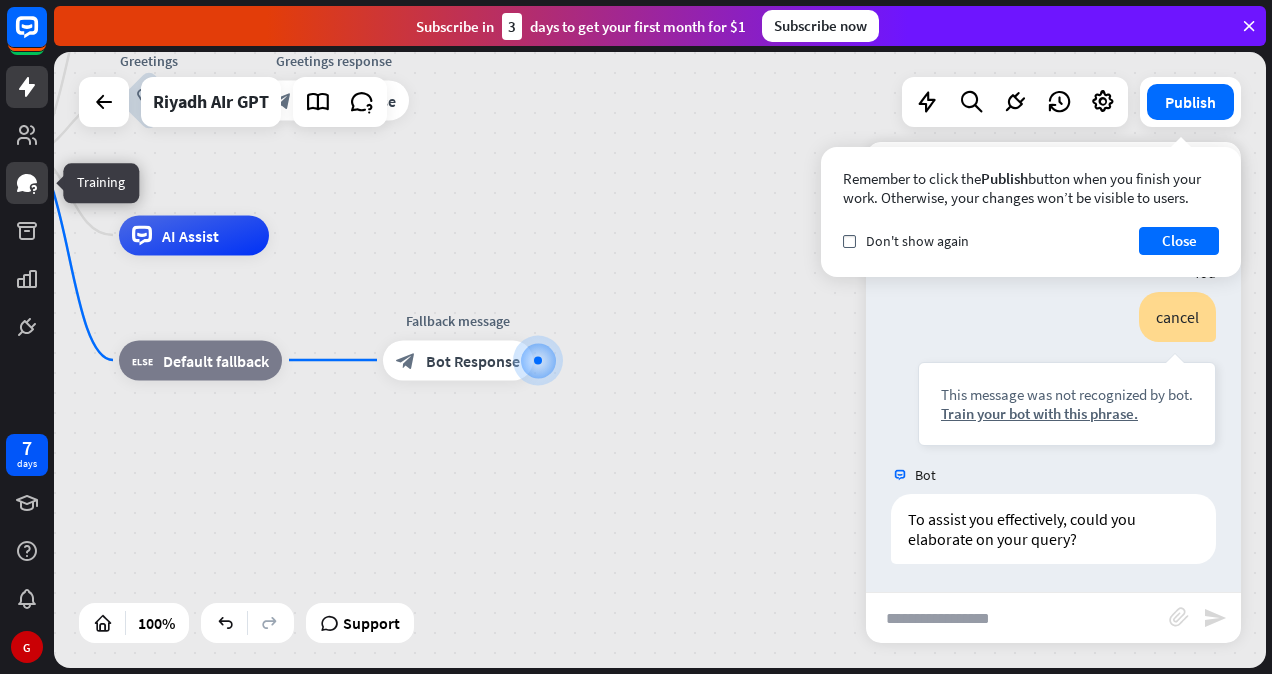 click 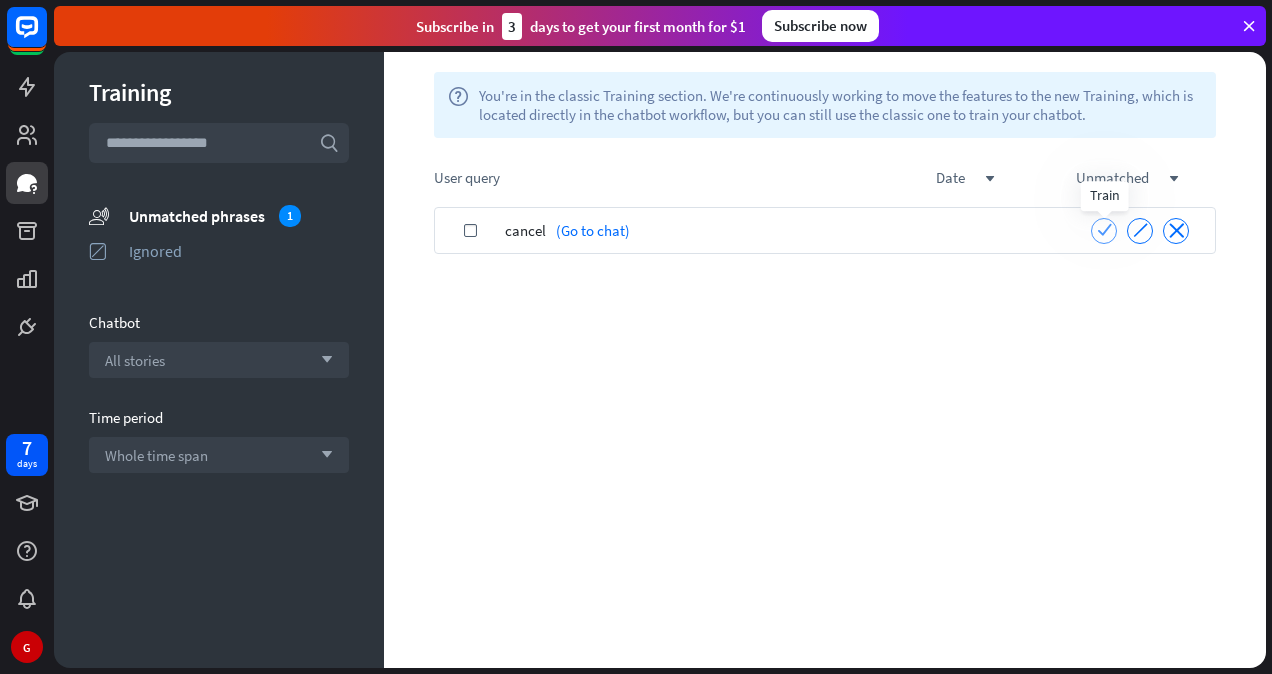 click on "check" at bounding box center [1104, 229] 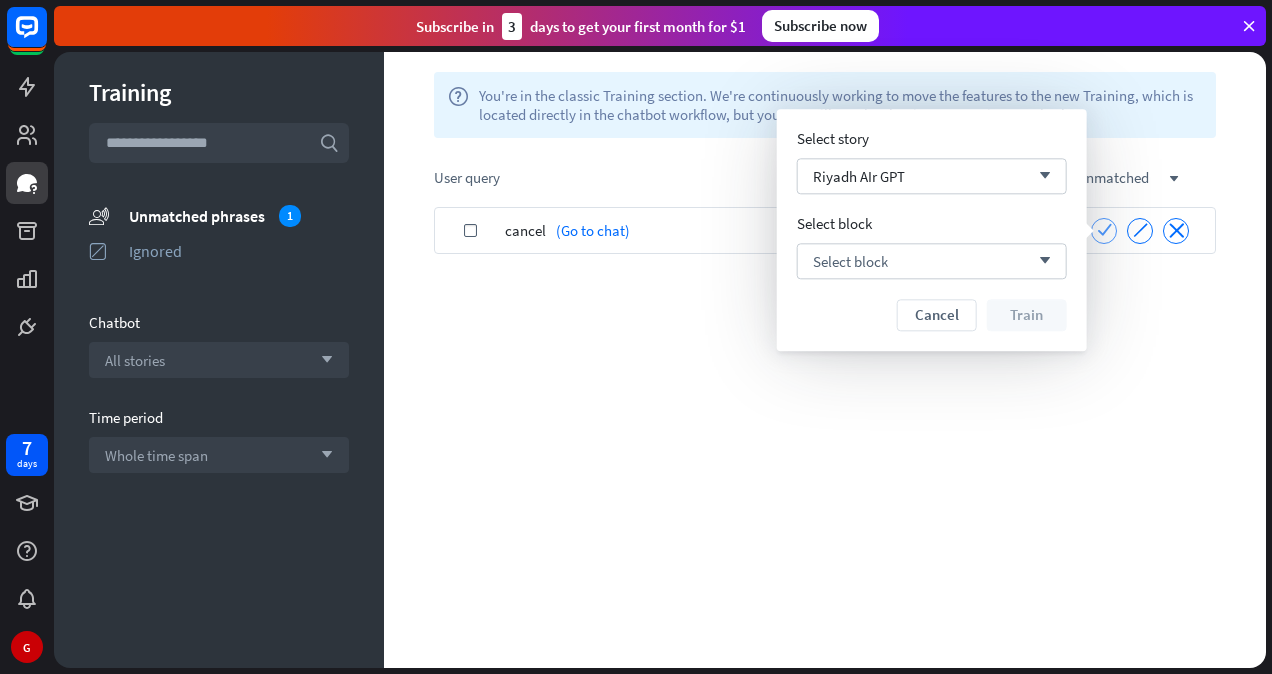 click on "check" at bounding box center (1104, 229) 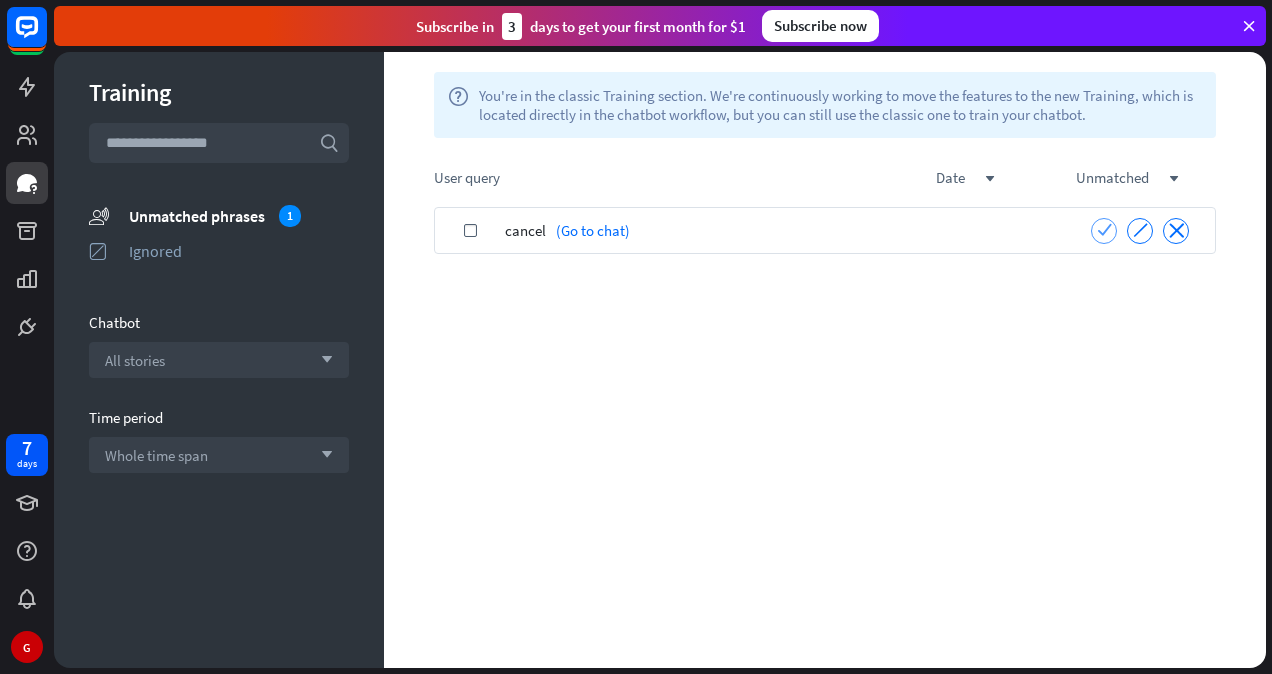click on "check" at bounding box center (1104, 229) 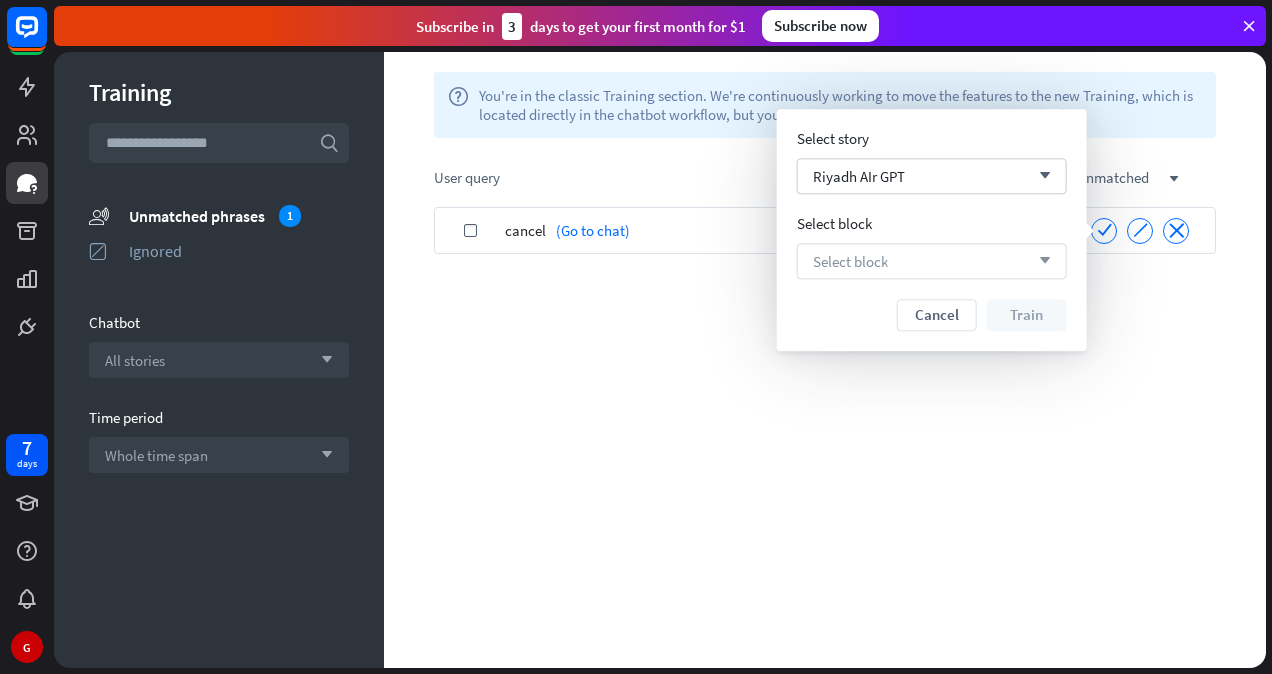 click on "Select block
arrow_down" at bounding box center (932, 261) 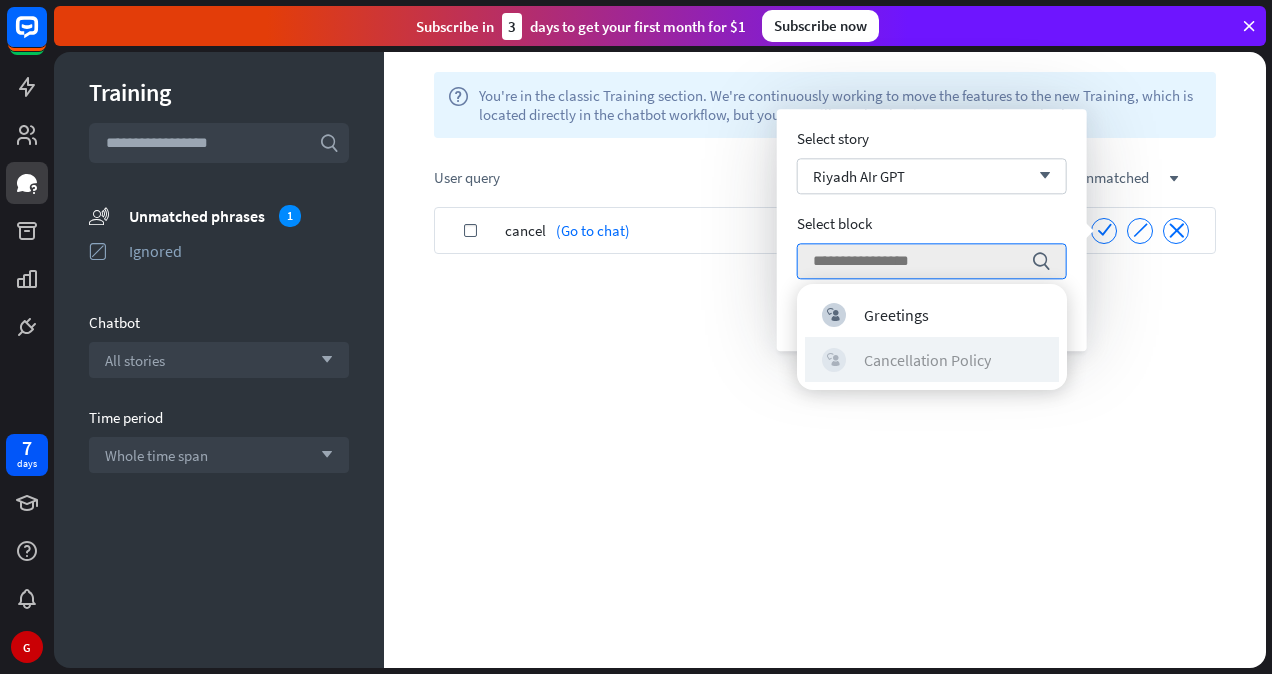 click on "Cancellation  Policy" at bounding box center (927, 360) 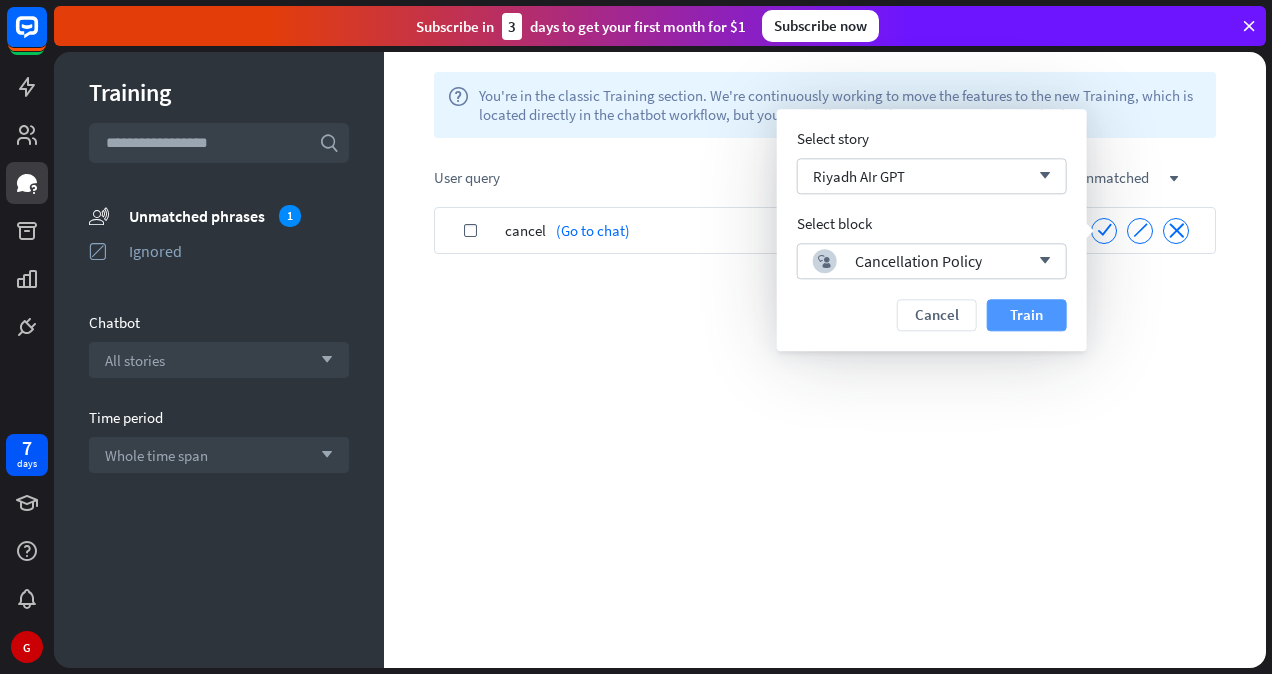 click on "Train" at bounding box center (1027, 315) 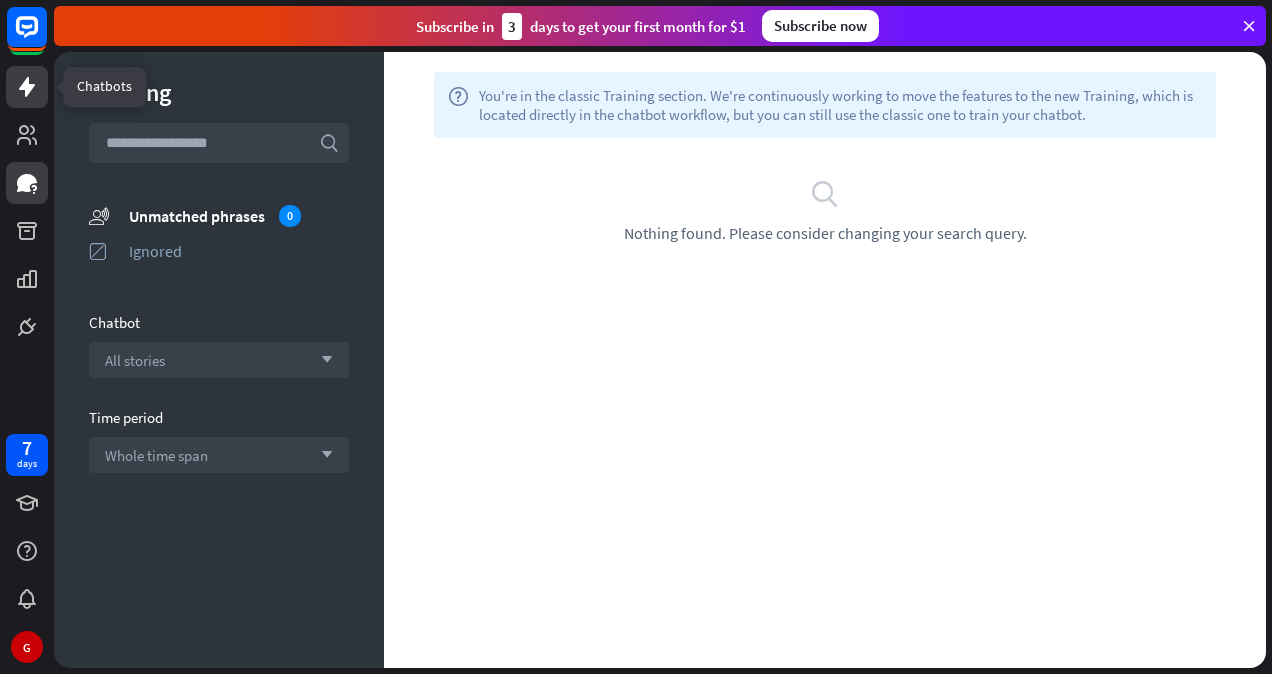 click 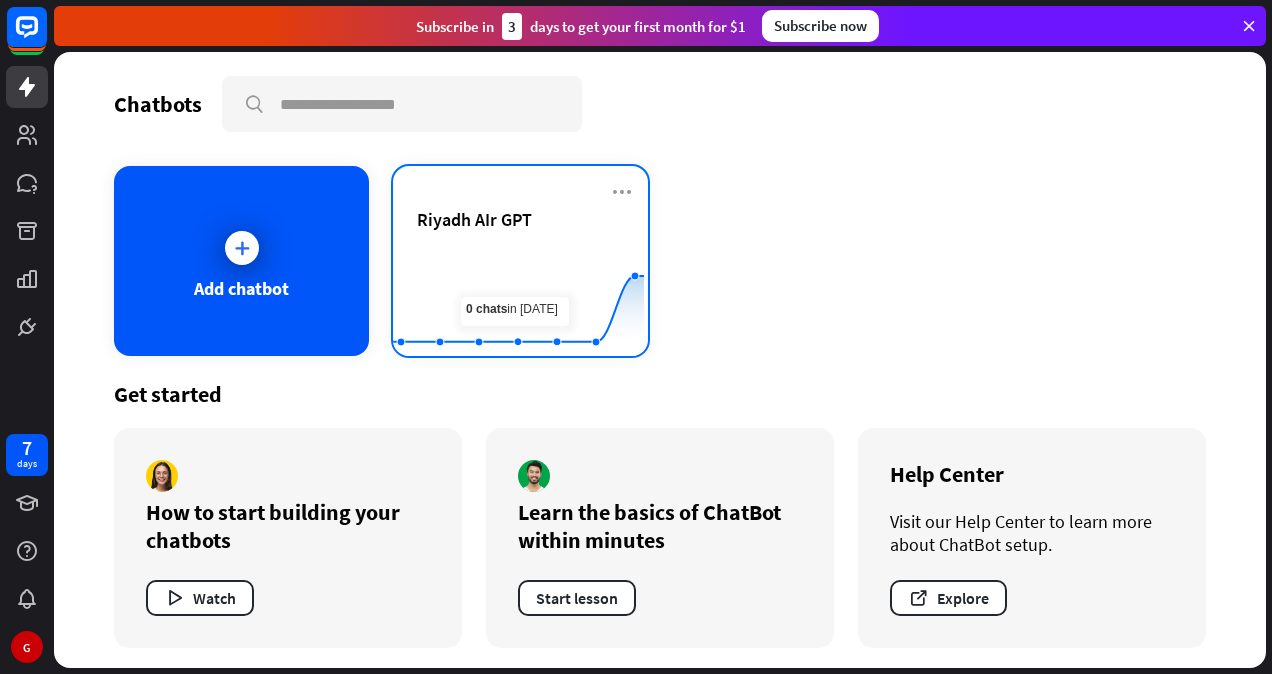 click on "Riyadh AIr GPT" at bounding box center (520, 219) 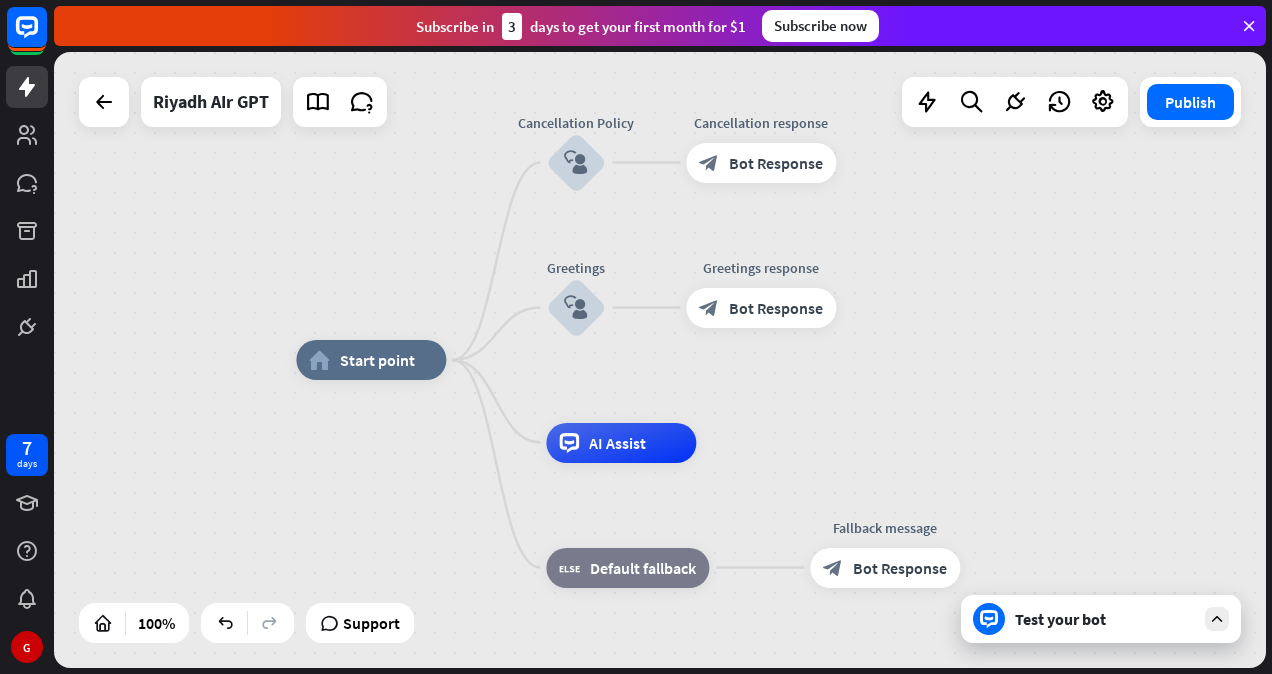 click on "Test your bot" at bounding box center [1105, 619] 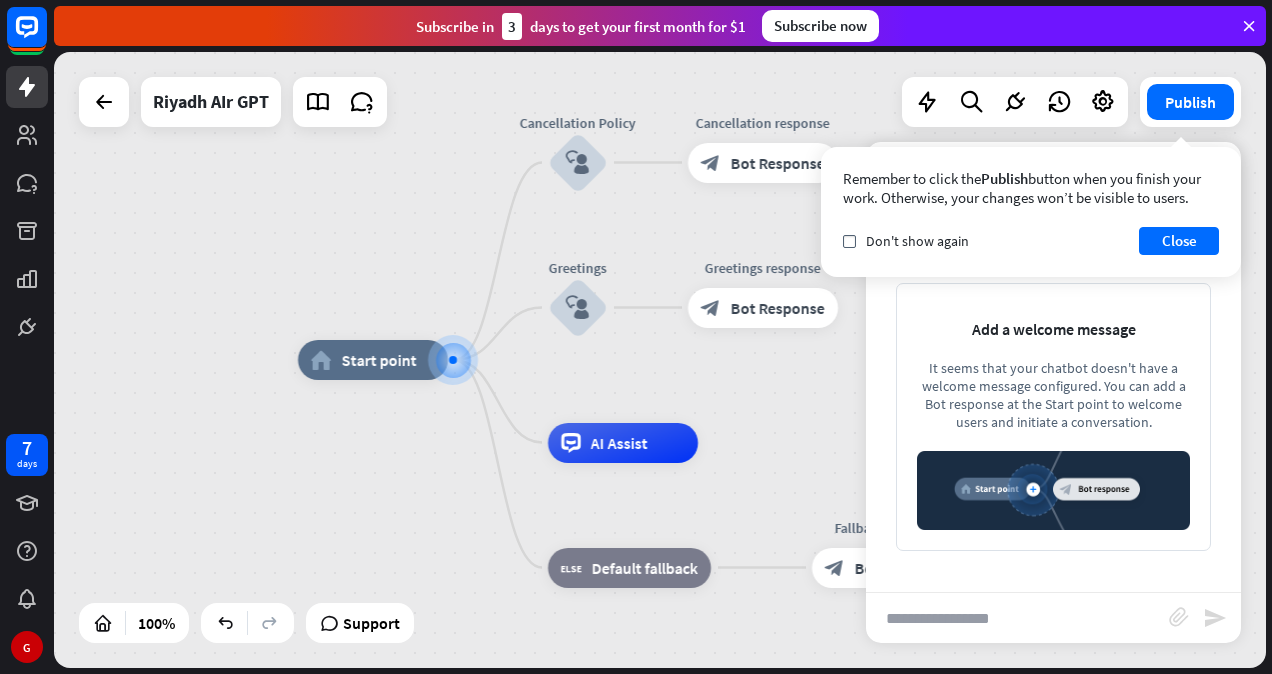 click at bounding box center (1017, 618) 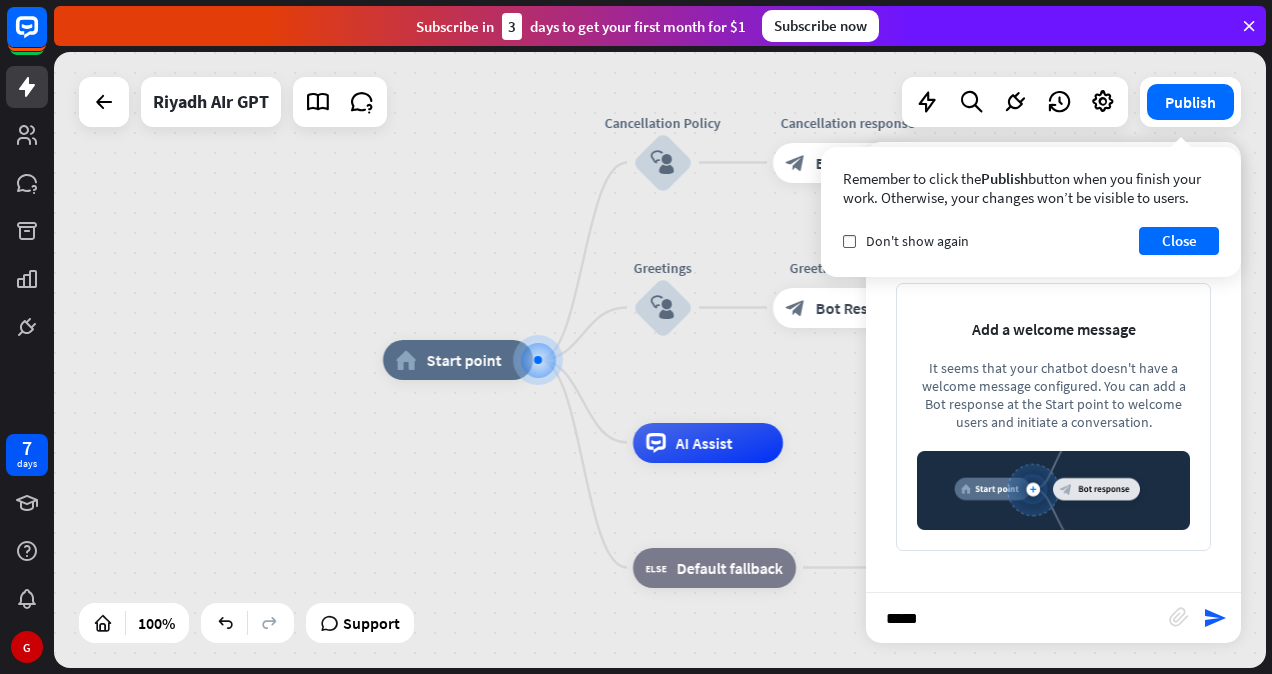 type on "******" 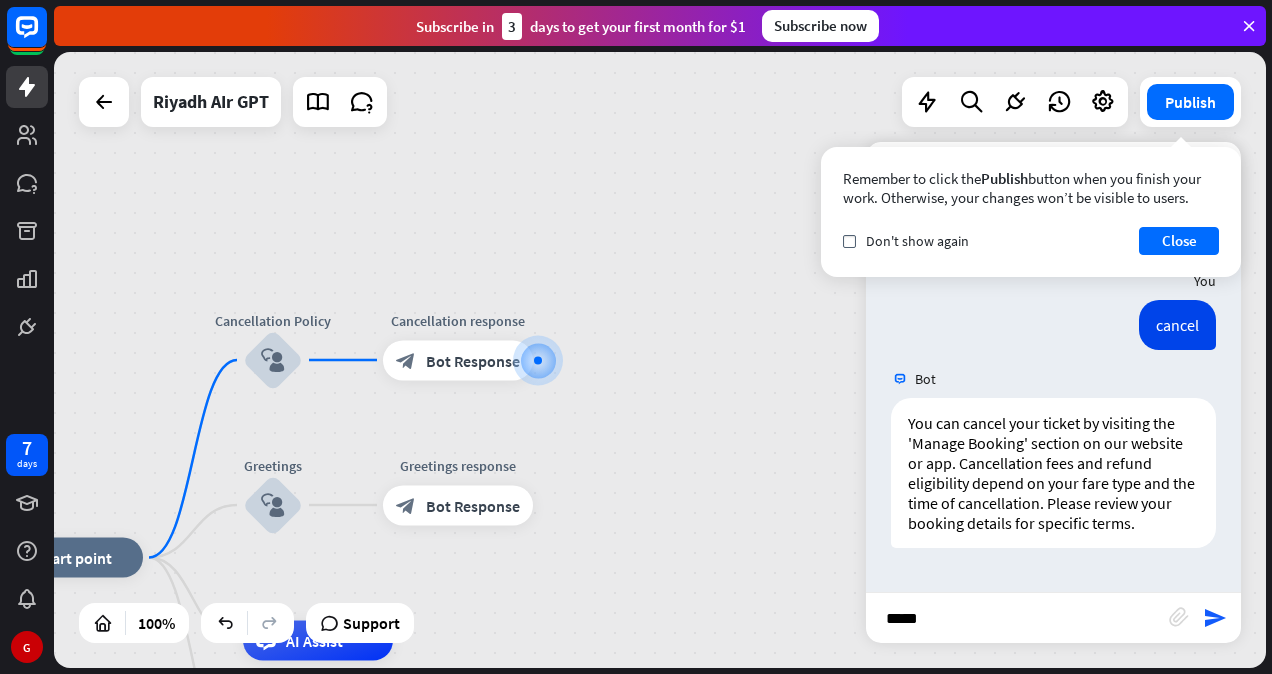 type on "******" 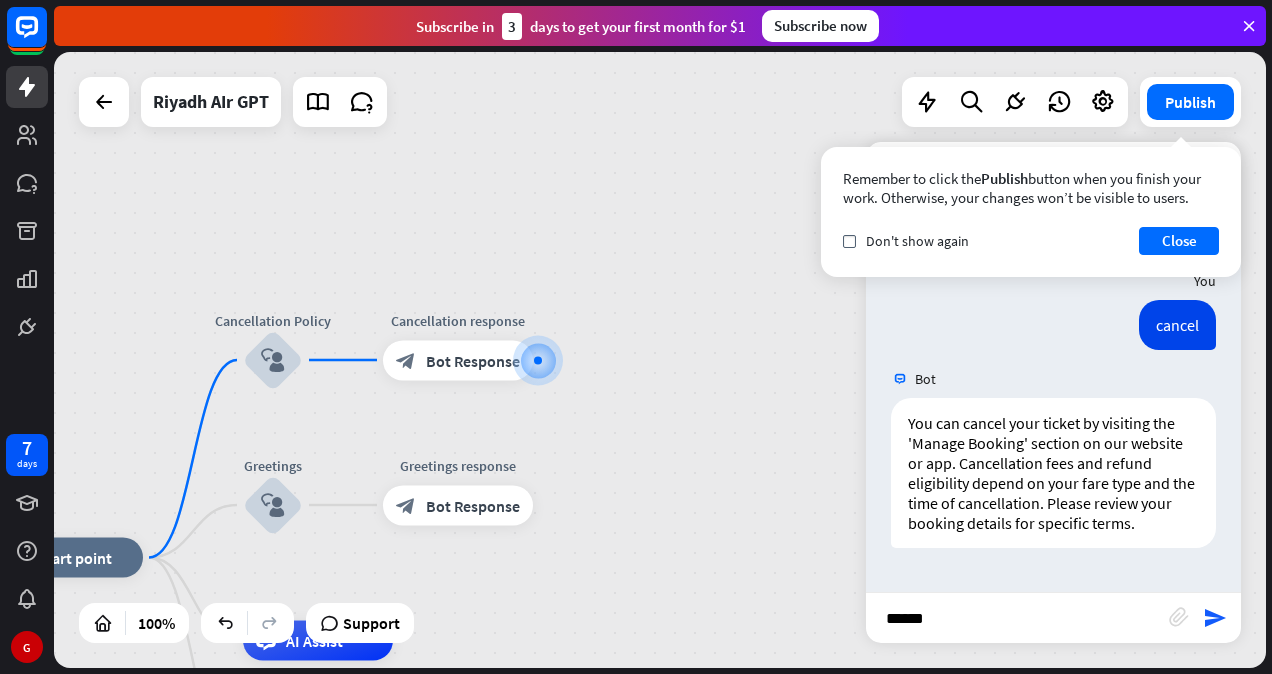 type 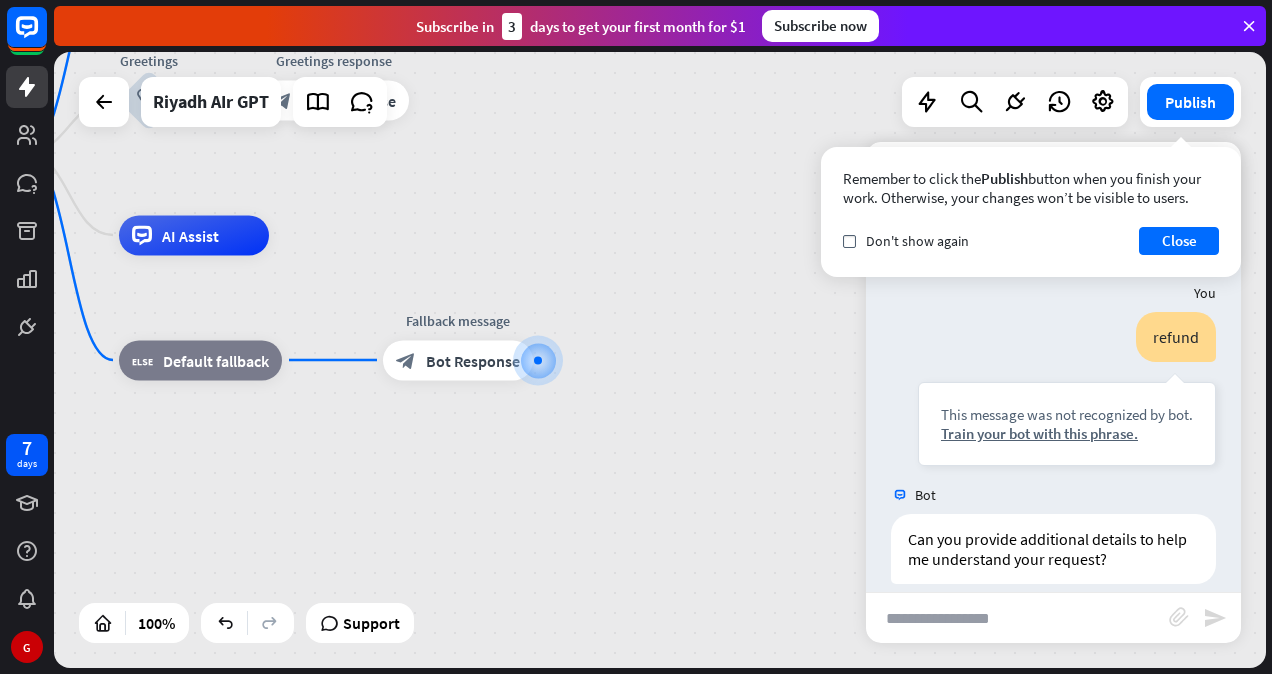 scroll, scrollTop: 304, scrollLeft: 0, axis: vertical 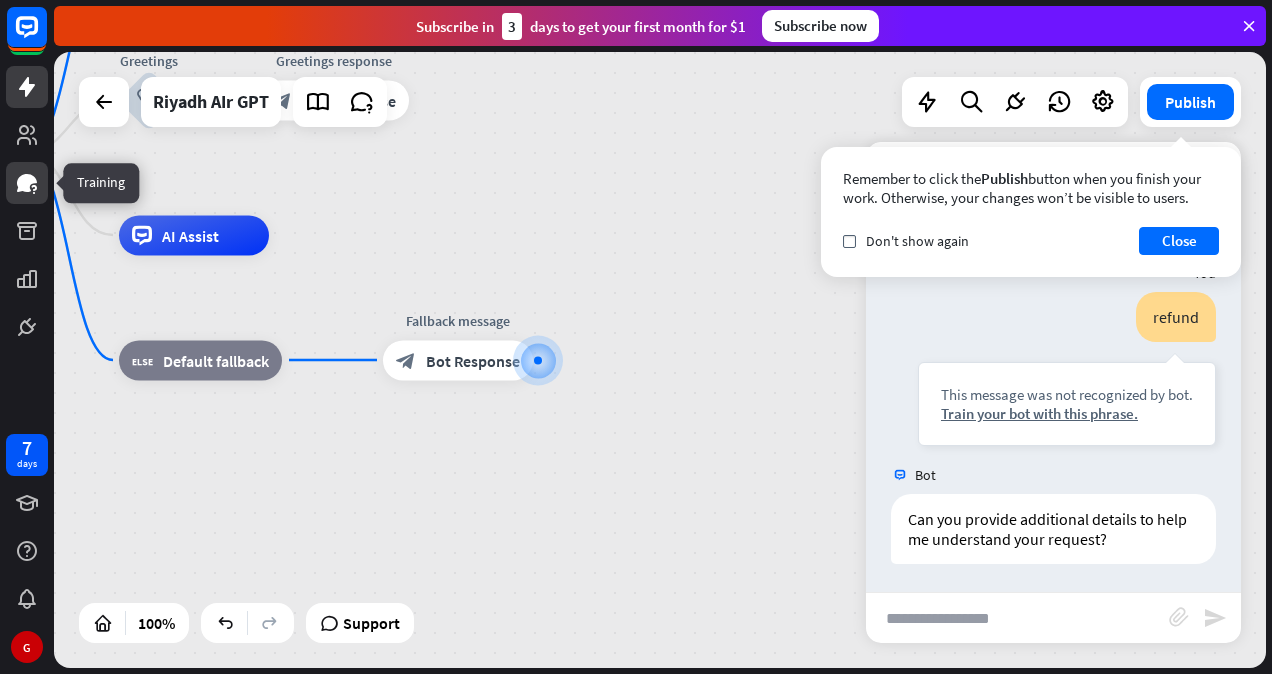click 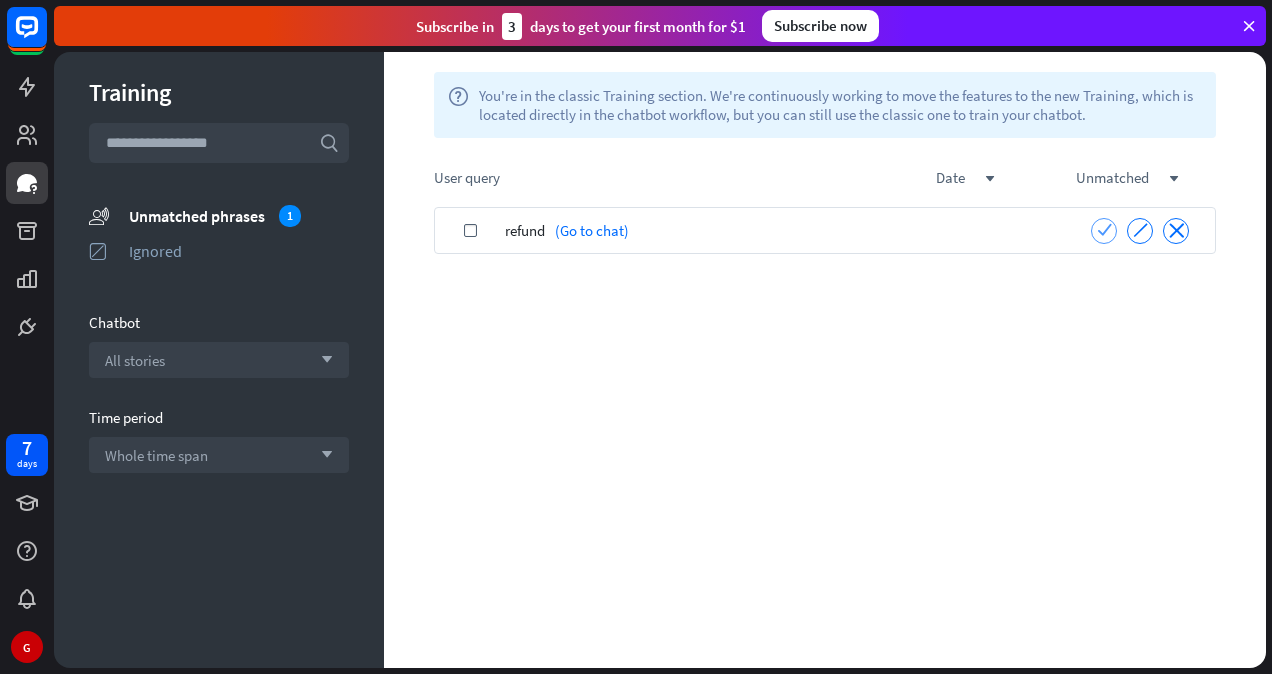 click on "check" at bounding box center [1104, 231] 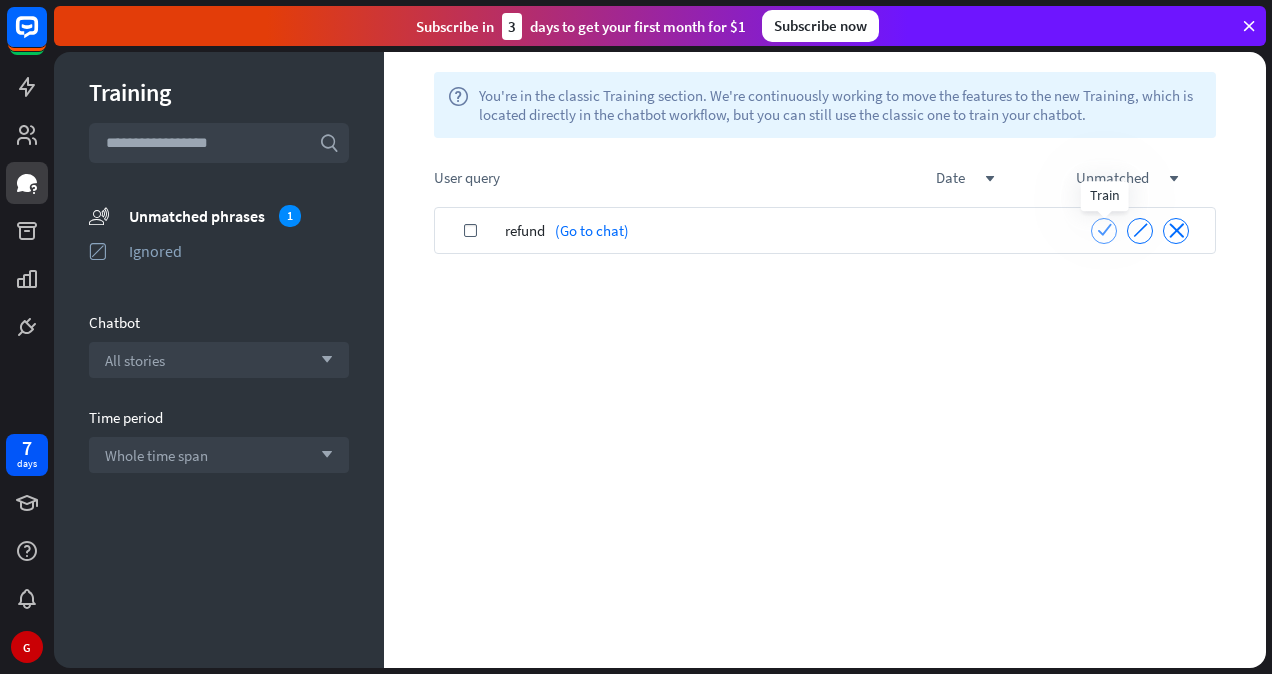 click on "check" at bounding box center (1104, 229) 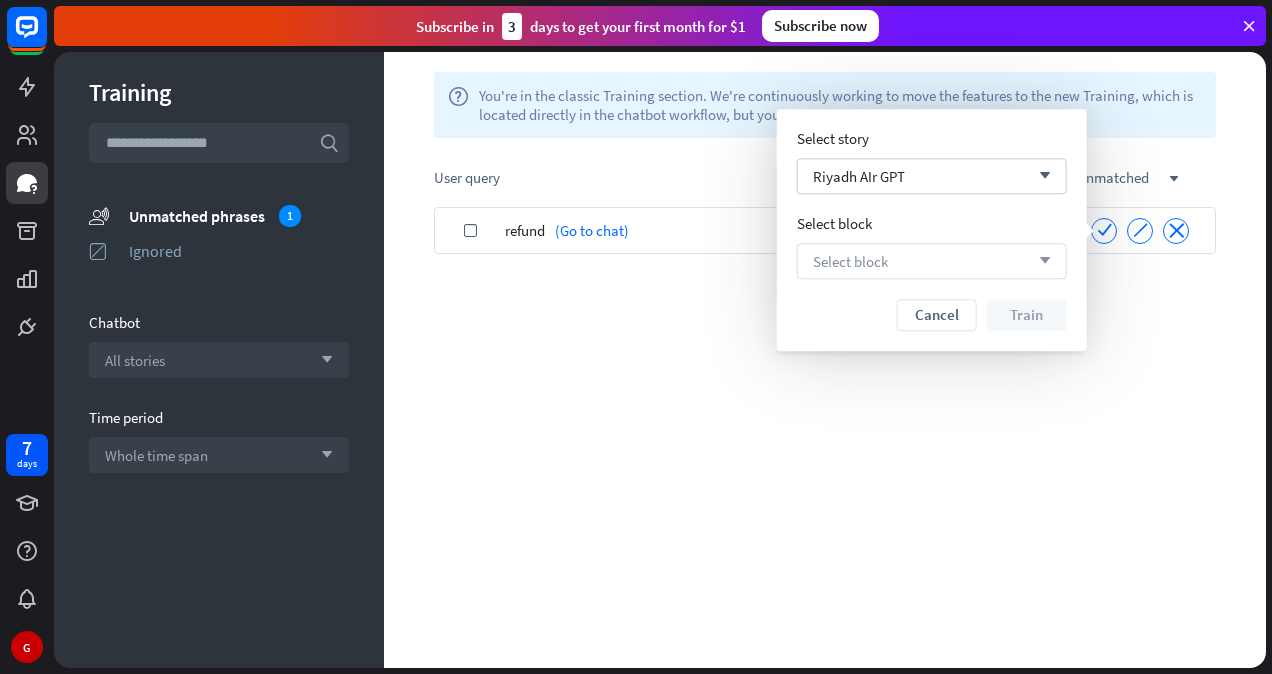 click on "Select block
arrow_down" at bounding box center (932, 261) 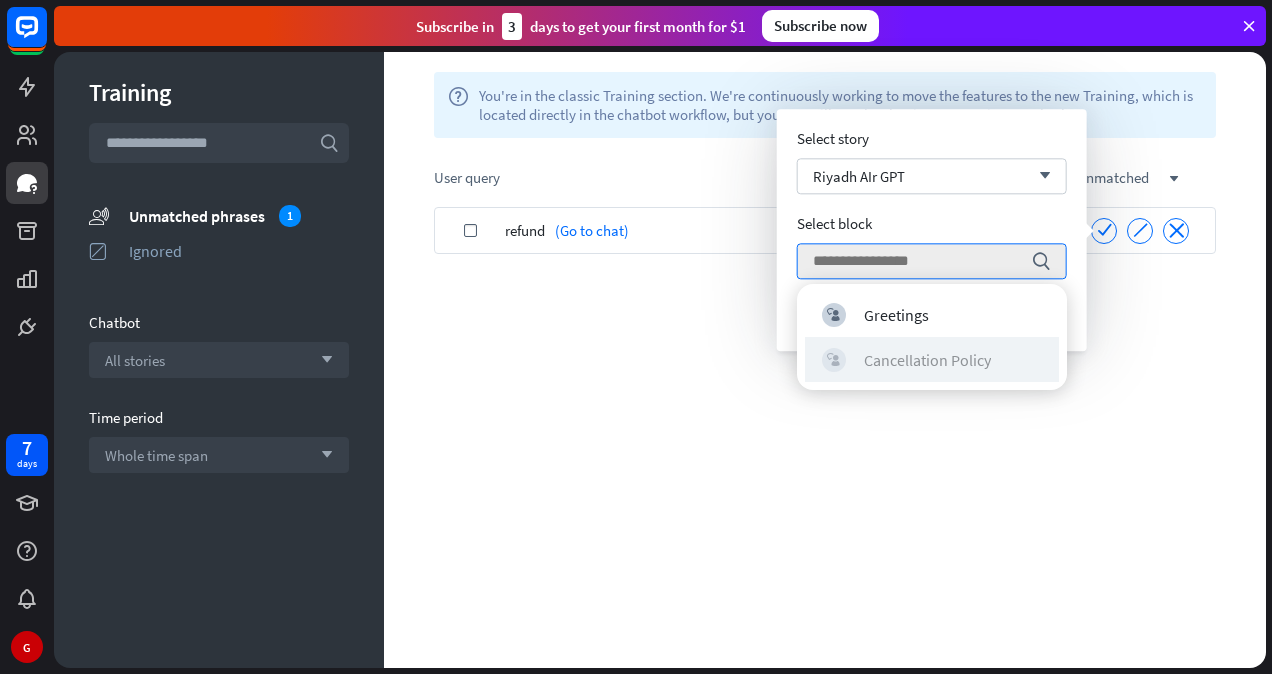 click on "Cancellation  Policy" at bounding box center (927, 360) 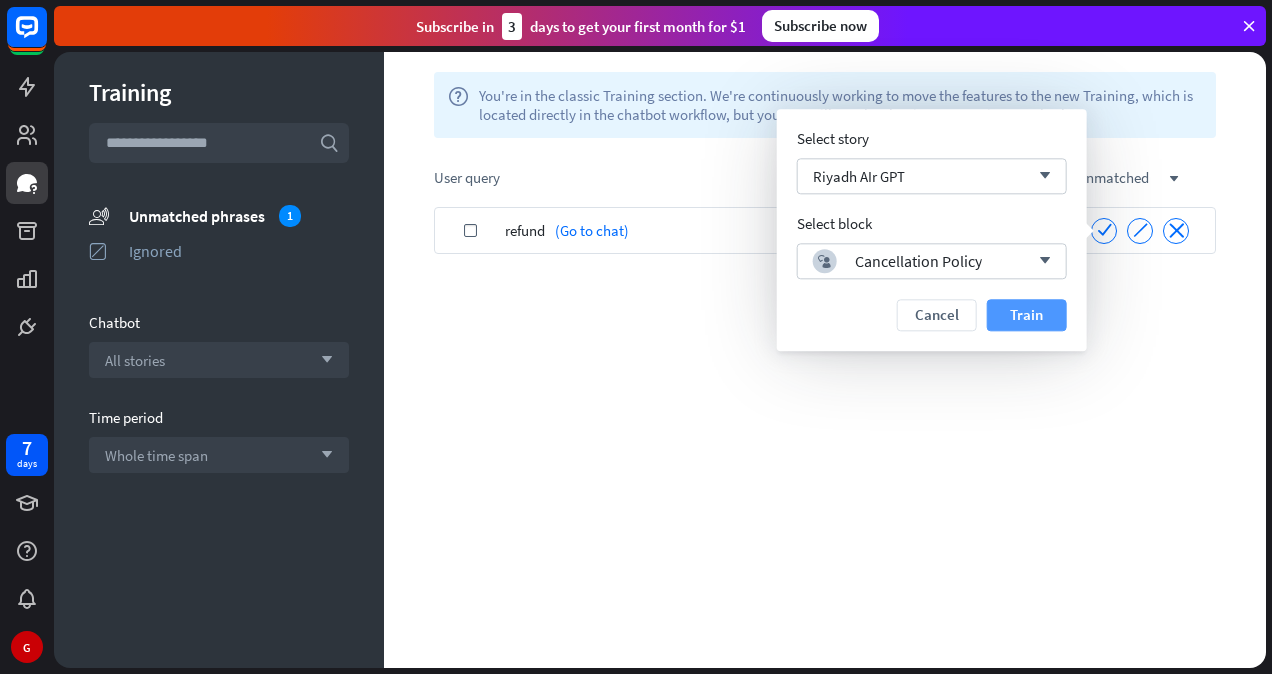 click on "Train" at bounding box center (1027, 315) 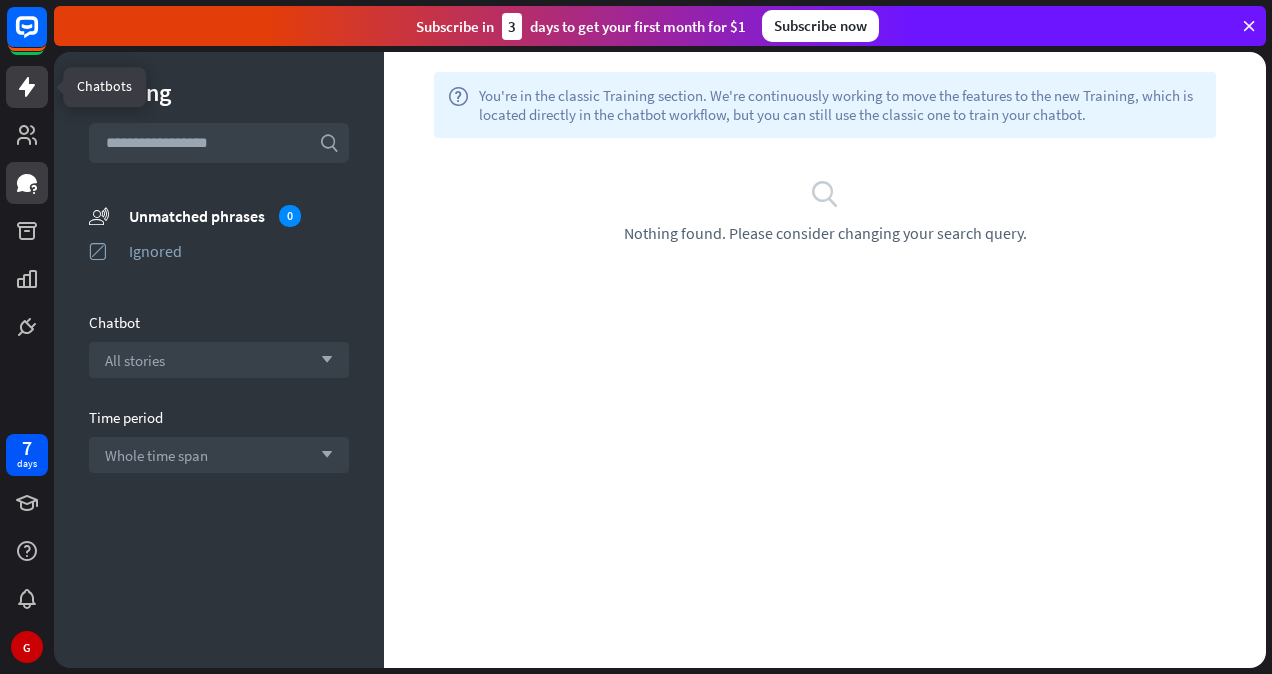 click at bounding box center [27, 87] 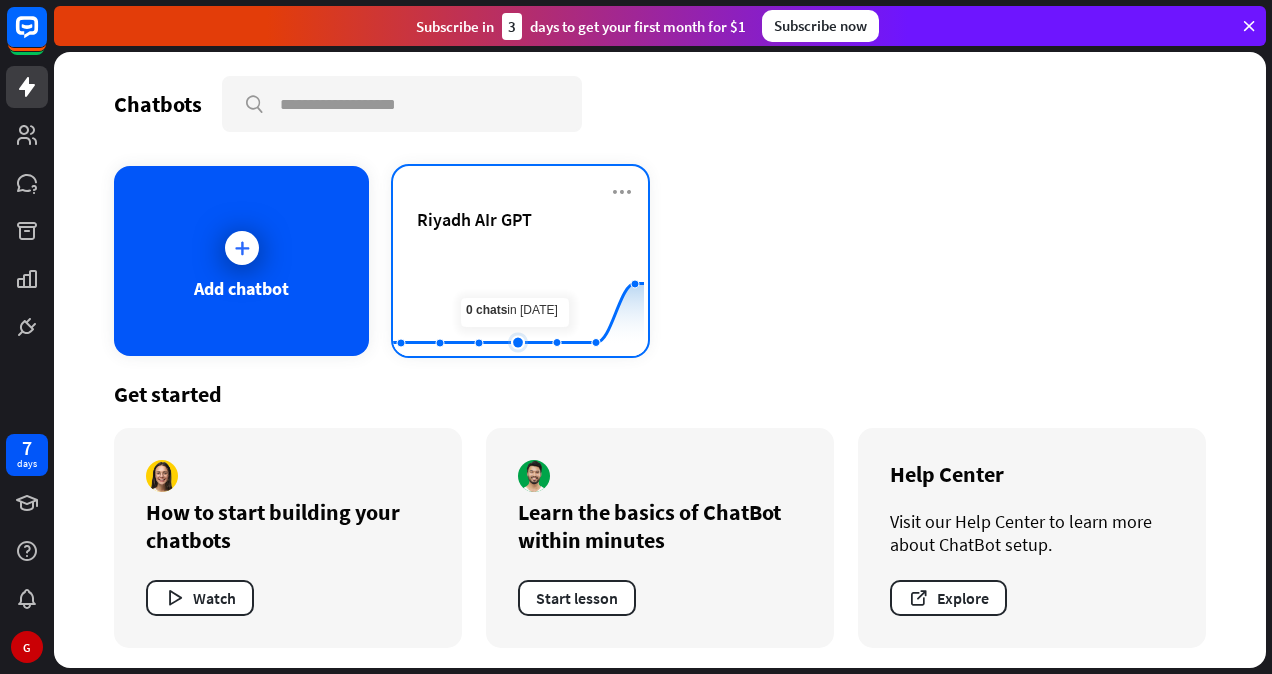 click 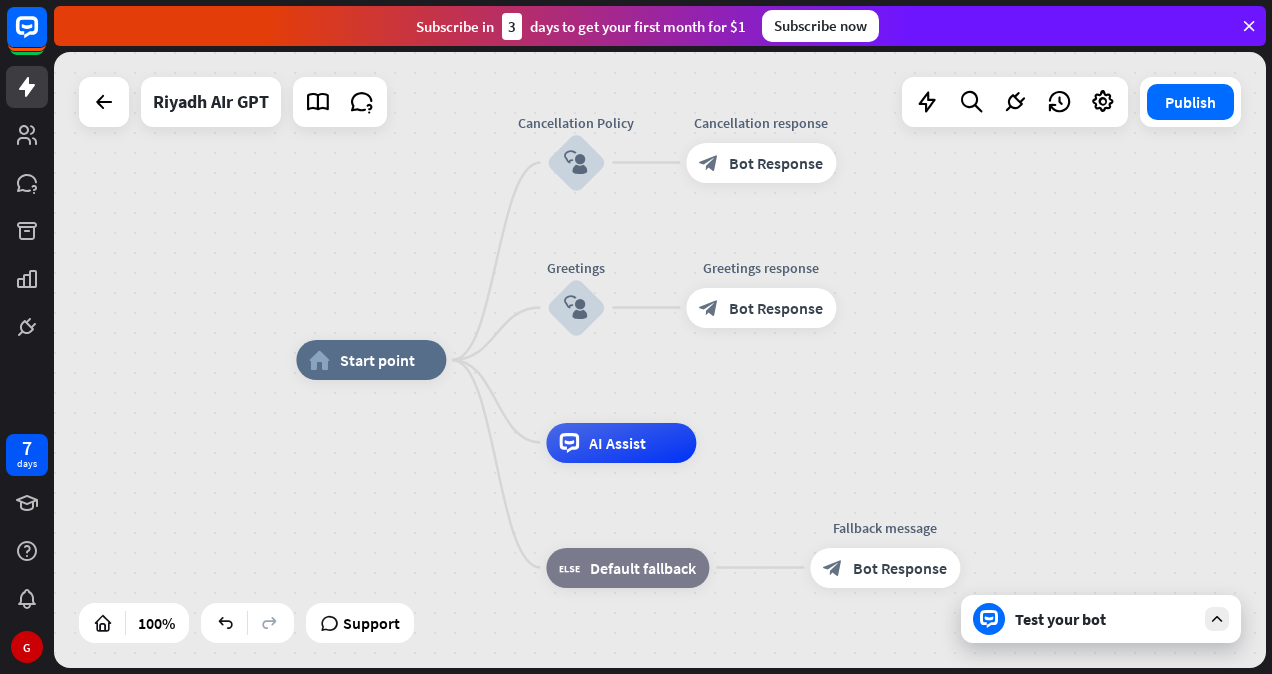 click at bounding box center [1217, 619] 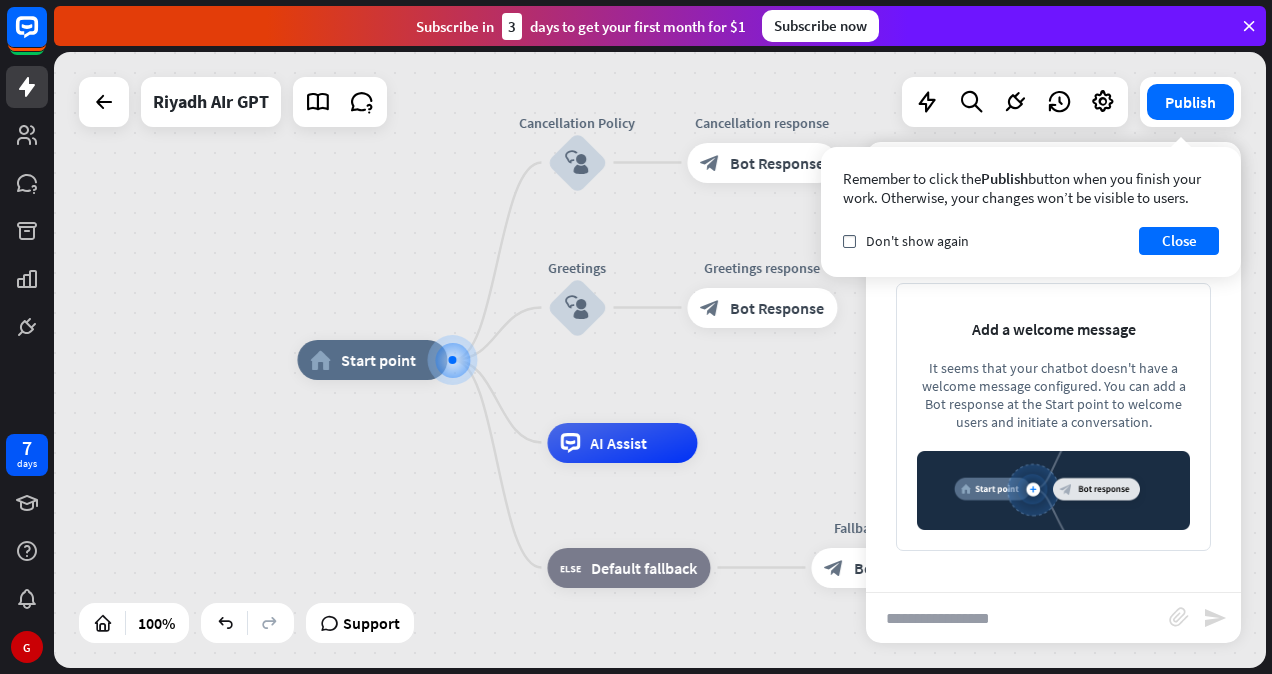 click at bounding box center [1017, 618] 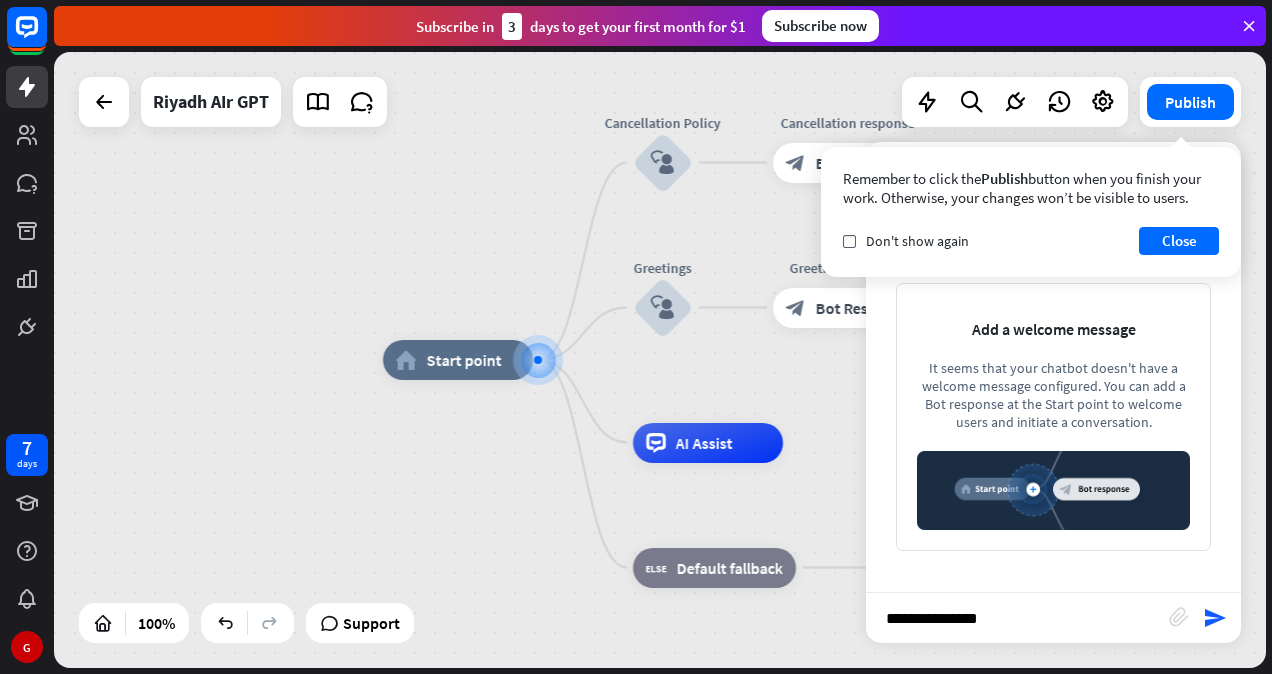 type on "**********" 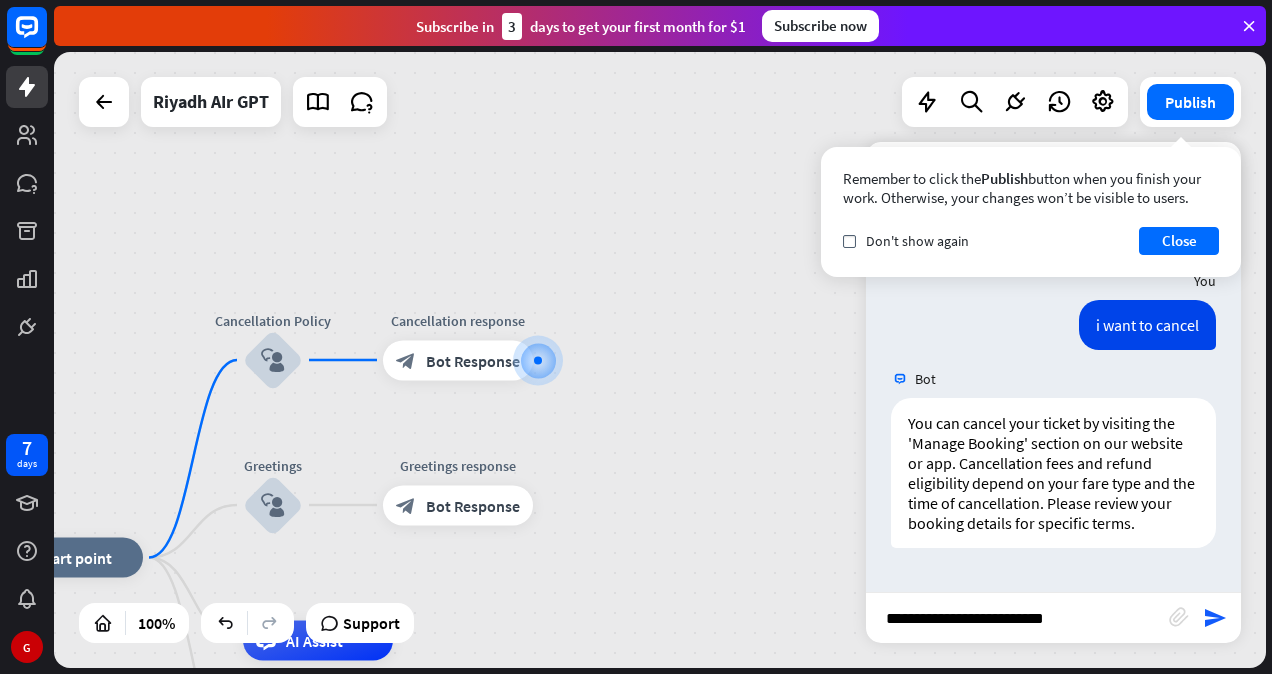 type on "**********" 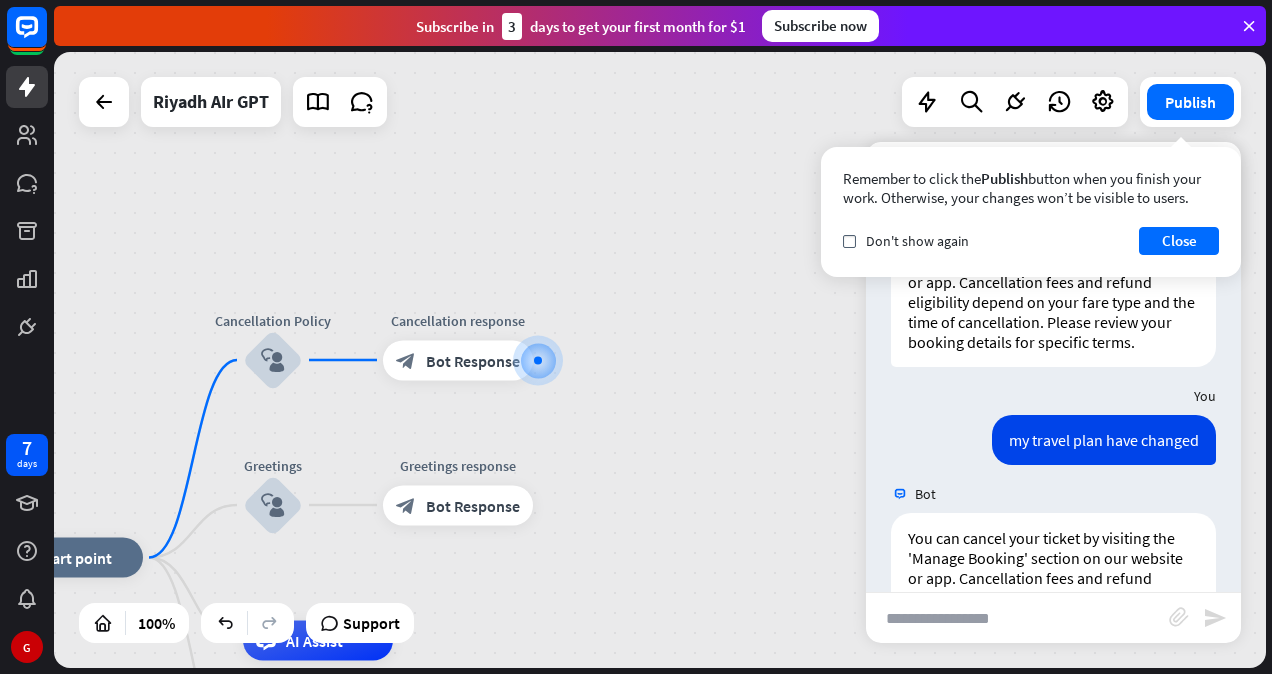 scroll, scrollTop: 281, scrollLeft: 0, axis: vertical 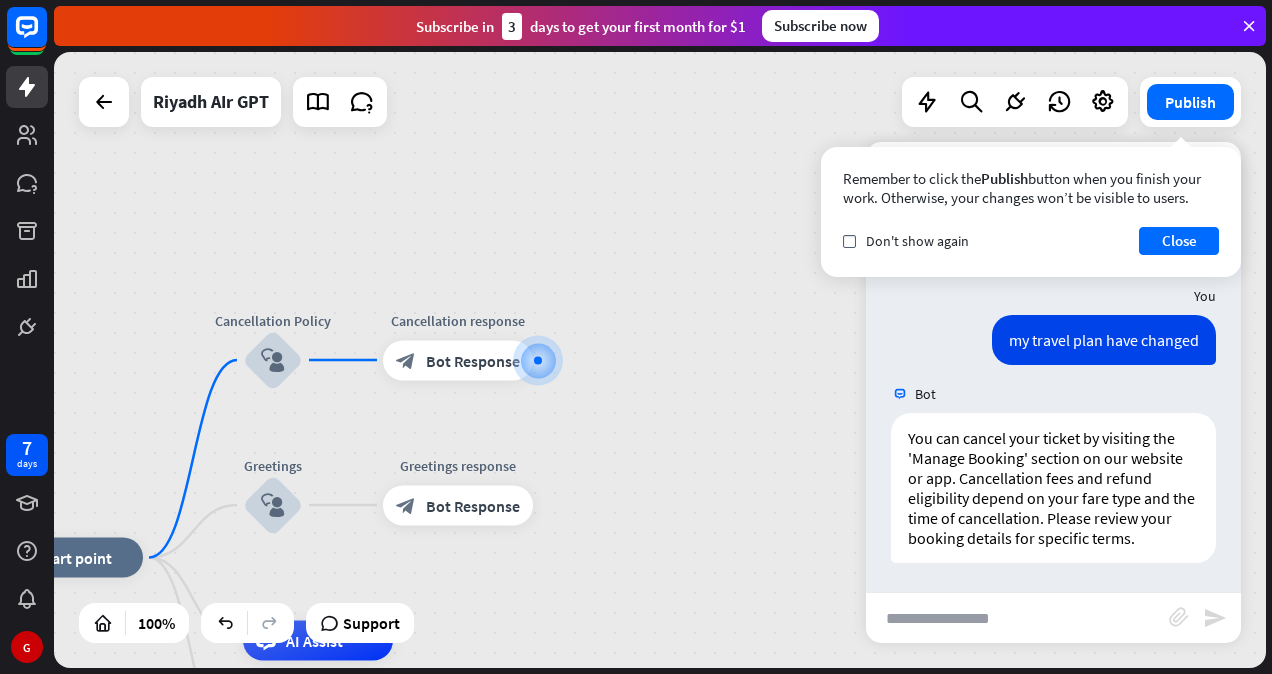 click at bounding box center [1017, 618] 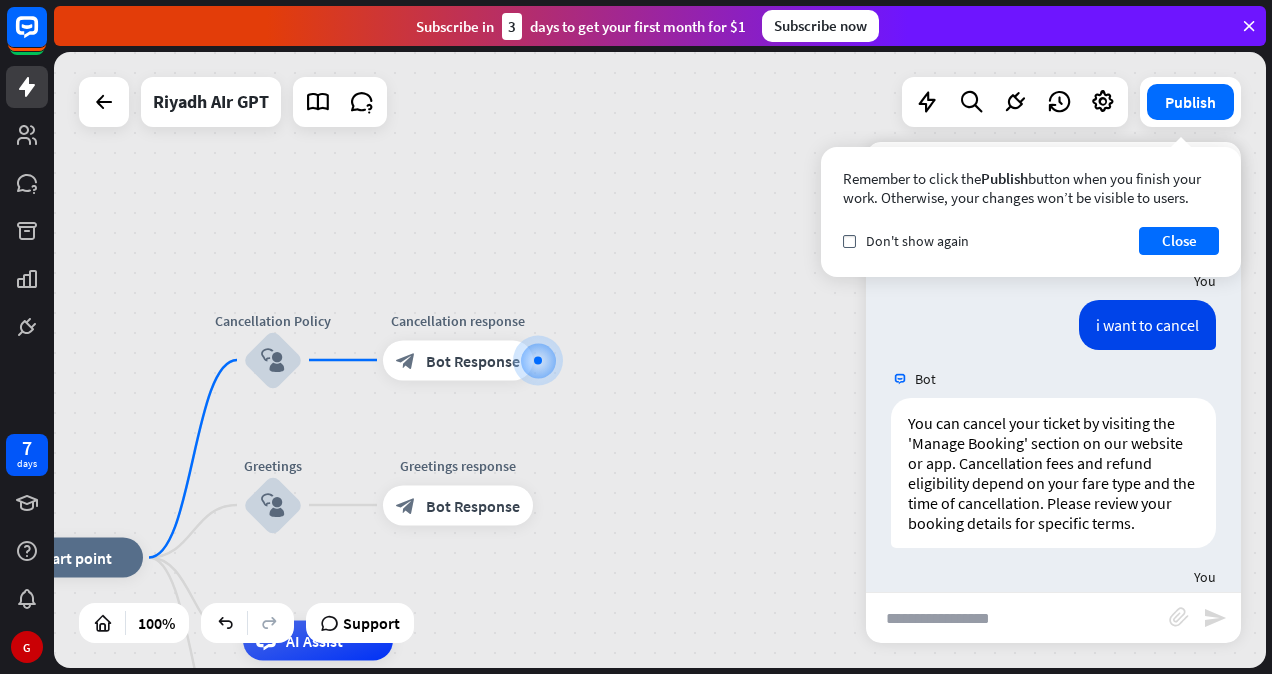 scroll, scrollTop: 281, scrollLeft: 0, axis: vertical 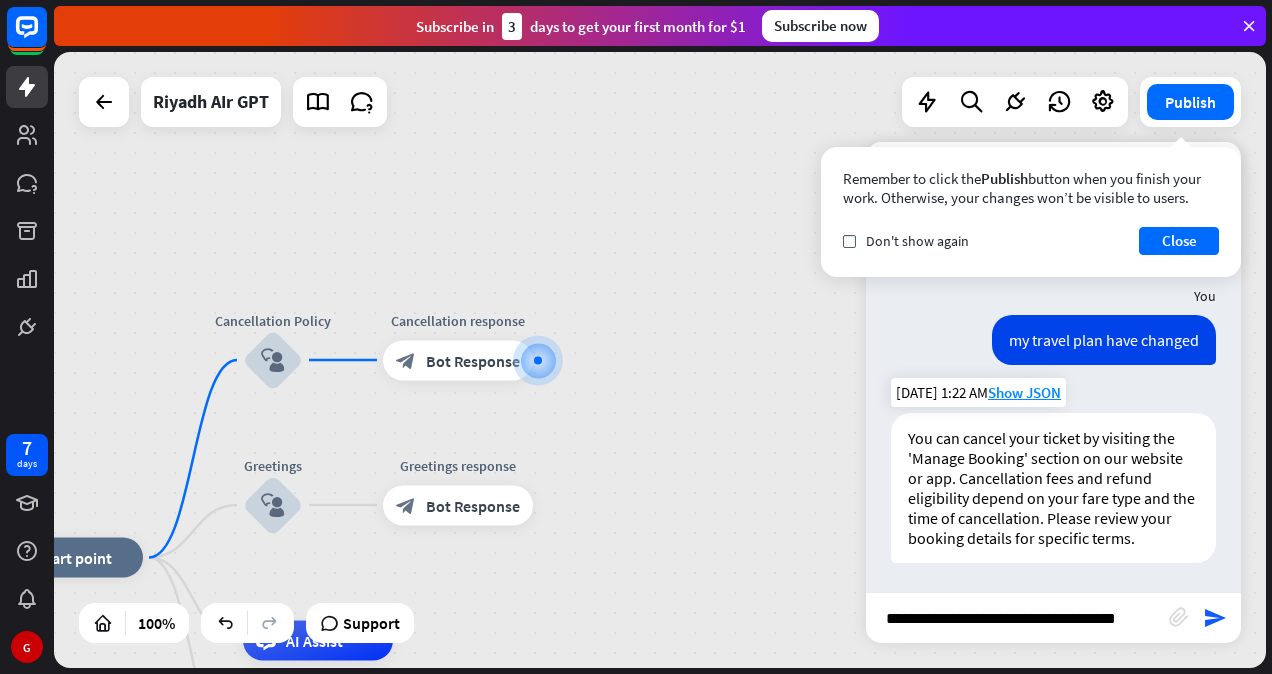 type on "**********" 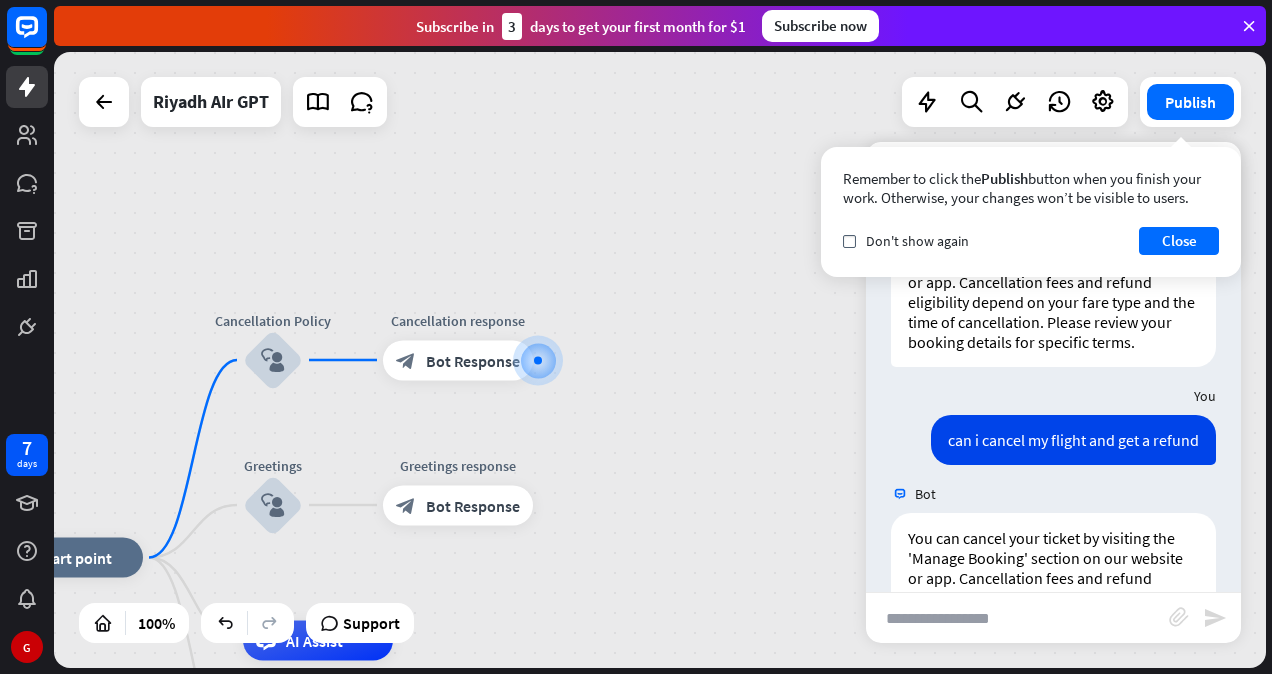scroll, scrollTop: 577, scrollLeft: 0, axis: vertical 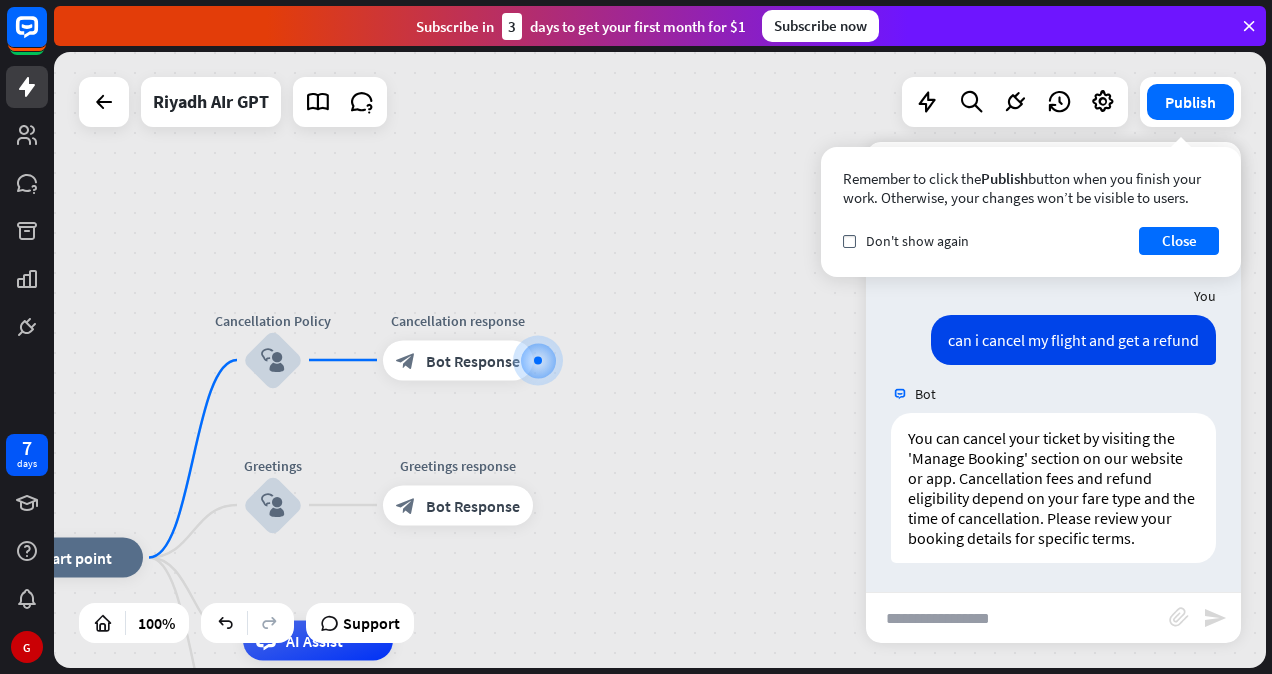 click at bounding box center (1017, 618) 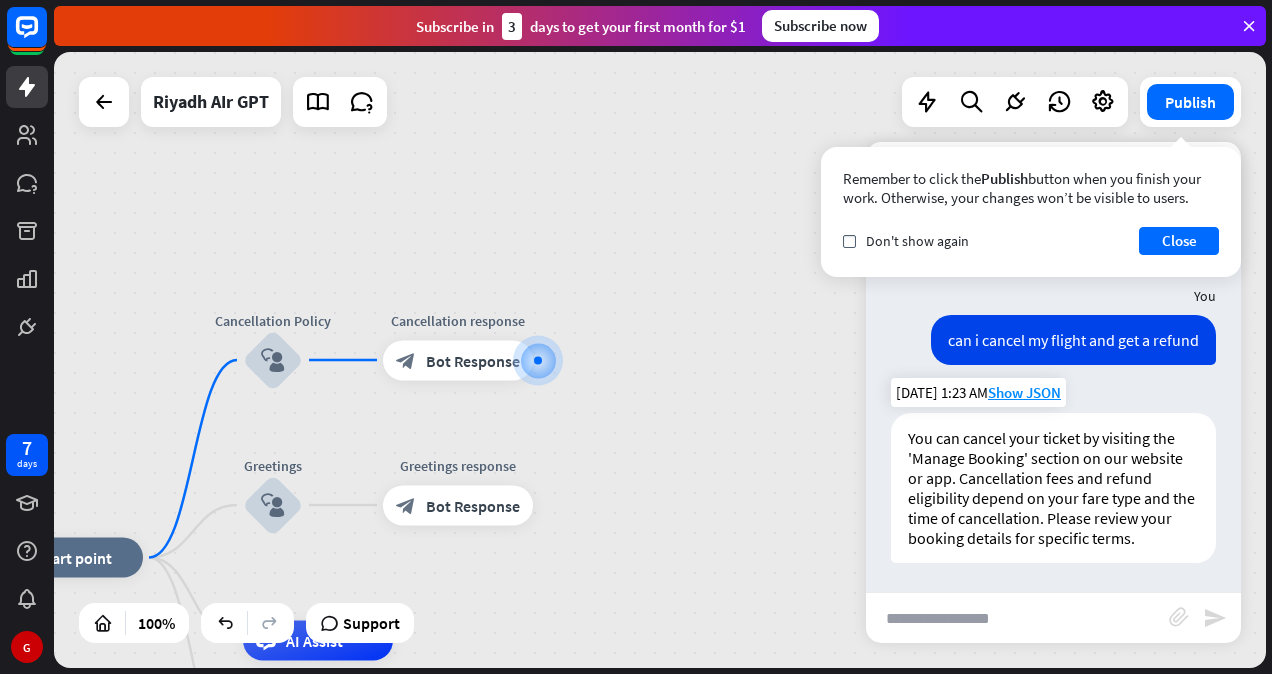 click on "You can cancel your ticket by visiting the 'Manage Booking' section on our website or app. Cancellation fees and refund eligibility depend on your fare type and the time of cancellation. Please review your booking details for specific terms." at bounding box center (1053, 488) 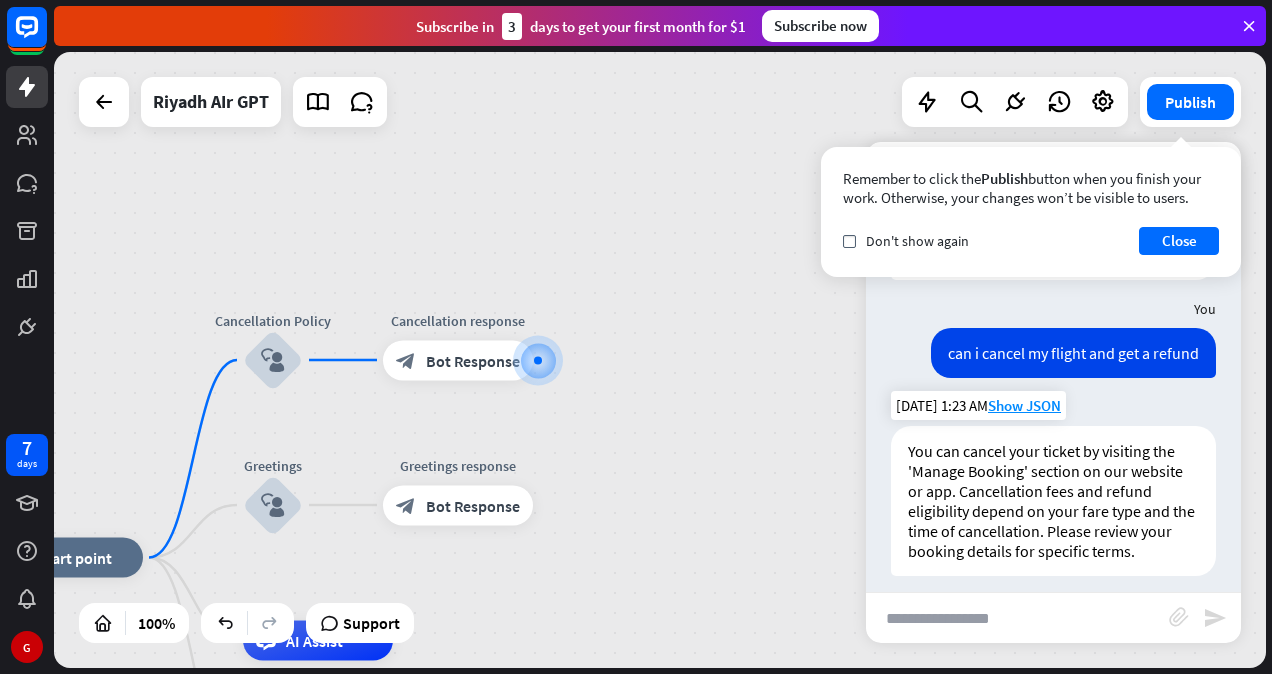 scroll, scrollTop: 577, scrollLeft: 0, axis: vertical 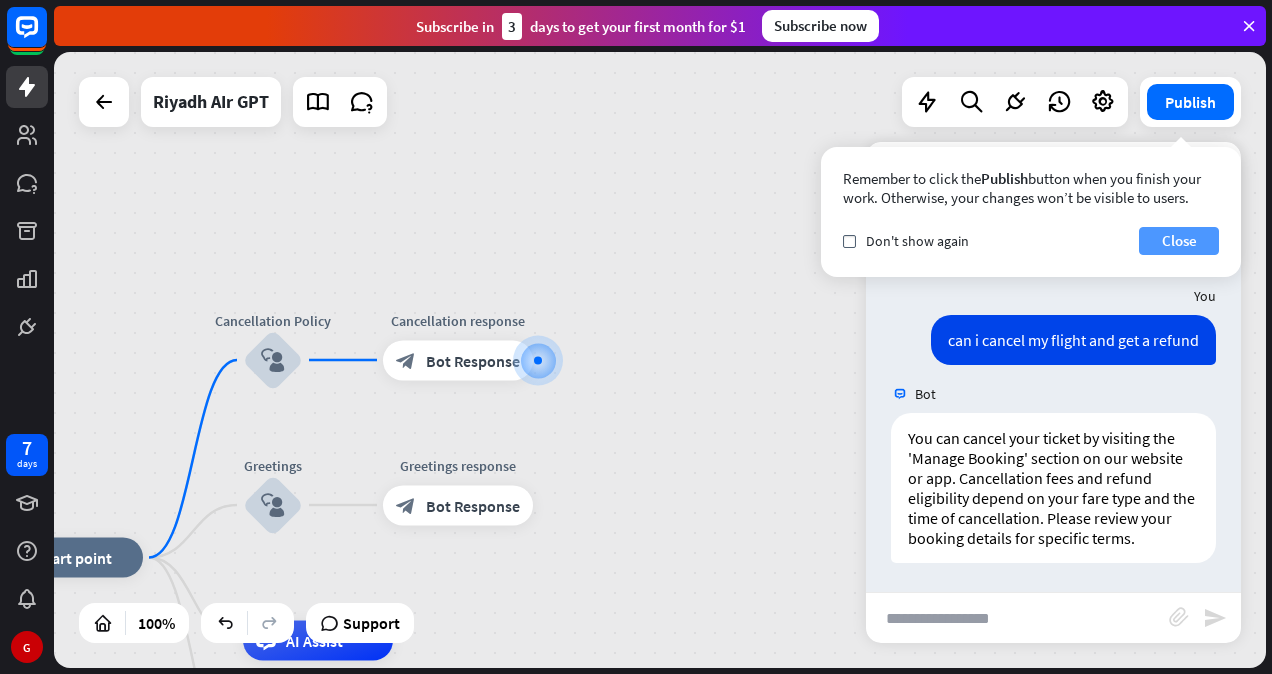 click on "Close" at bounding box center [1179, 241] 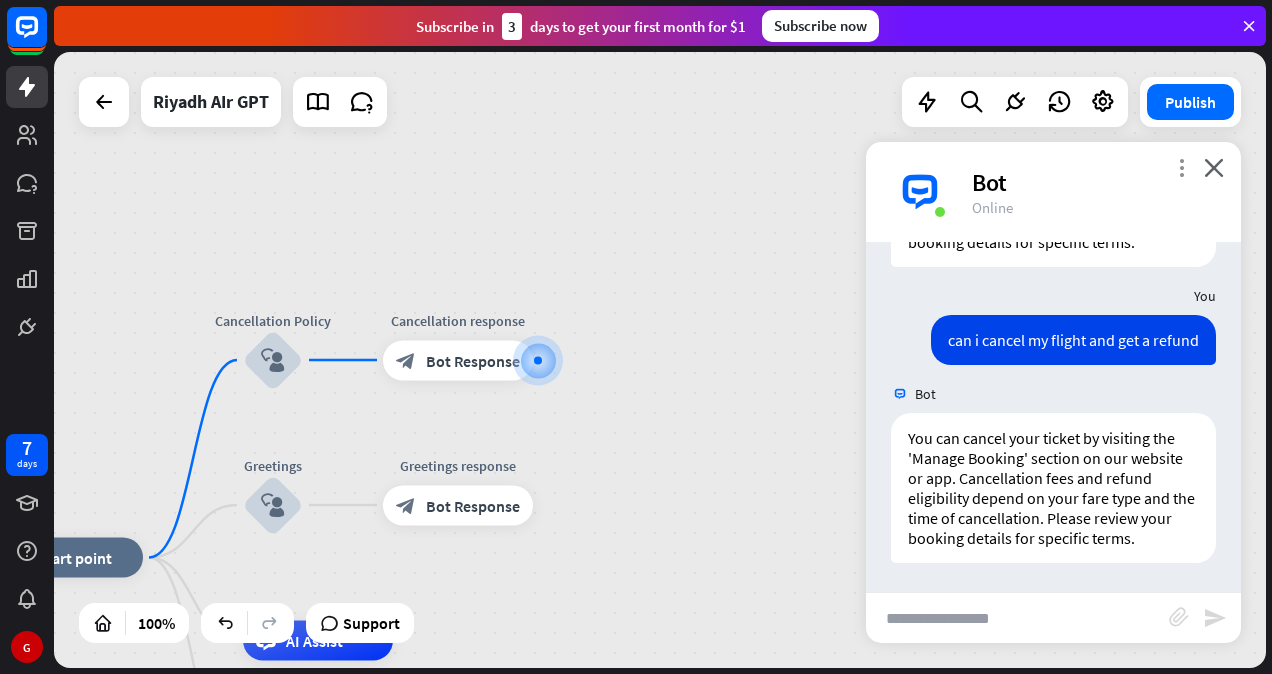 click on "more_vert" at bounding box center (1181, 167) 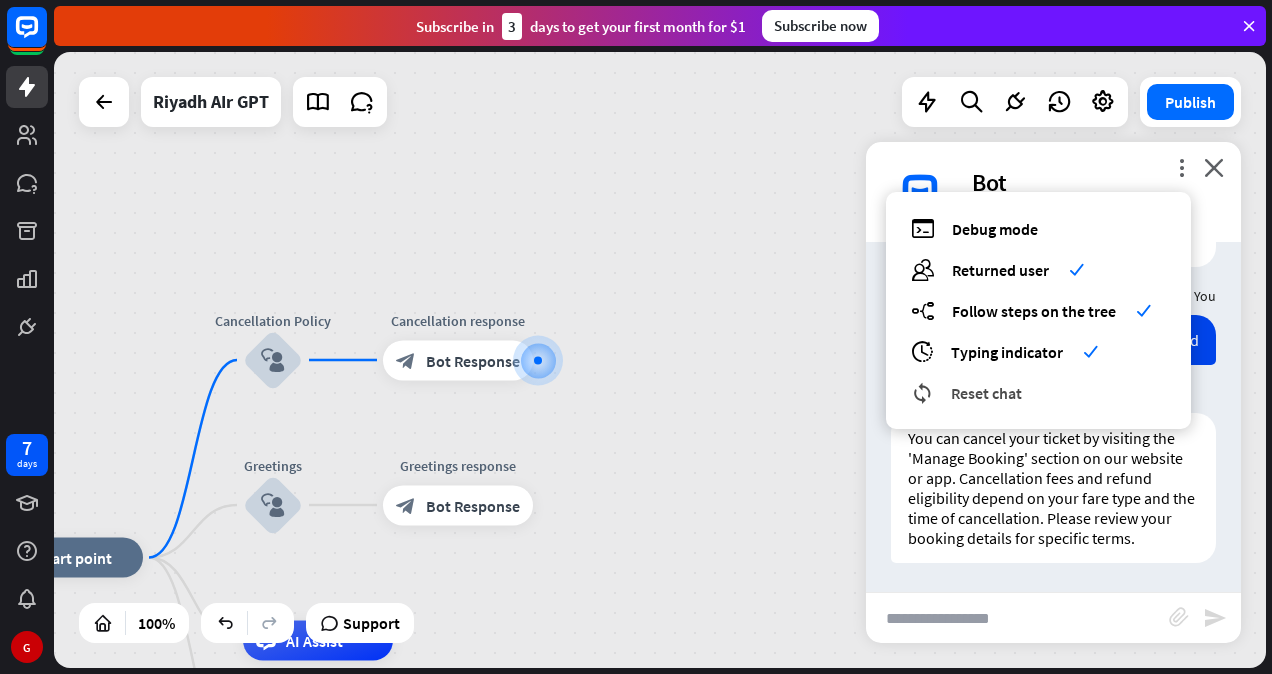 click on "Reset chat" at bounding box center [986, 393] 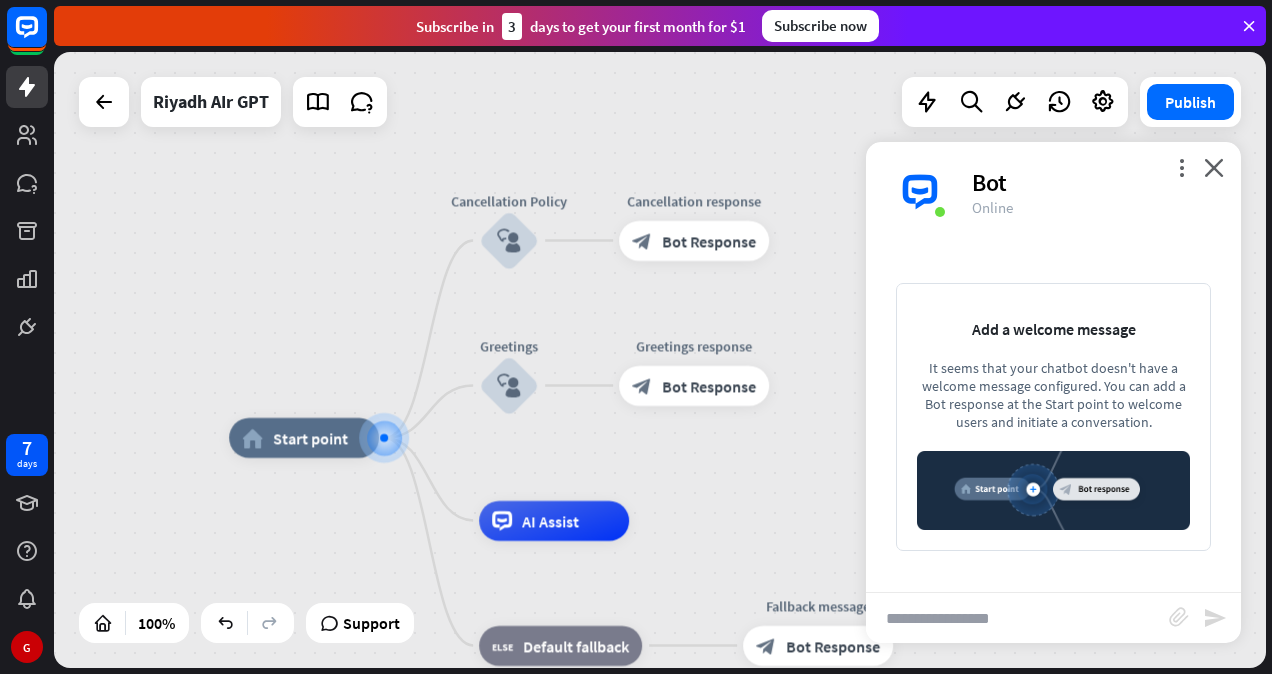 click at bounding box center (1017, 618) 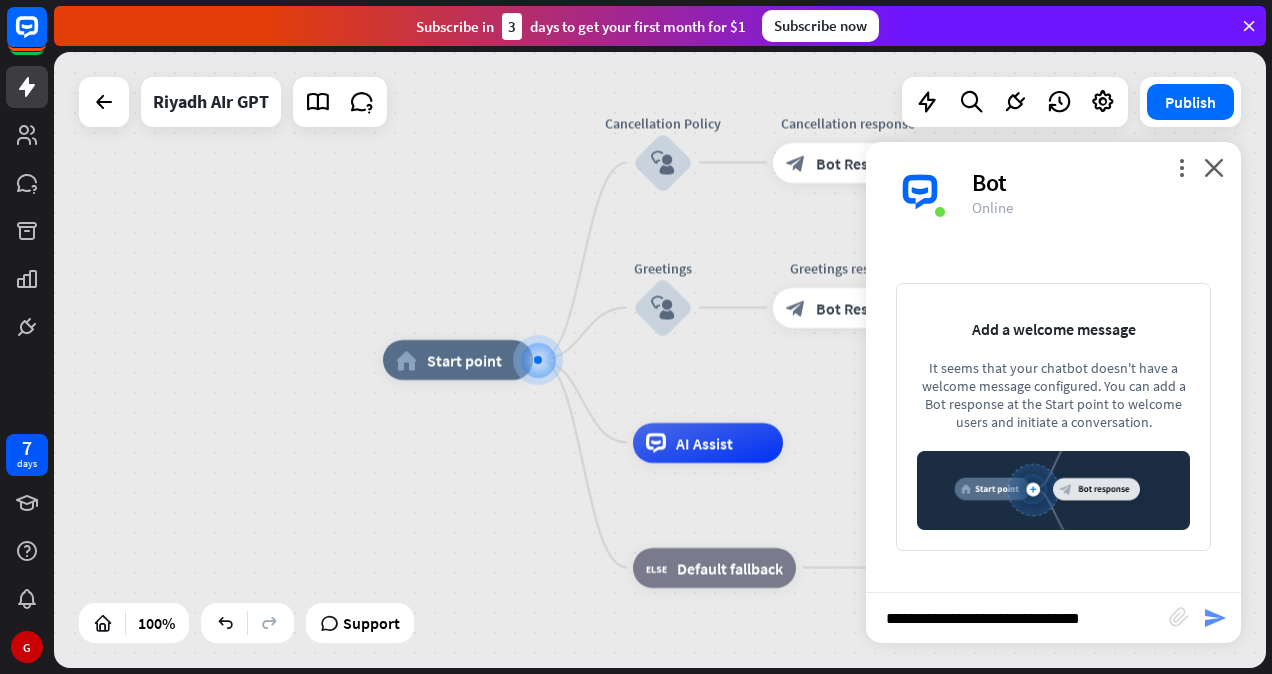 type on "**********" 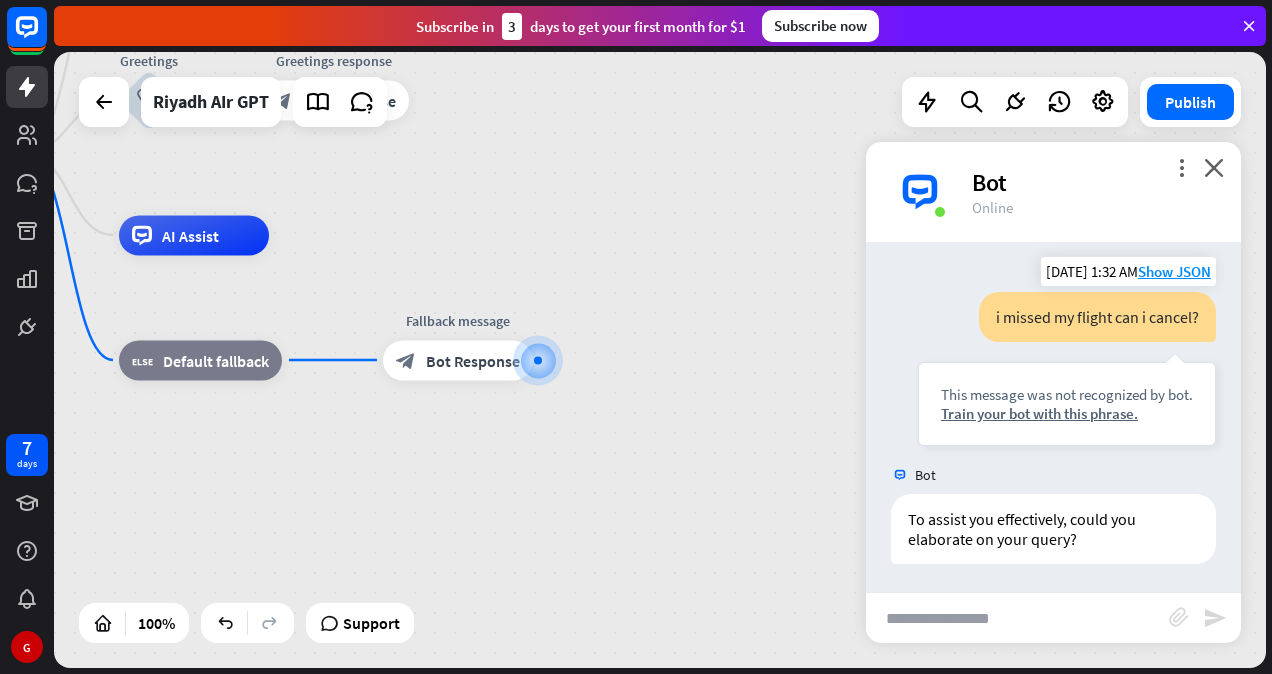scroll, scrollTop: 8, scrollLeft: 0, axis: vertical 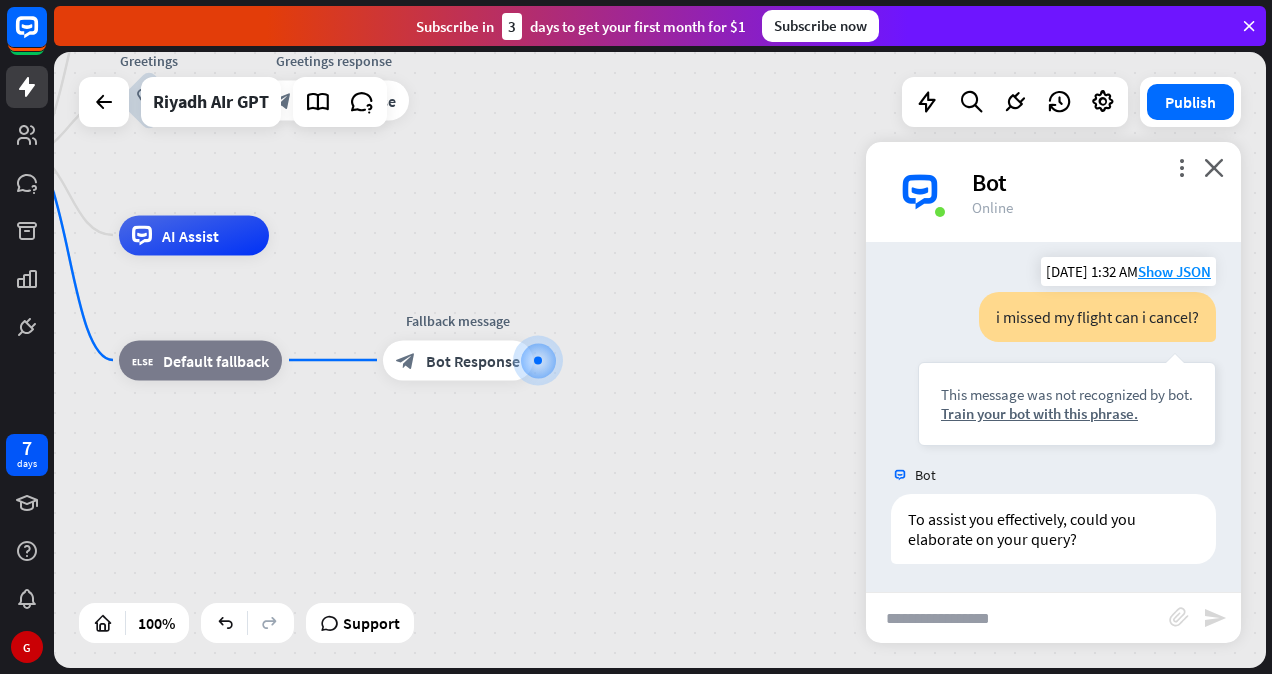 click on "i missed my flight can i cancel?" at bounding box center (1097, 317) 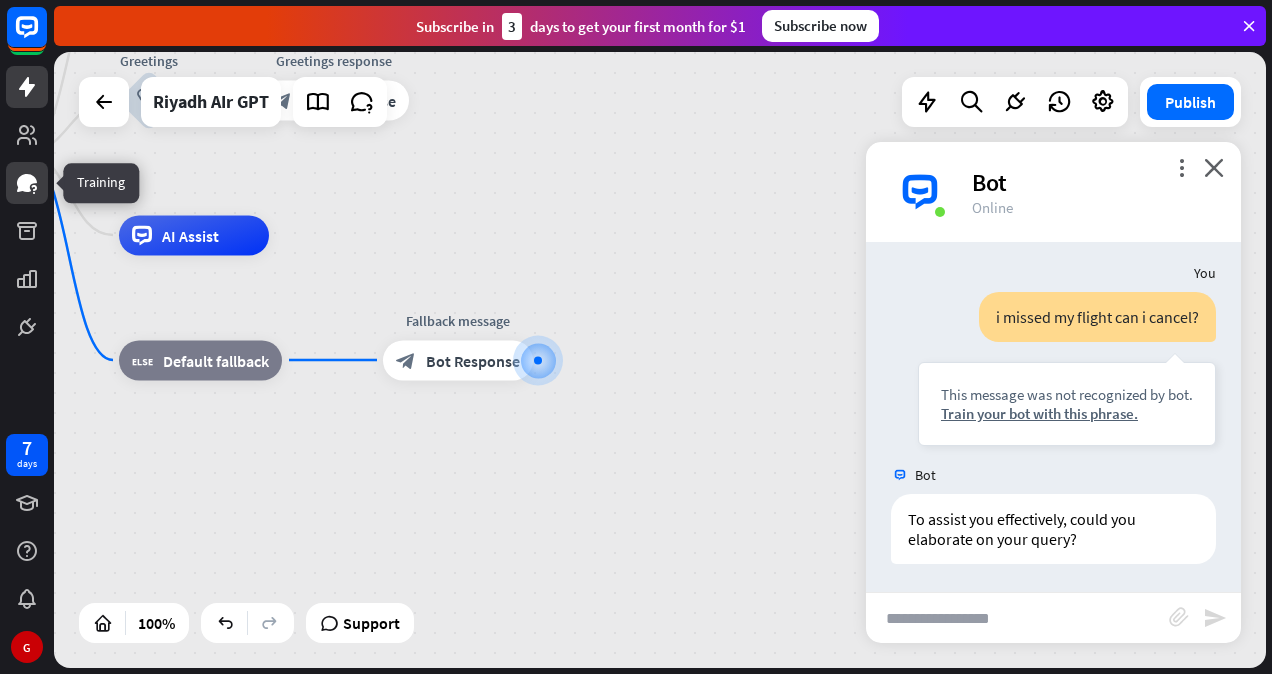 click 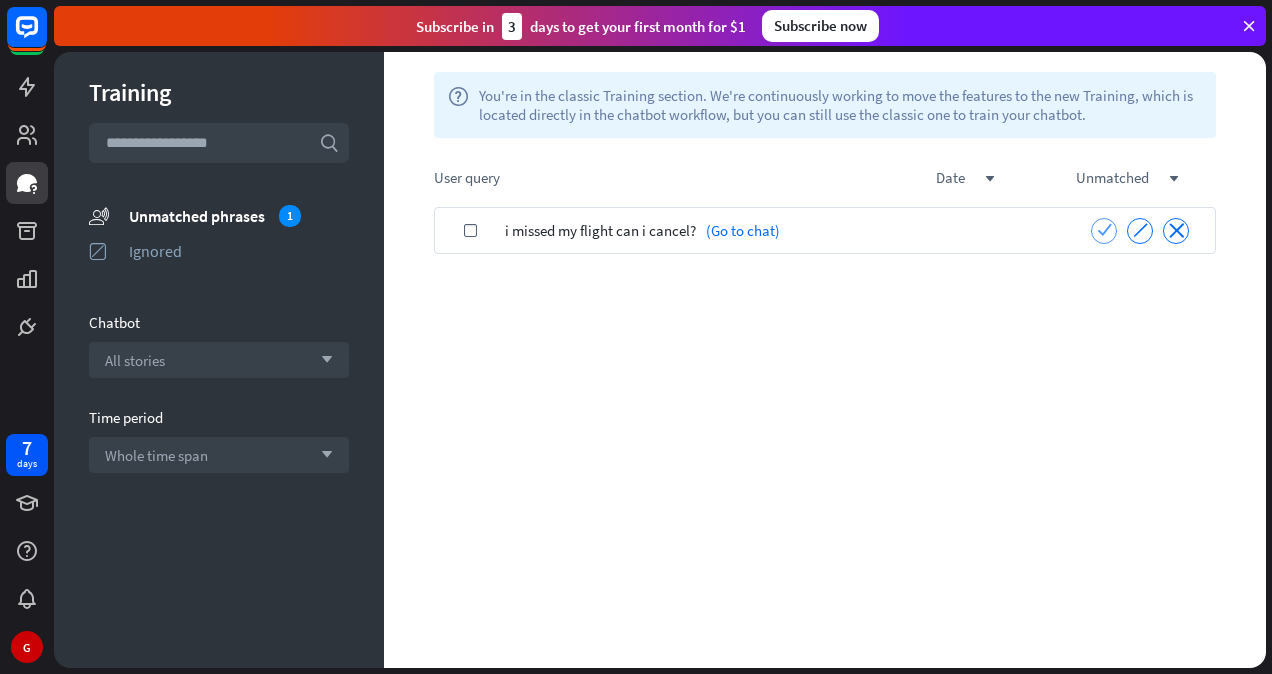 click on "check" at bounding box center [1104, 231] 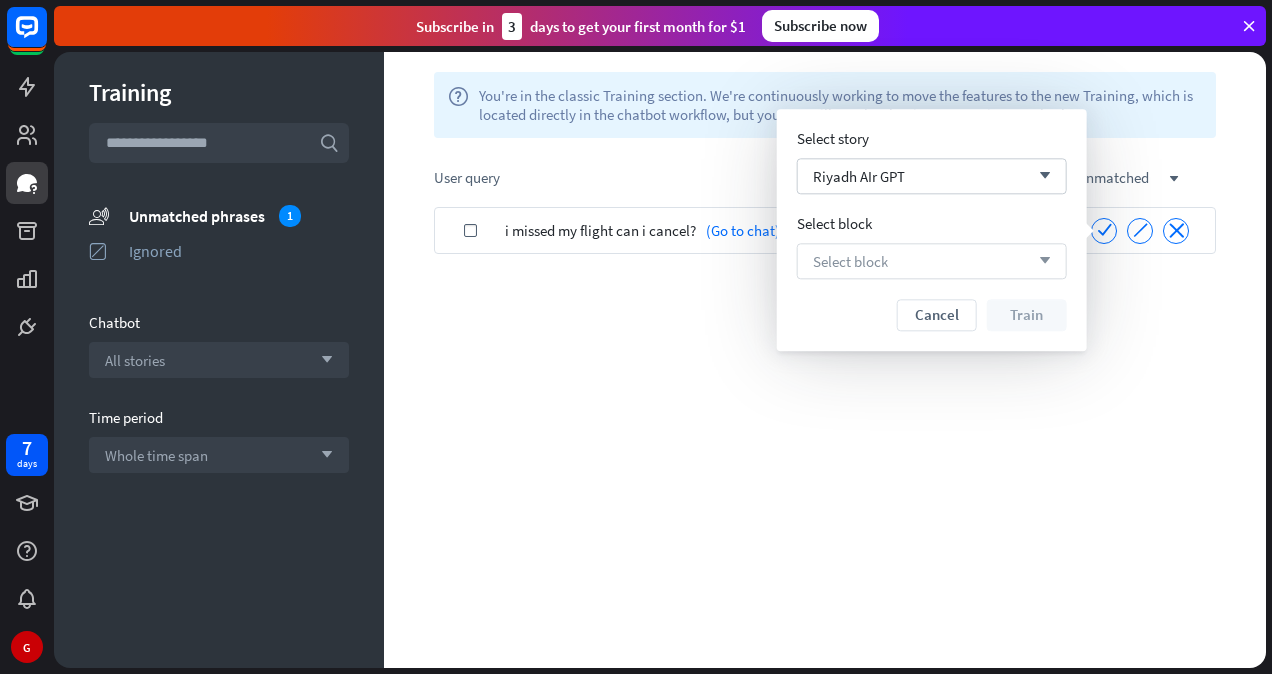 click on "Select block
arrow_down" at bounding box center (932, 261) 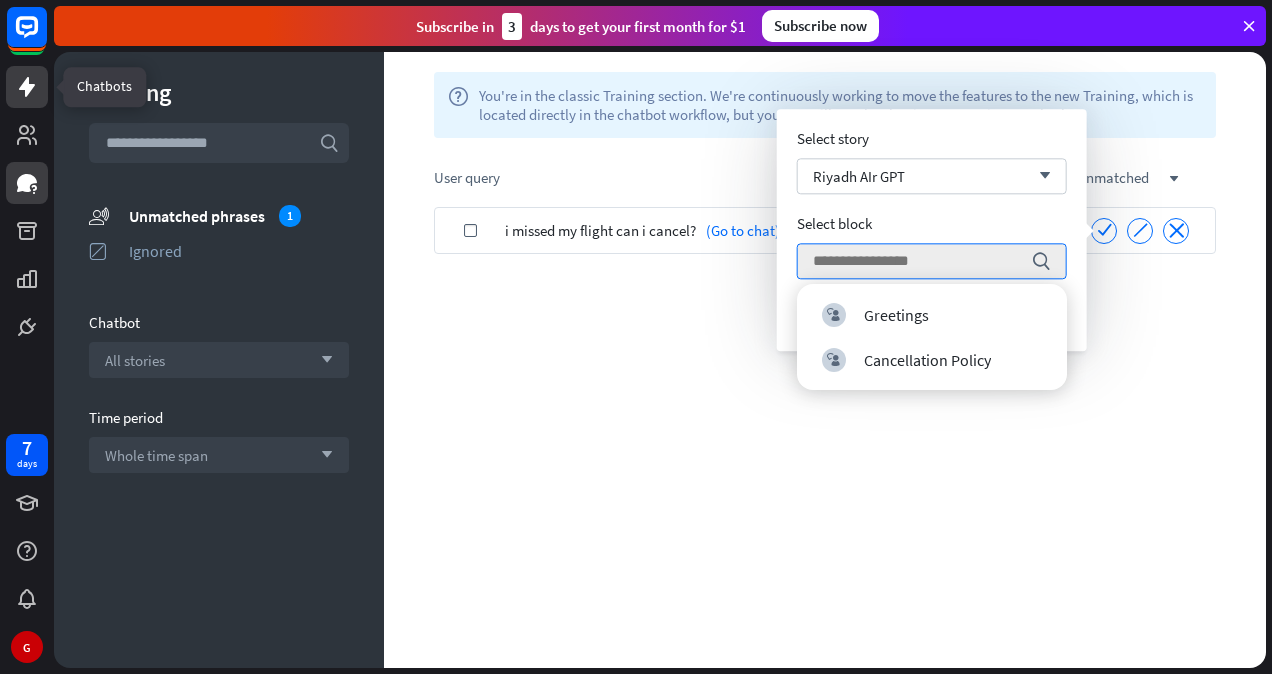 click 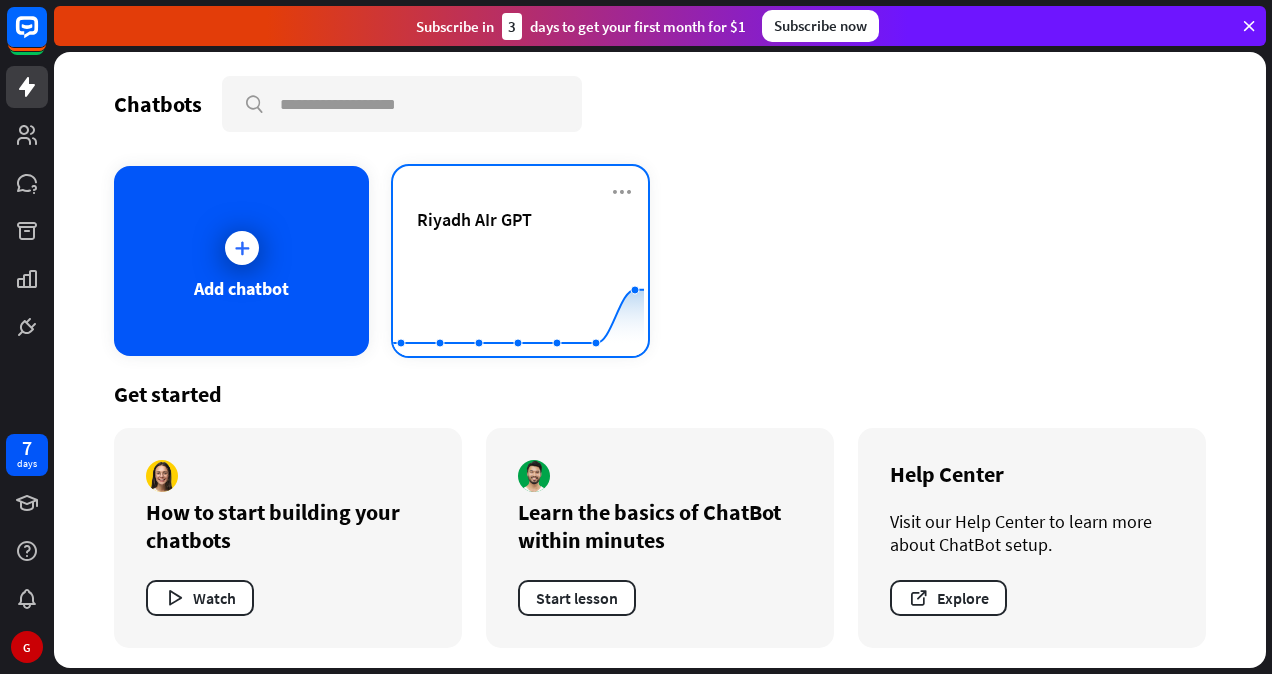 click on "Riyadh AIr GPT
Created with Highcharts 10.1.0 0 5 10" at bounding box center [520, 261] 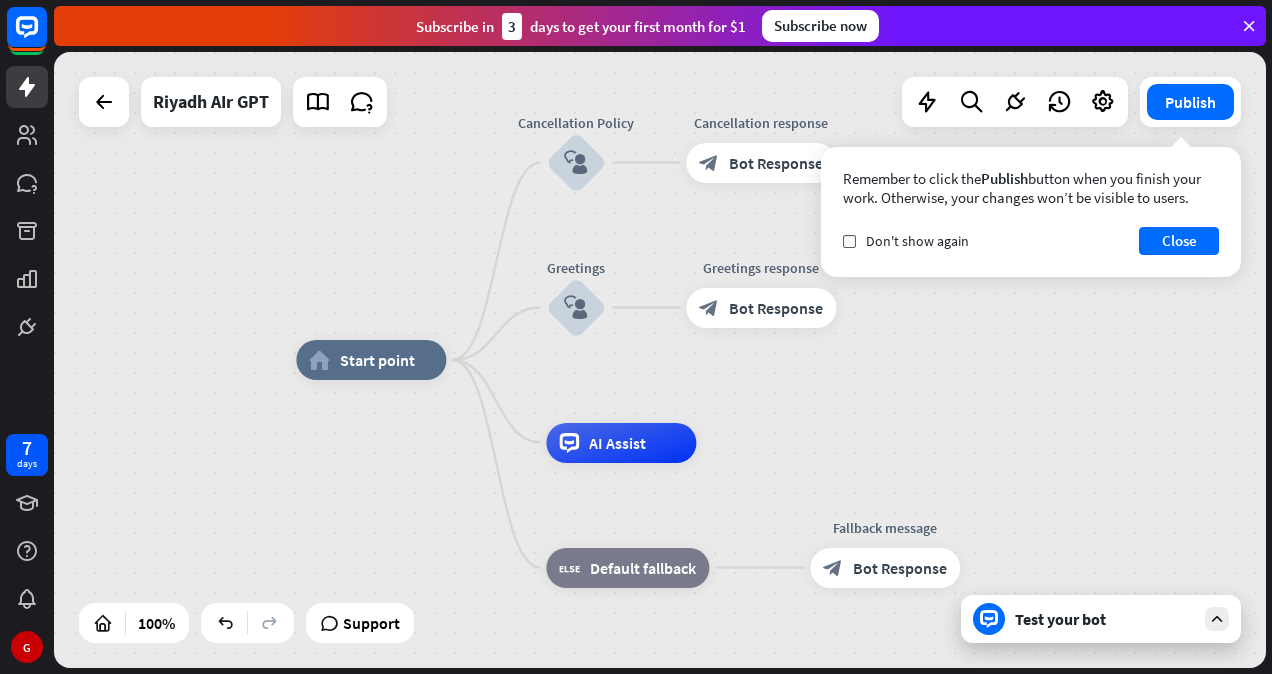 click on "Test your bot" at bounding box center [1101, 619] 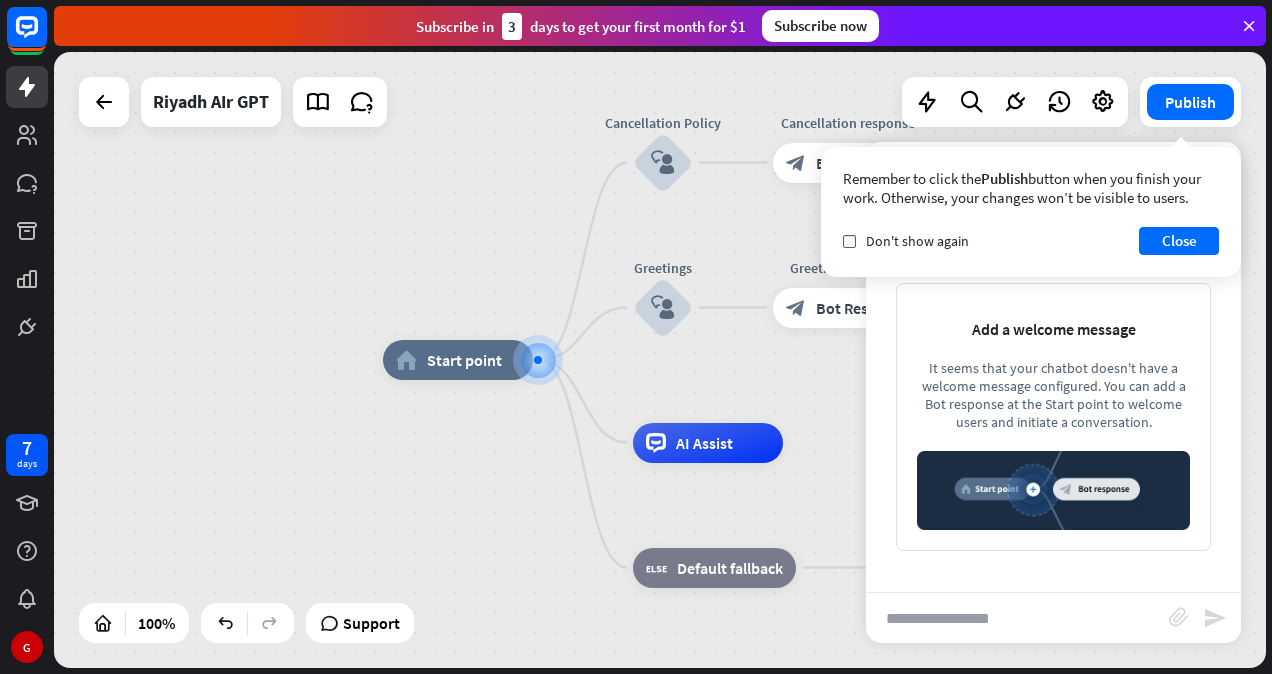 click at bounding box center [1017, 618] 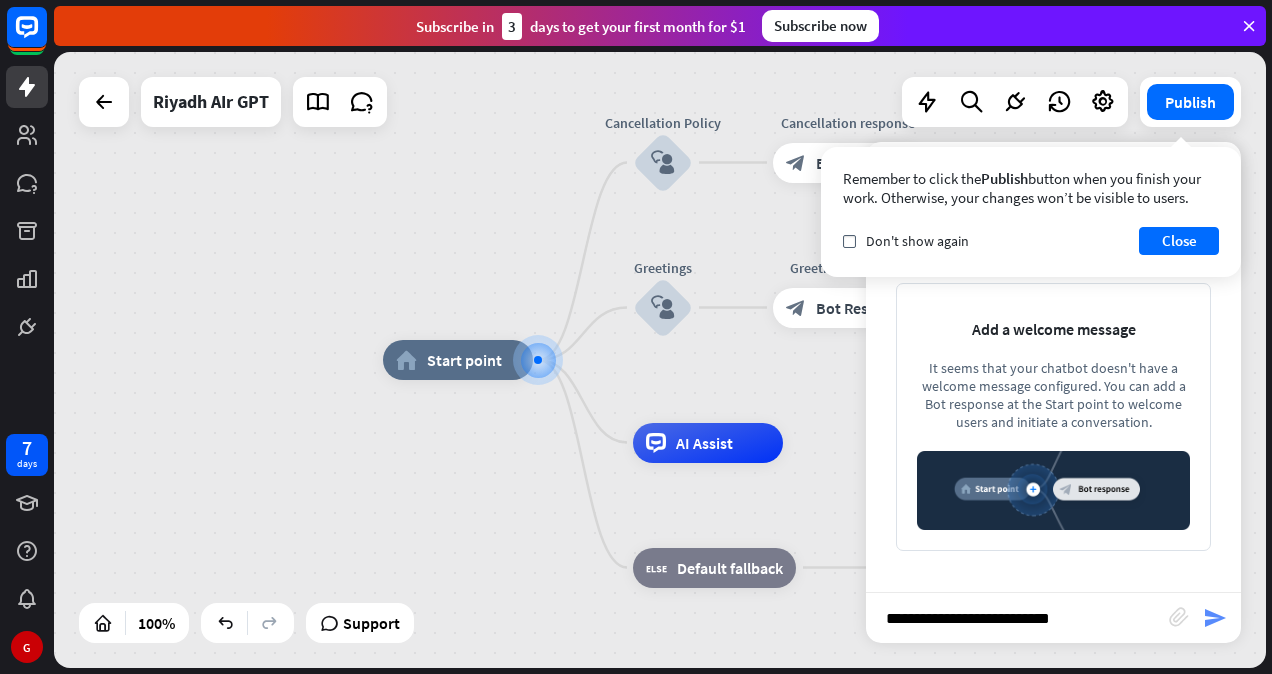 type on "**********" 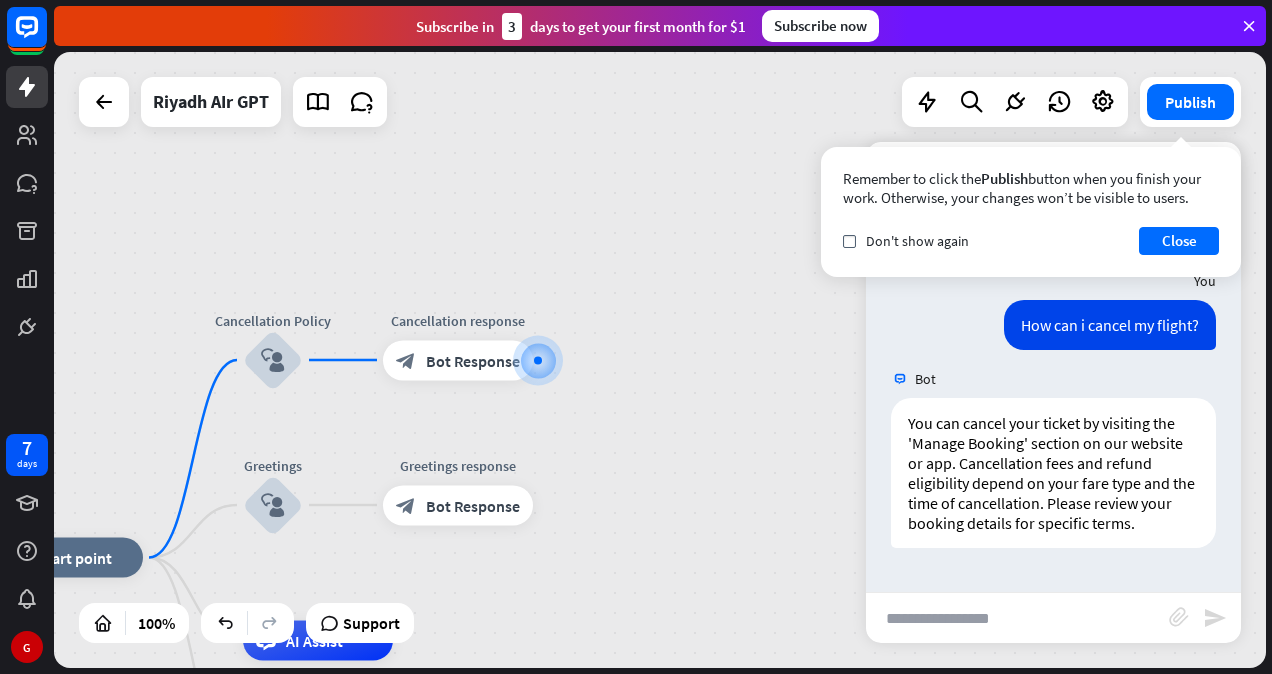 click at bounding box center [1017, 618] 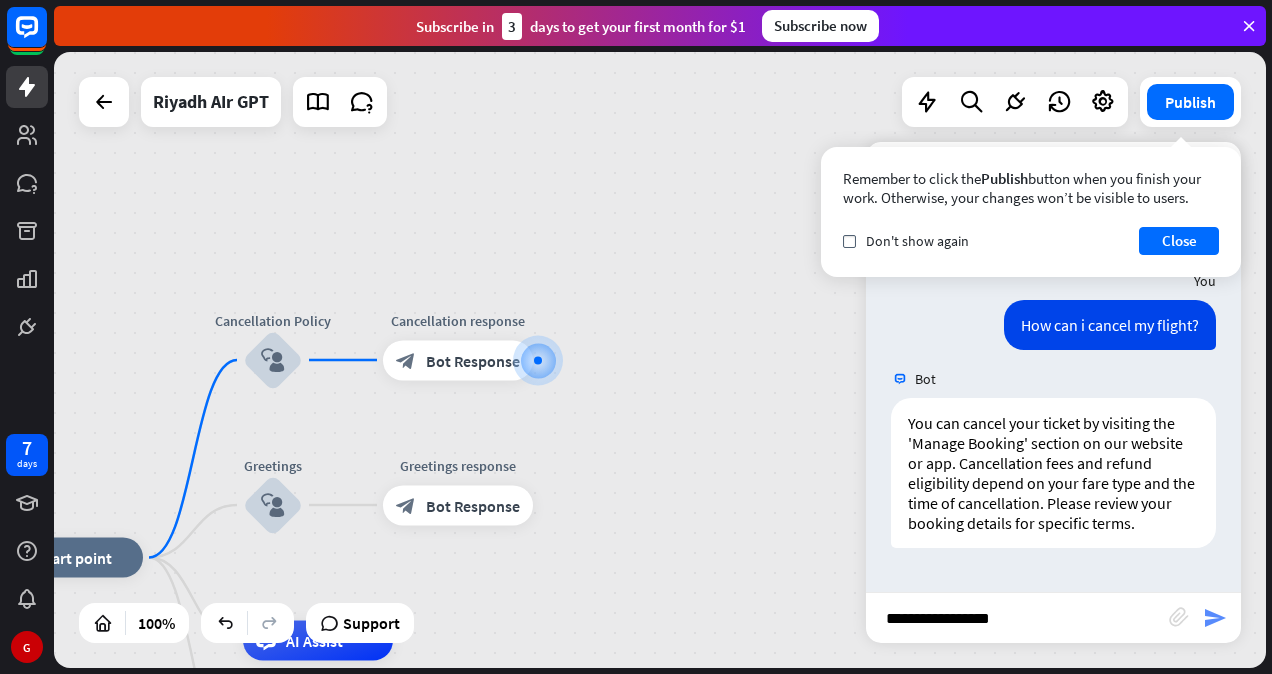 type on "**********" 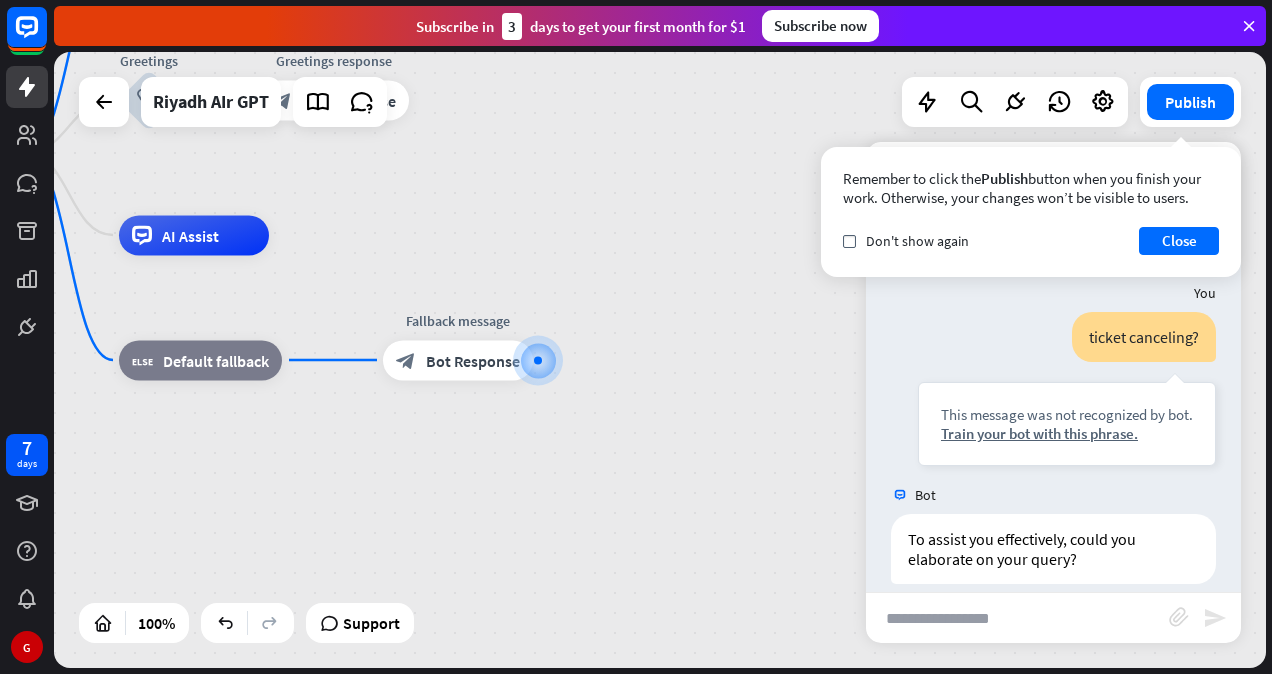 scroll, scrollTop: 304, scrollLeft: 0, axis: vertical 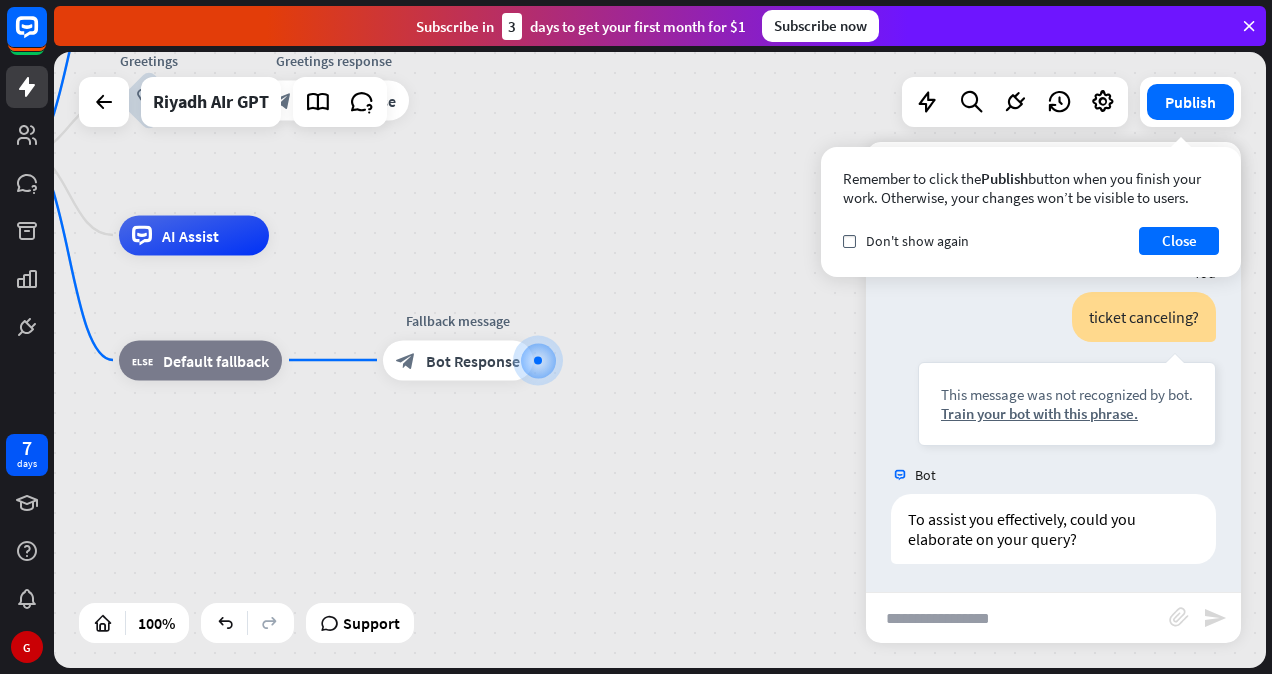 click at bounding box center [1017, 618] 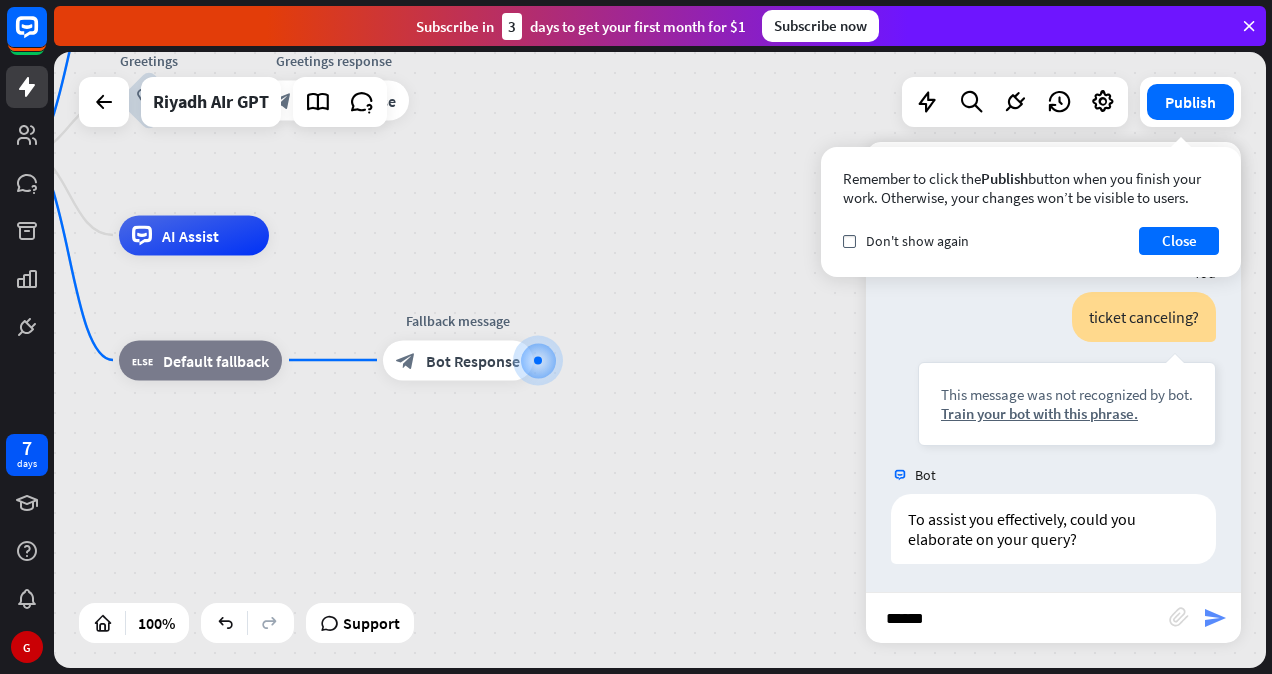 type on "******" 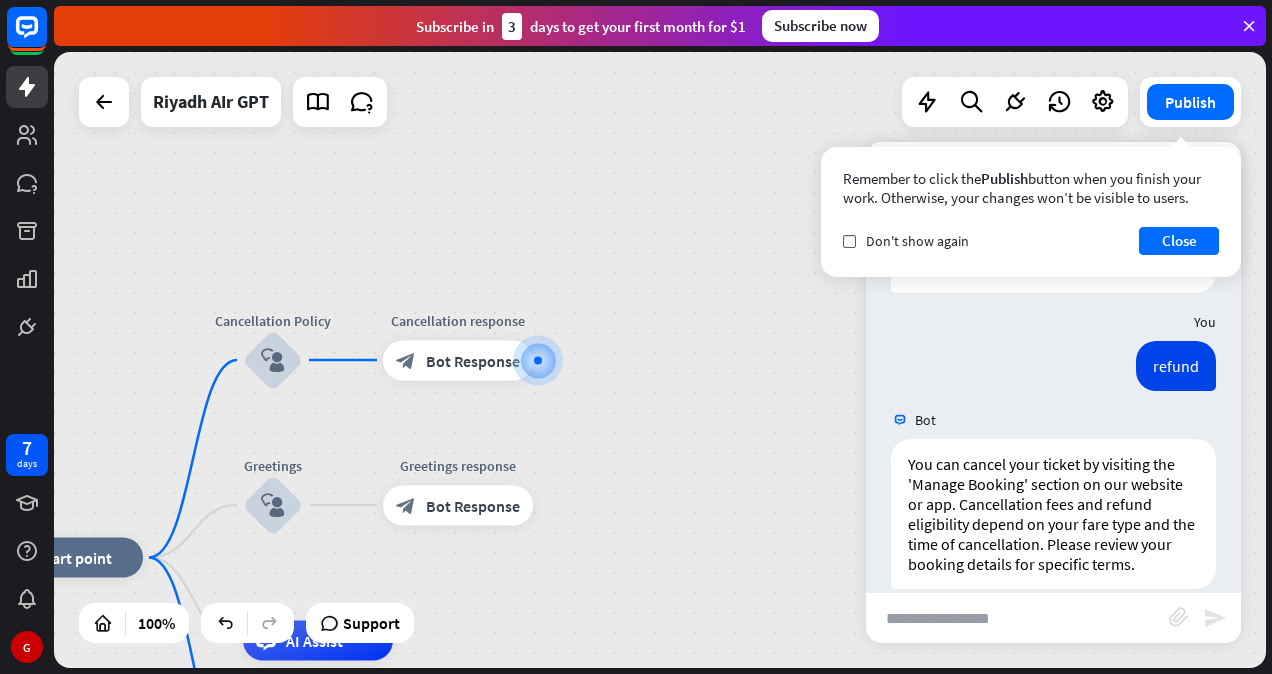 scroll, scrollTop: 600, scrollLeft: 0, axis: vertical 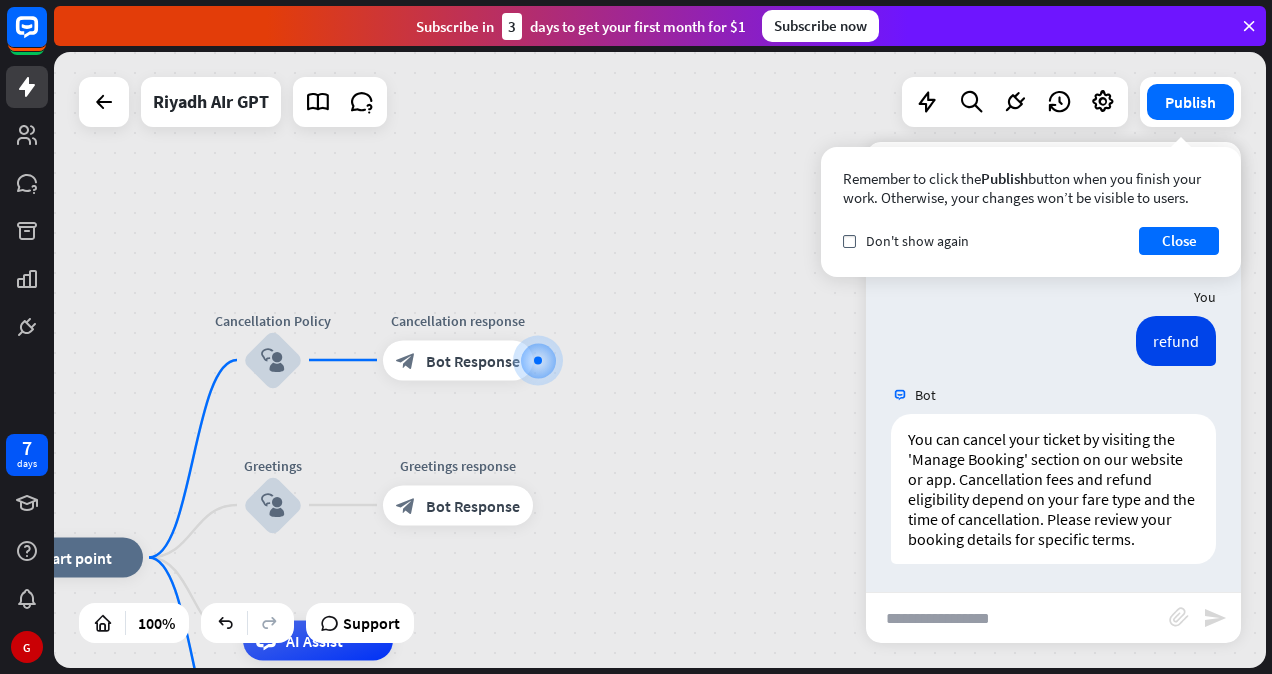 click at bounding box center [1017, 618] 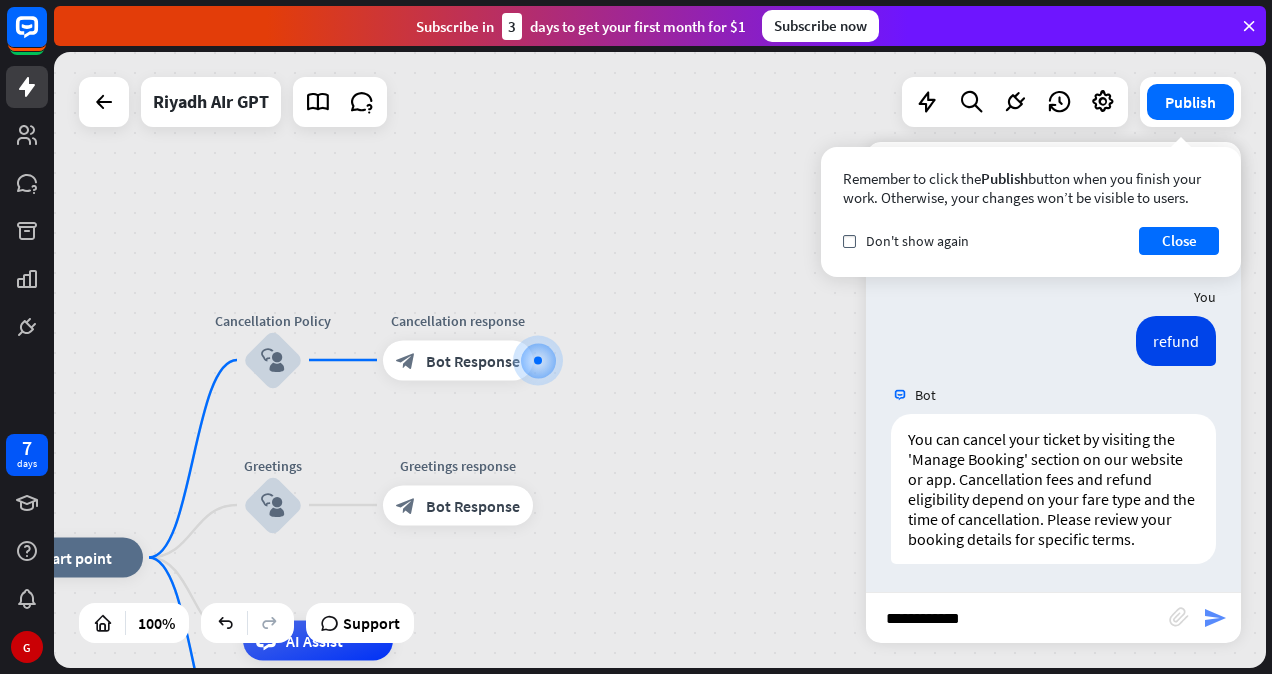 type on "**********" 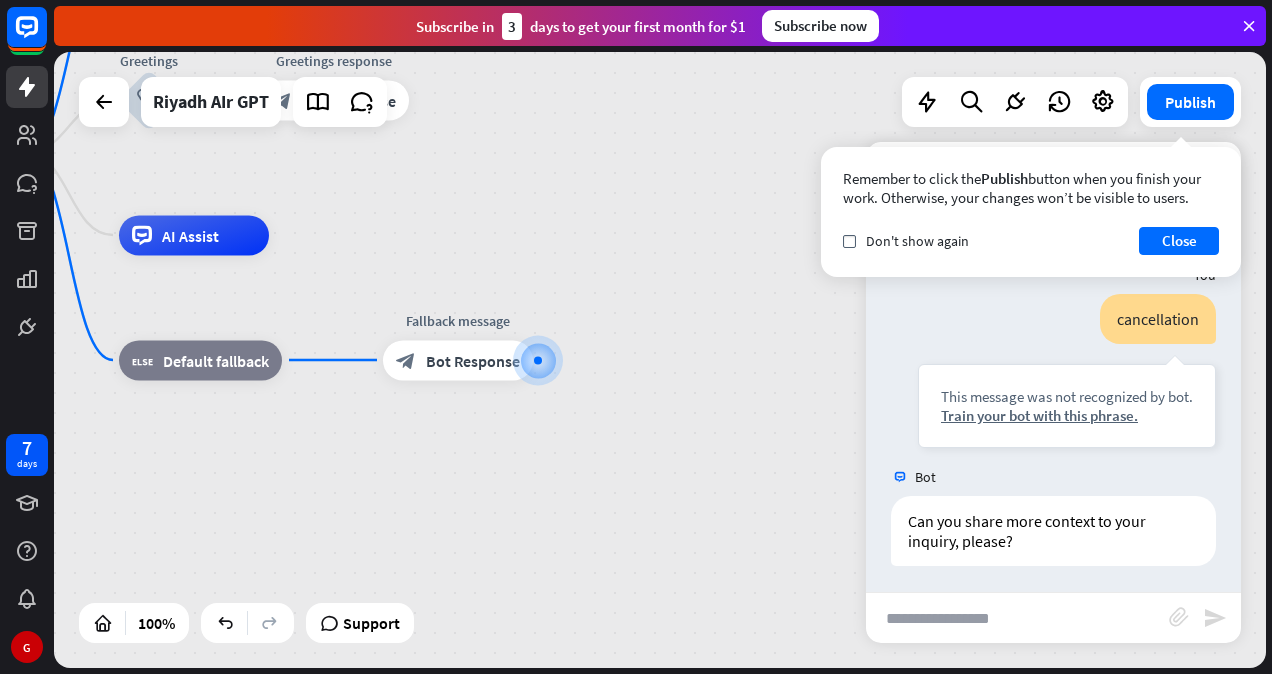 scroll, scrollTop: 920, scrollLeft: 0, axis: vertical 